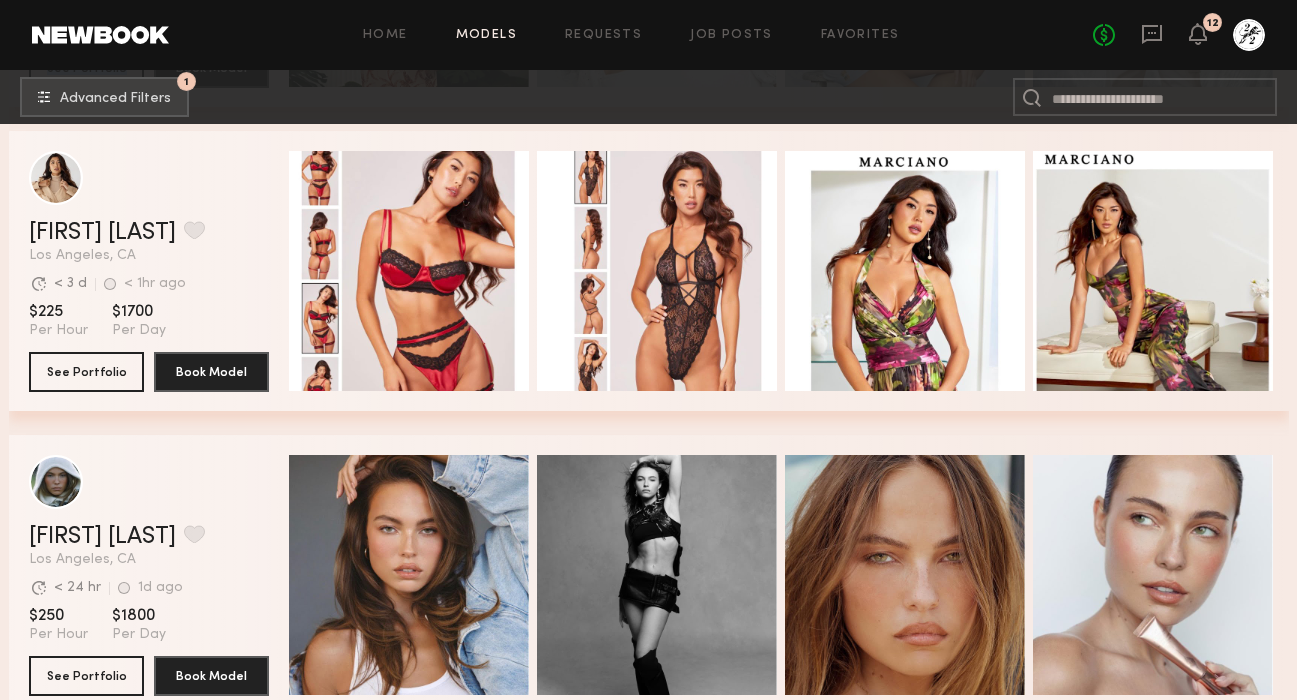scroll, scrollTop: 1052, scrollLeft: 0, axis: vertical 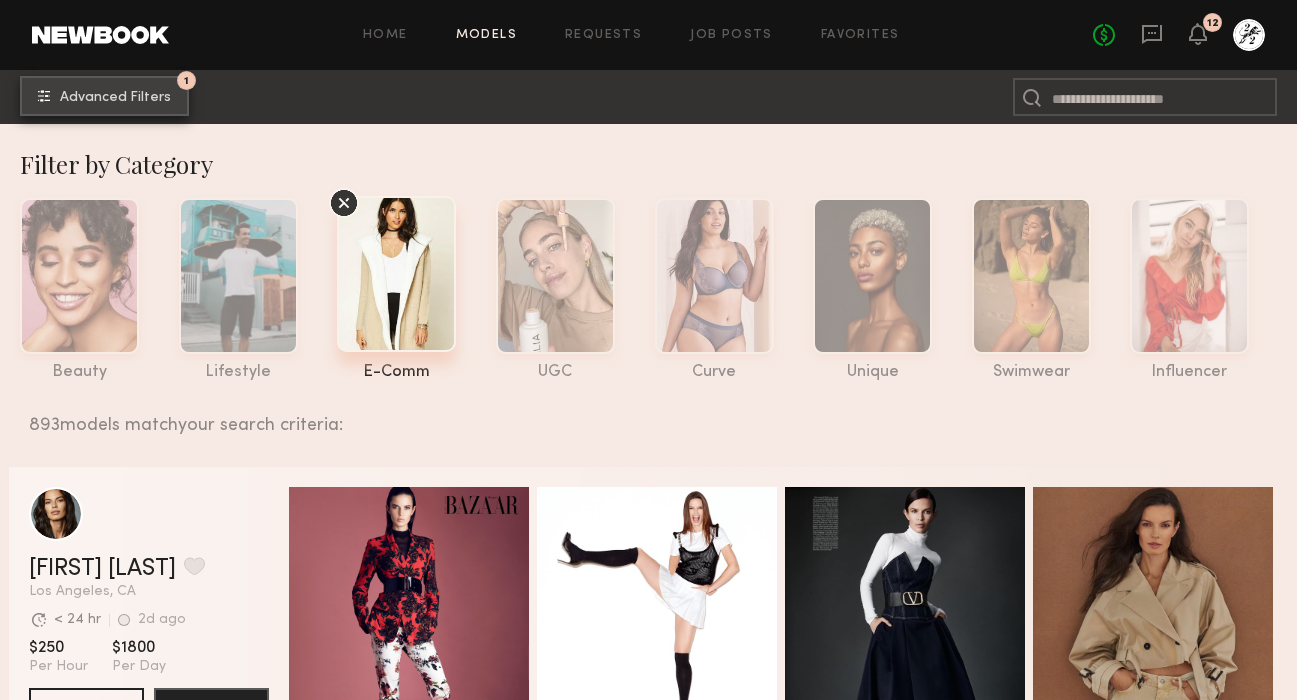 click on "1 Advanced Filters" 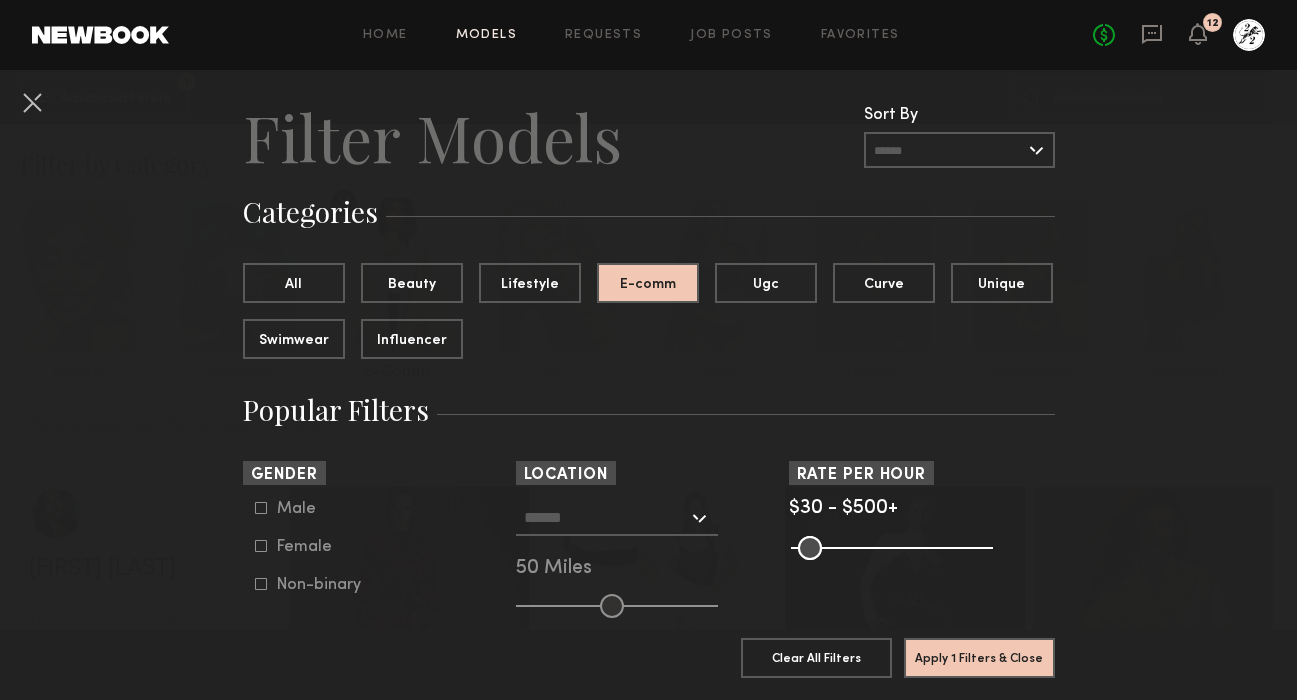 scroll, scrollTop: 62, scrollLeft: 0, axis: vertical 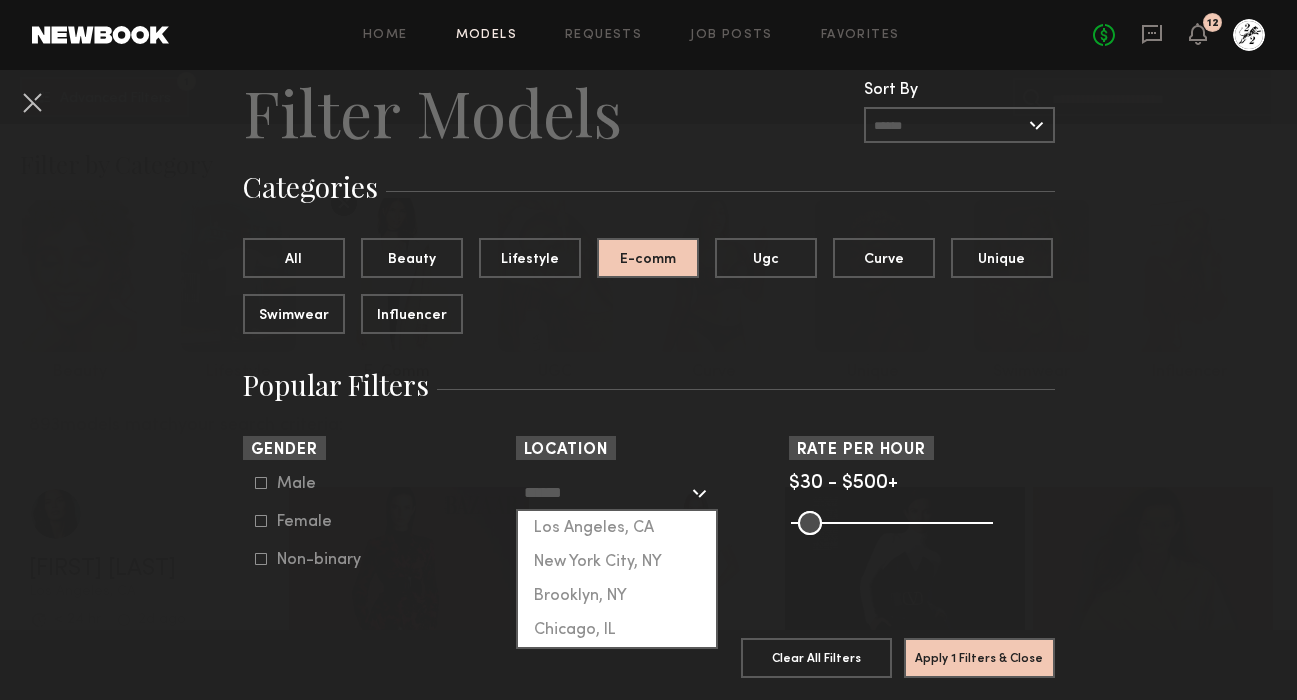click 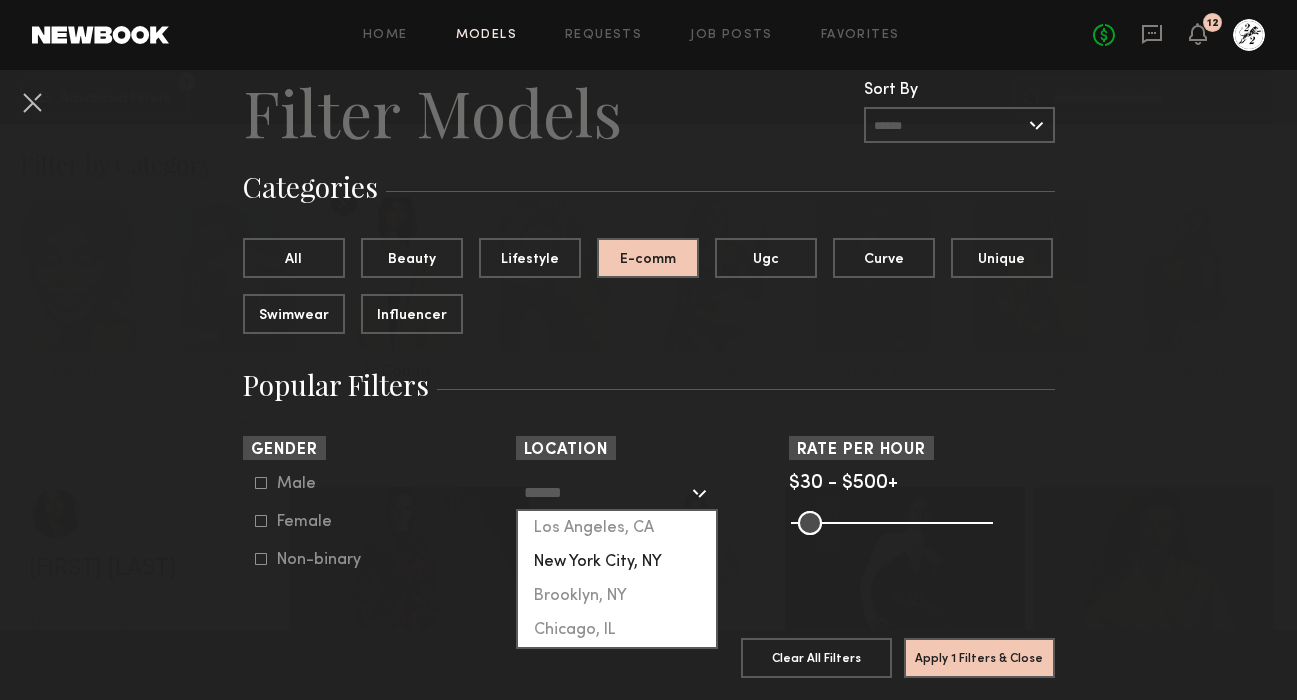 click on "New York City, NY" 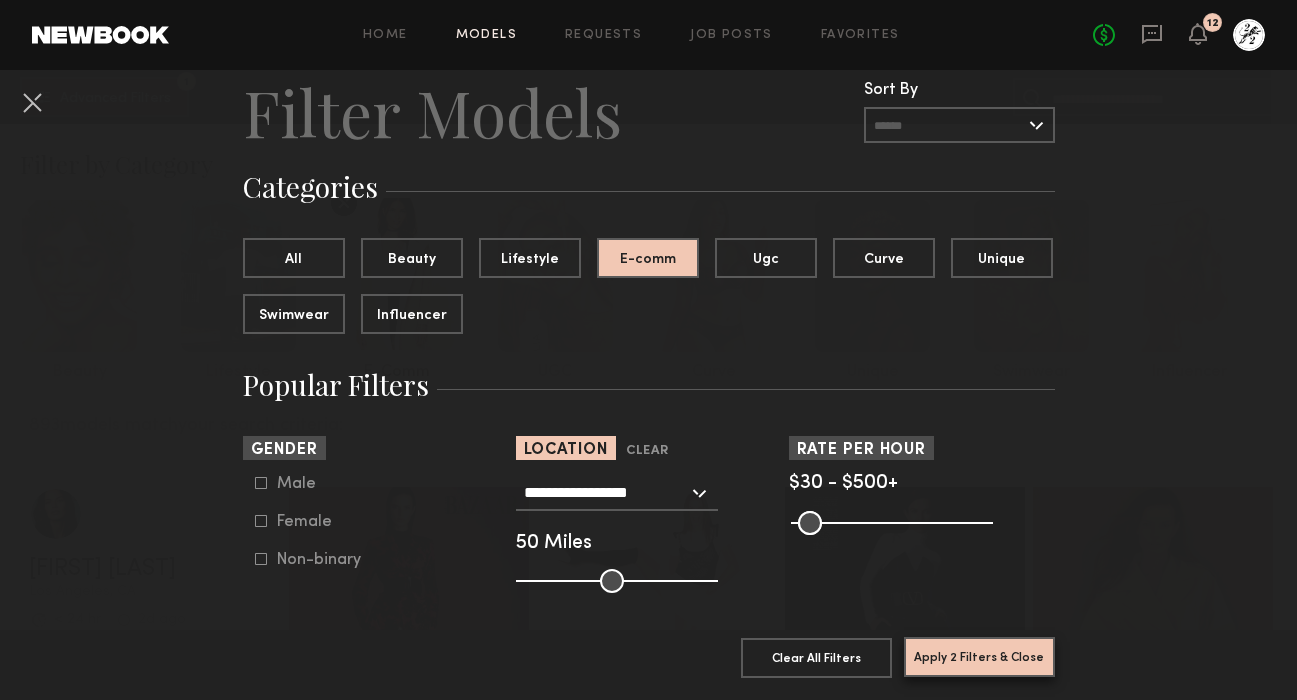 click on "Apply 2 Filters & Close" 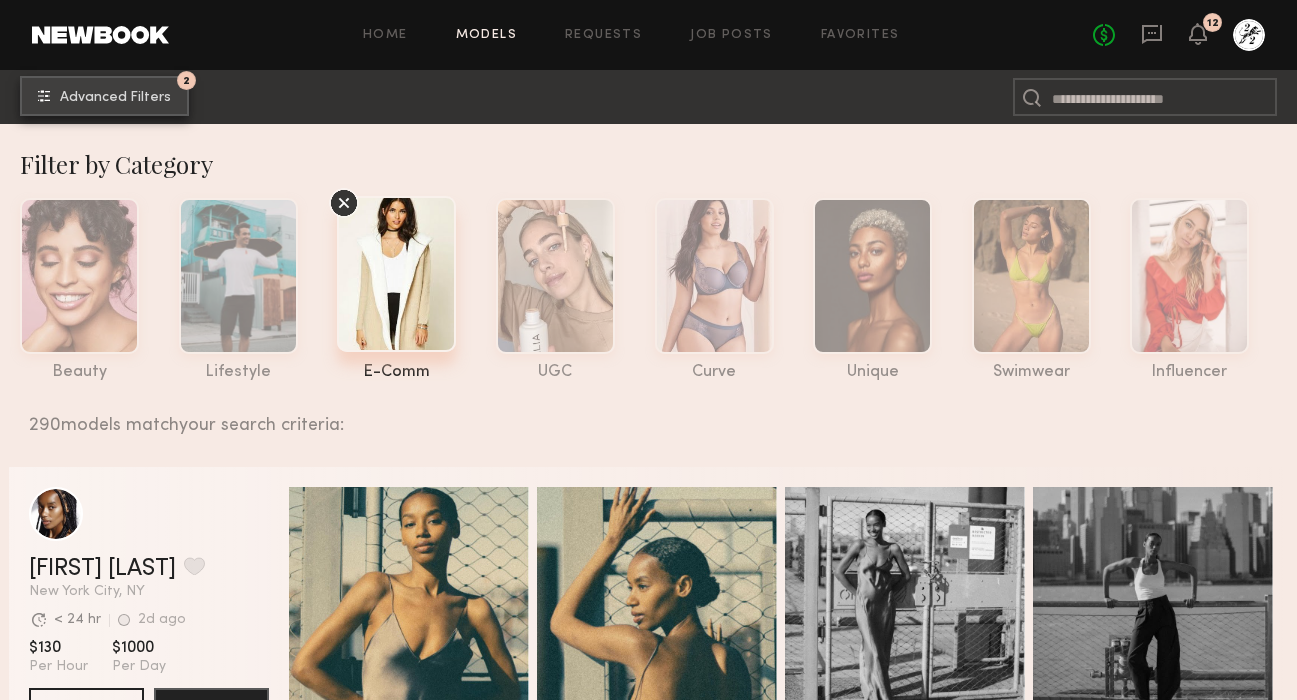 click on "Advanced Filters" 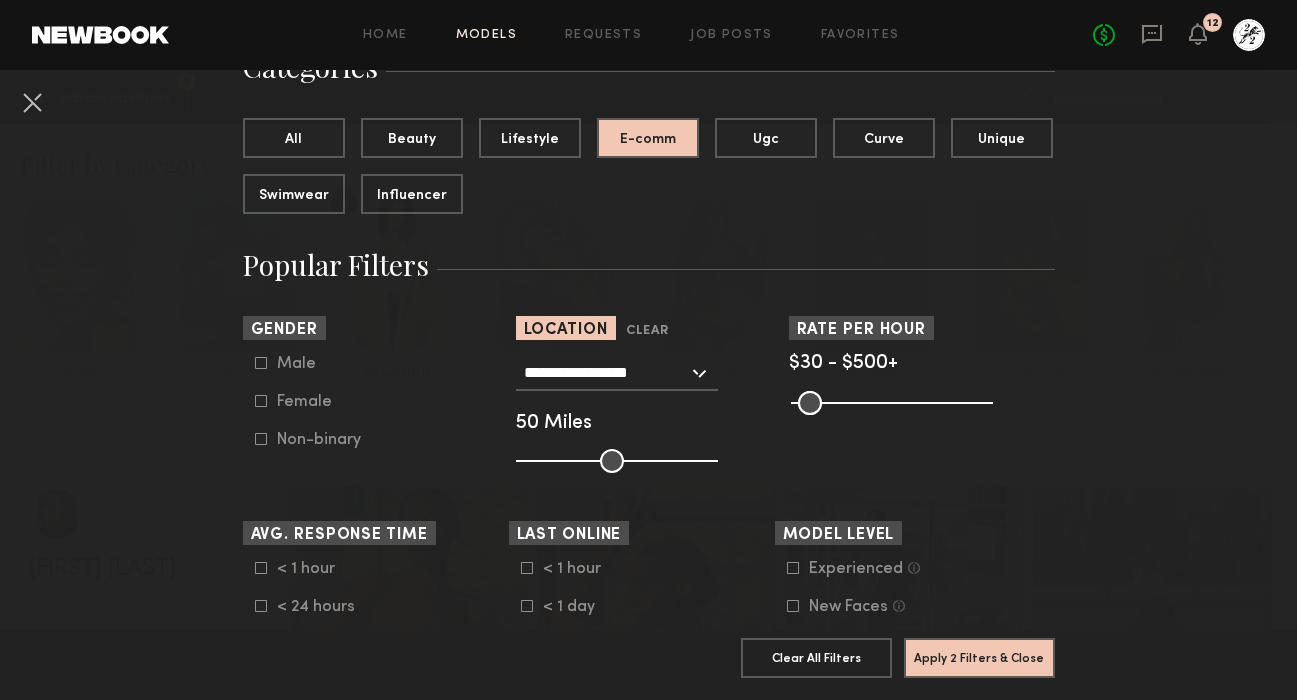 scroll, scrollTop: 152, scrollLeft: 0, axis: vertical 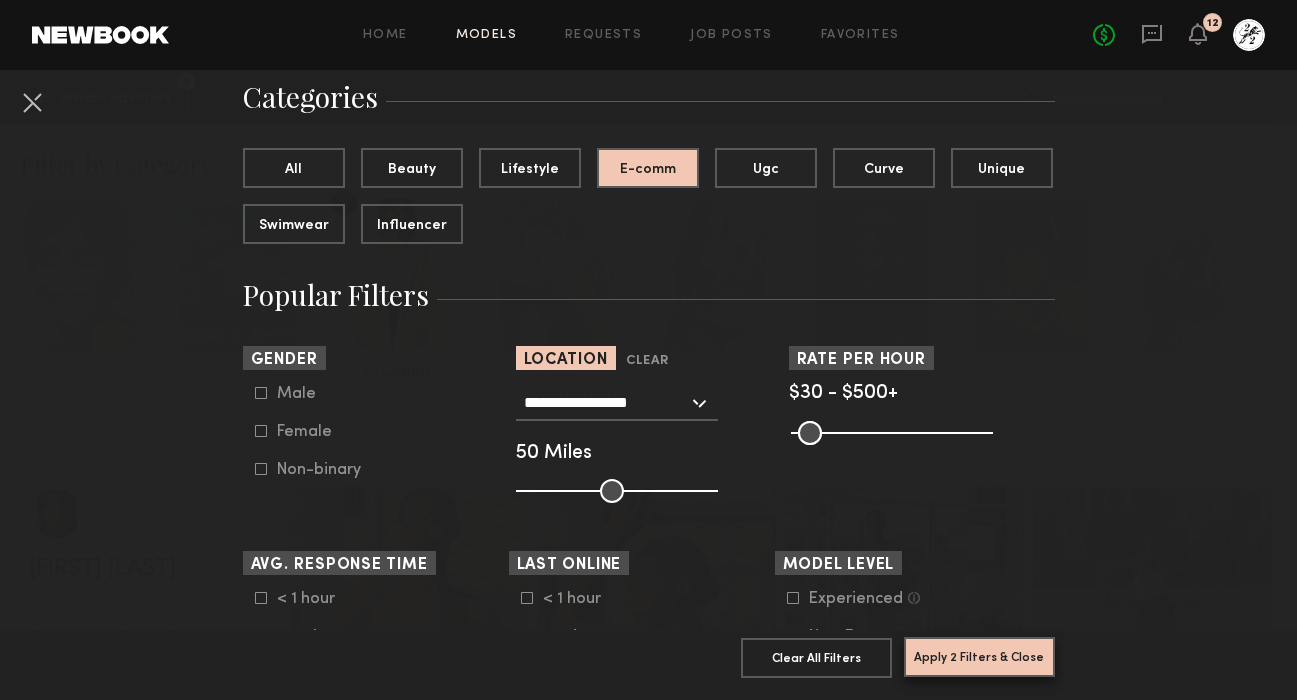click on "Apply 2 Filters & Close" 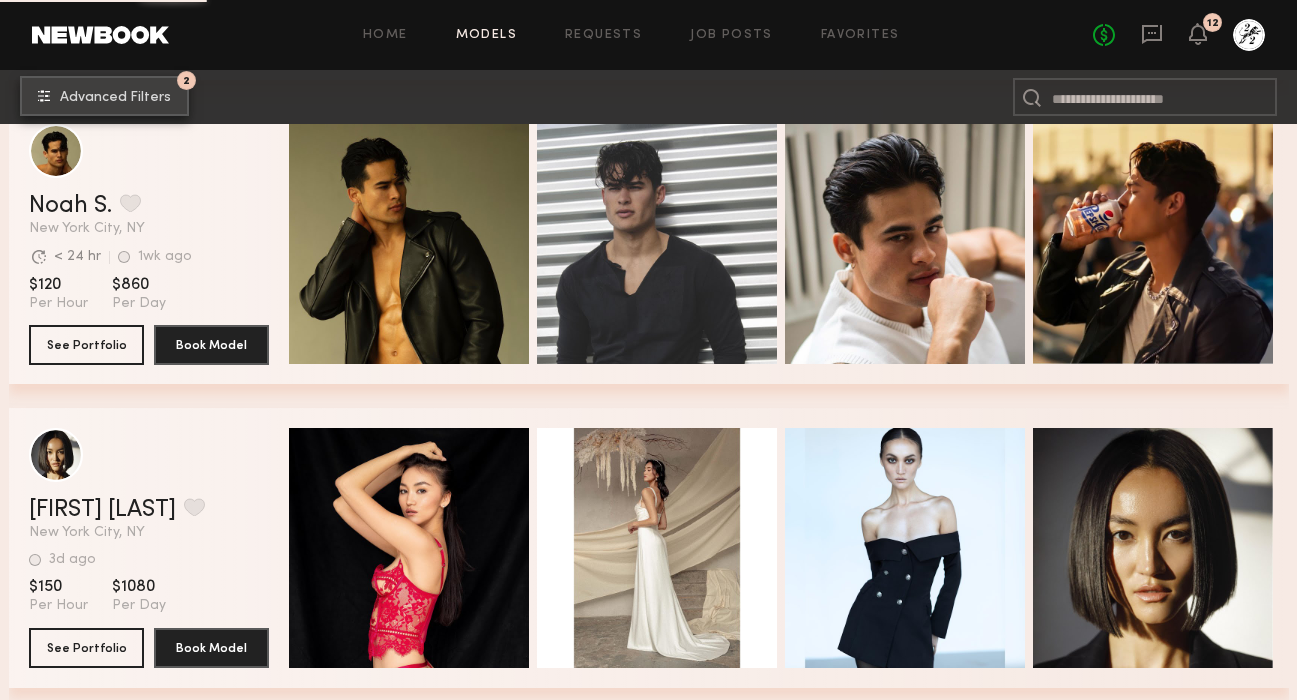 scroll, scrollTop: 2490, scrollLeft: 0, axis: vertical 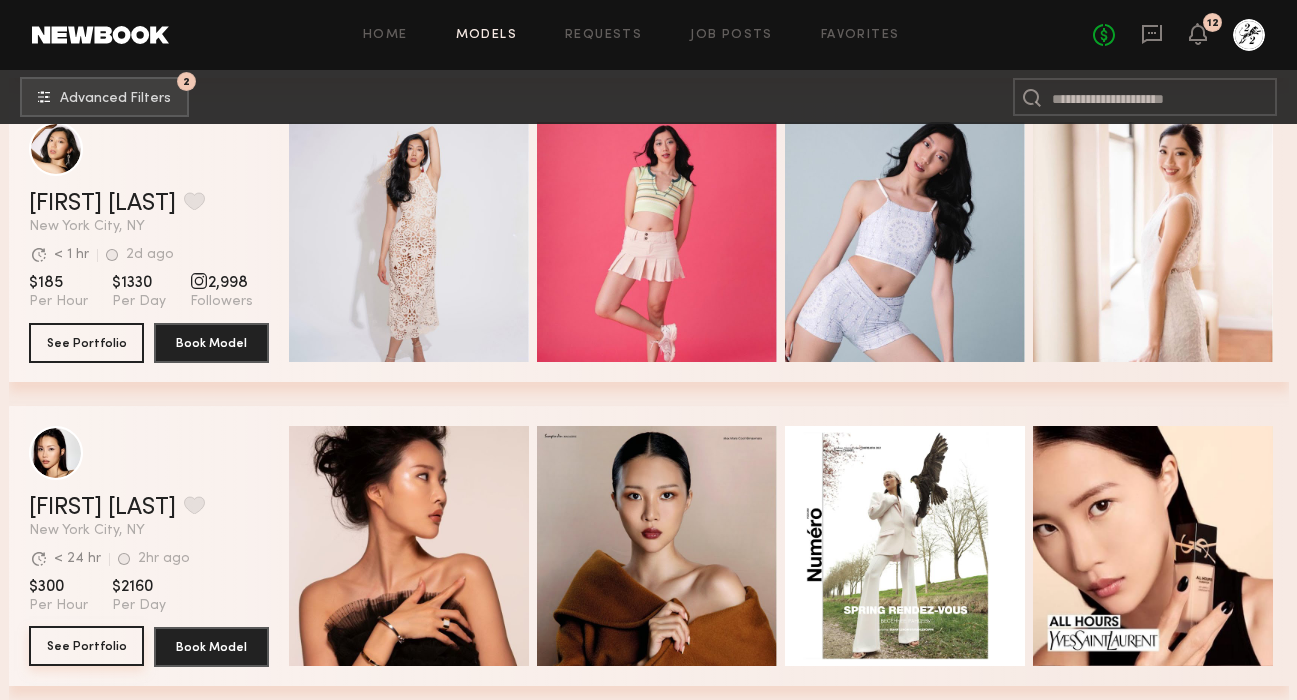 type 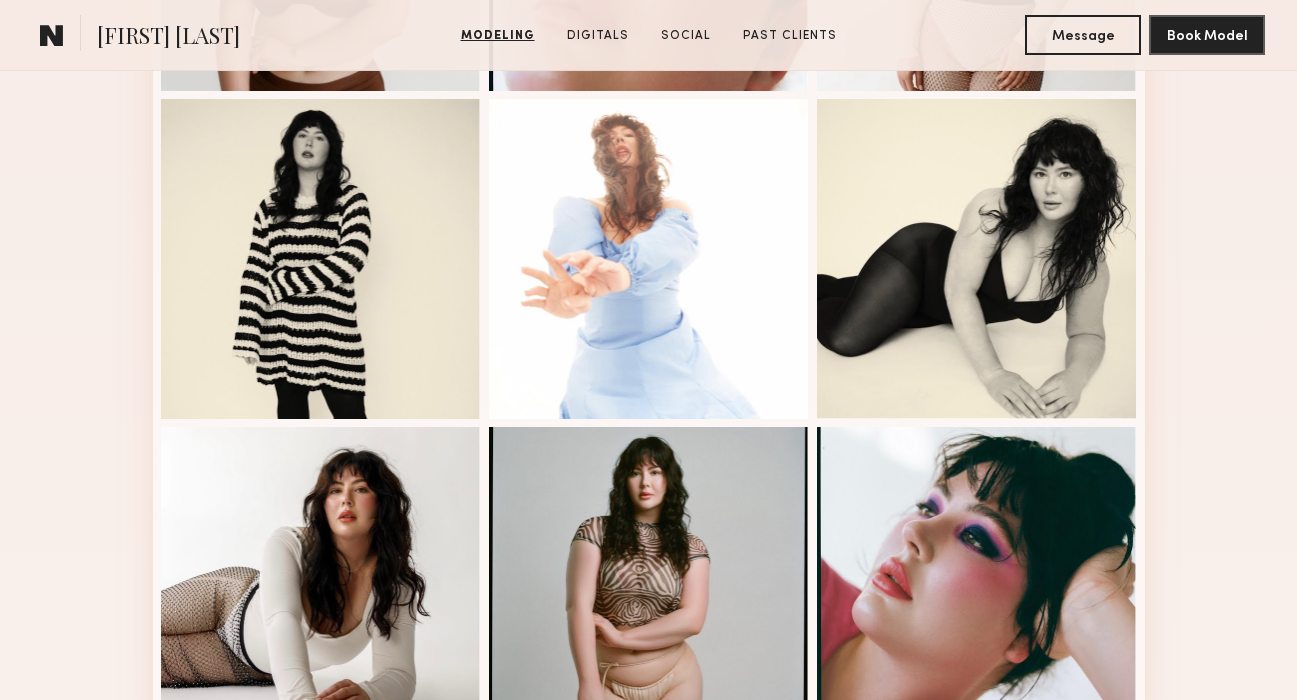 scroll, scrollTop: 1200, scrollLeft: 0, axis: vertical 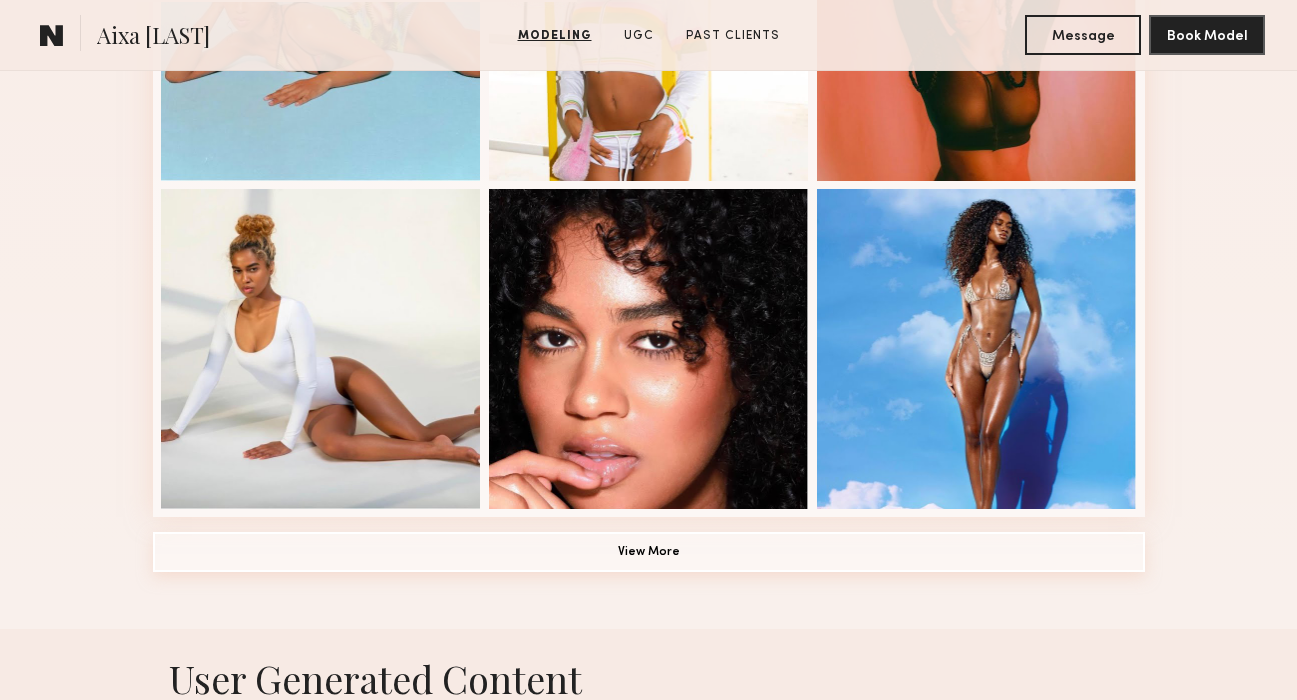click on "View More" 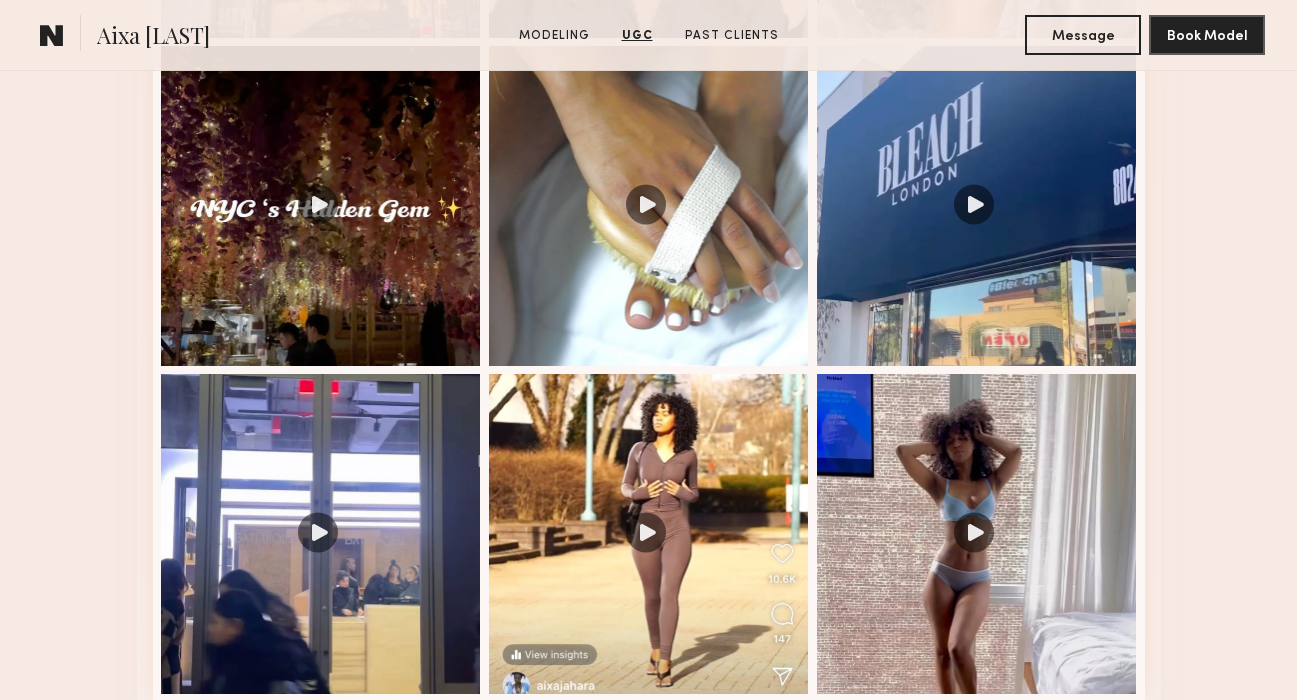 scroll, scrollTop: 4199, scrollLeft: 0, axis: vertical 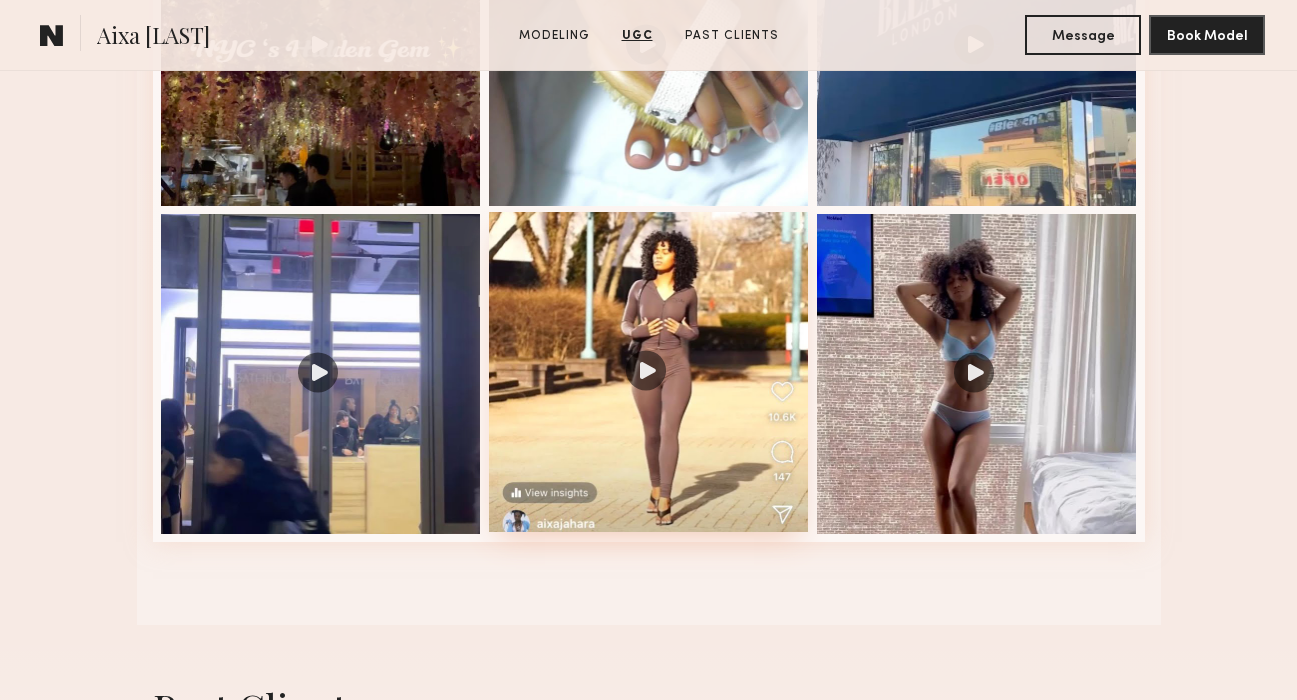 click at bounding box center (649, 372) 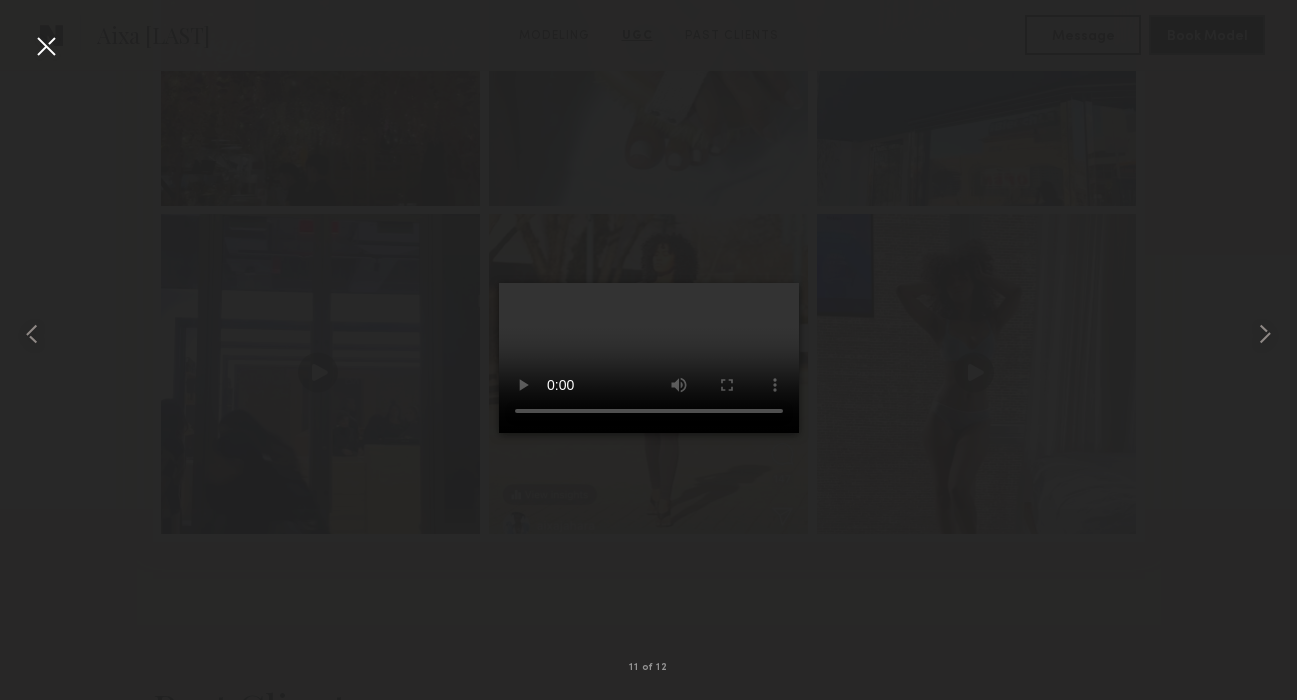 click at bounding box center (648, 334) 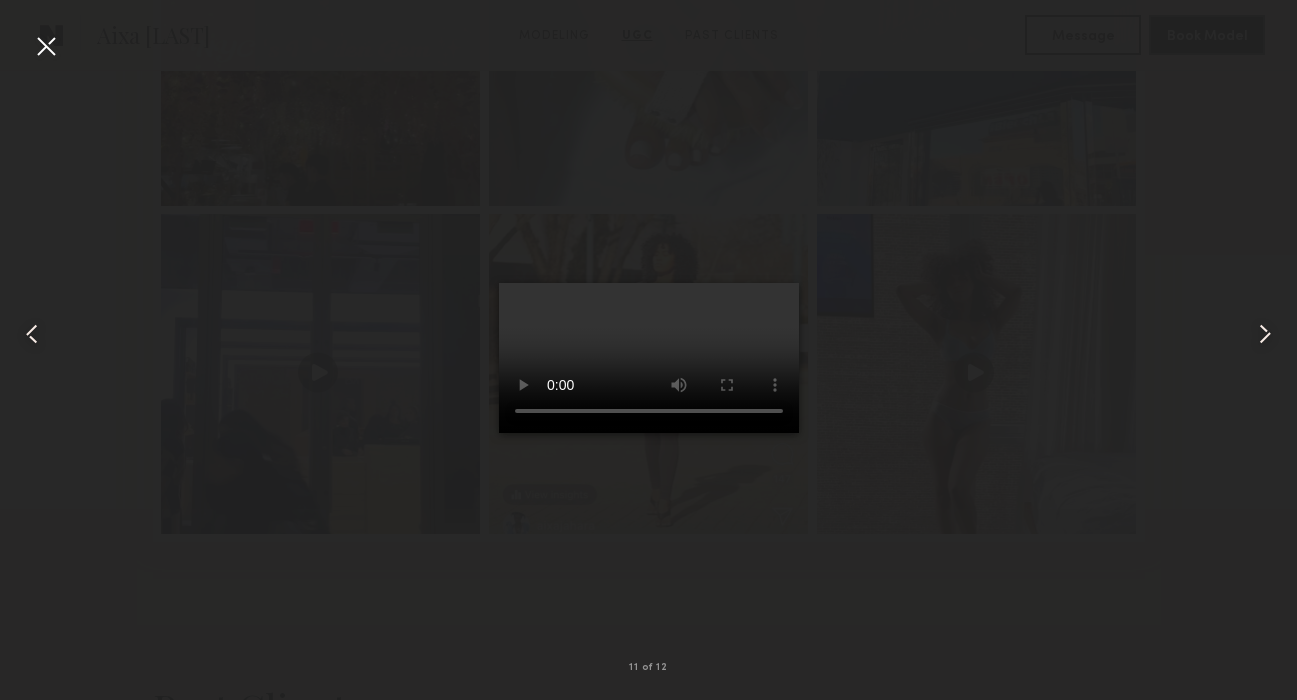click at bounding box center (46, 46) 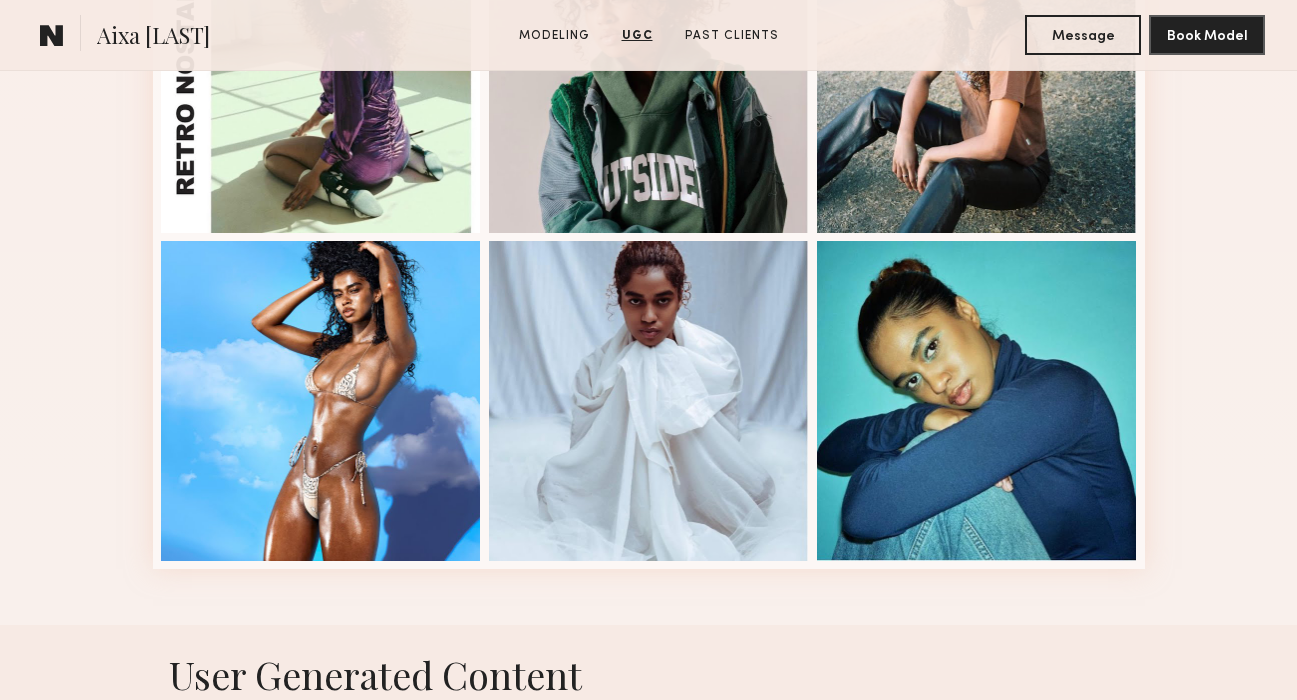scroll, scrollTop: 2462, scrollLeft: 0, axis: vertical 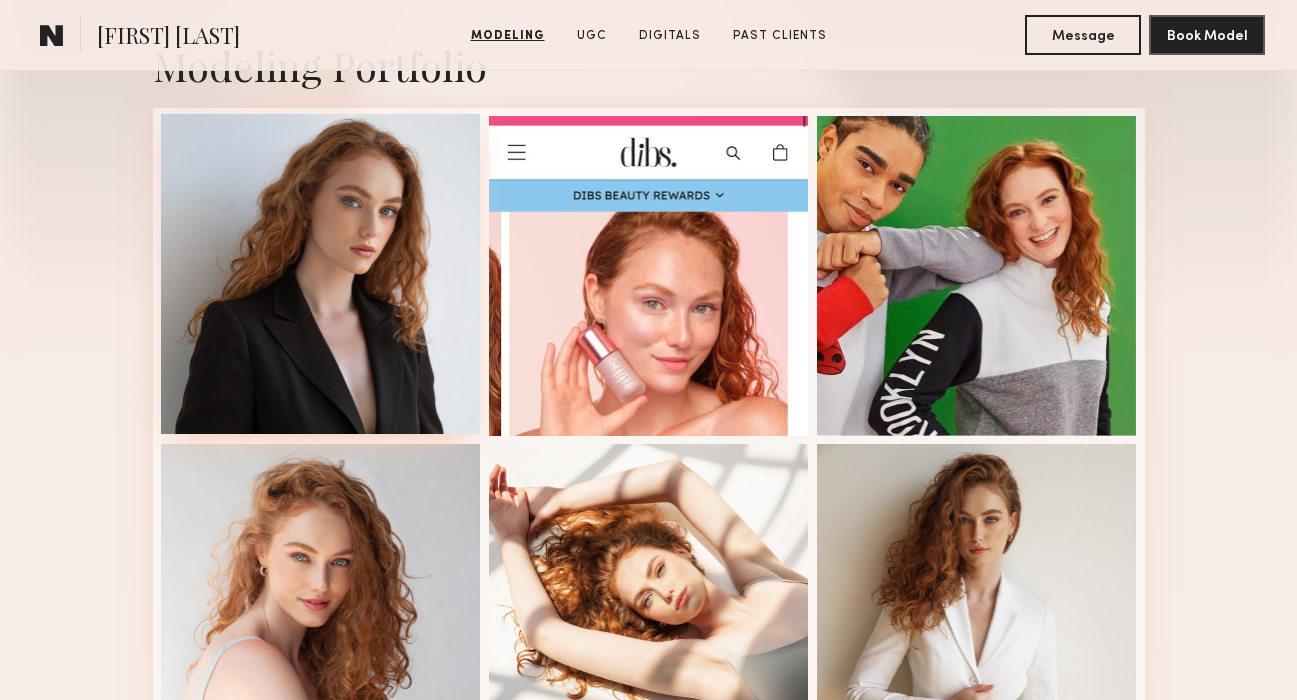 click at bounding box center [321, 274] 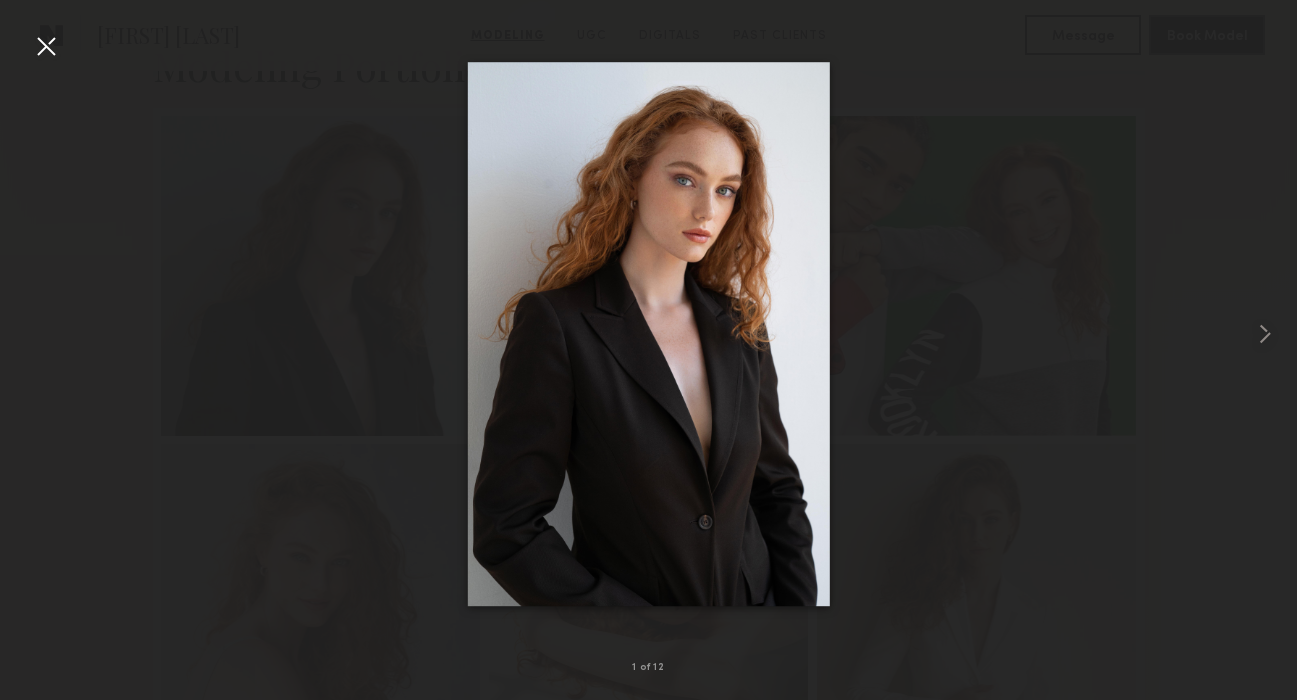 click at bounding box center [46, 46] 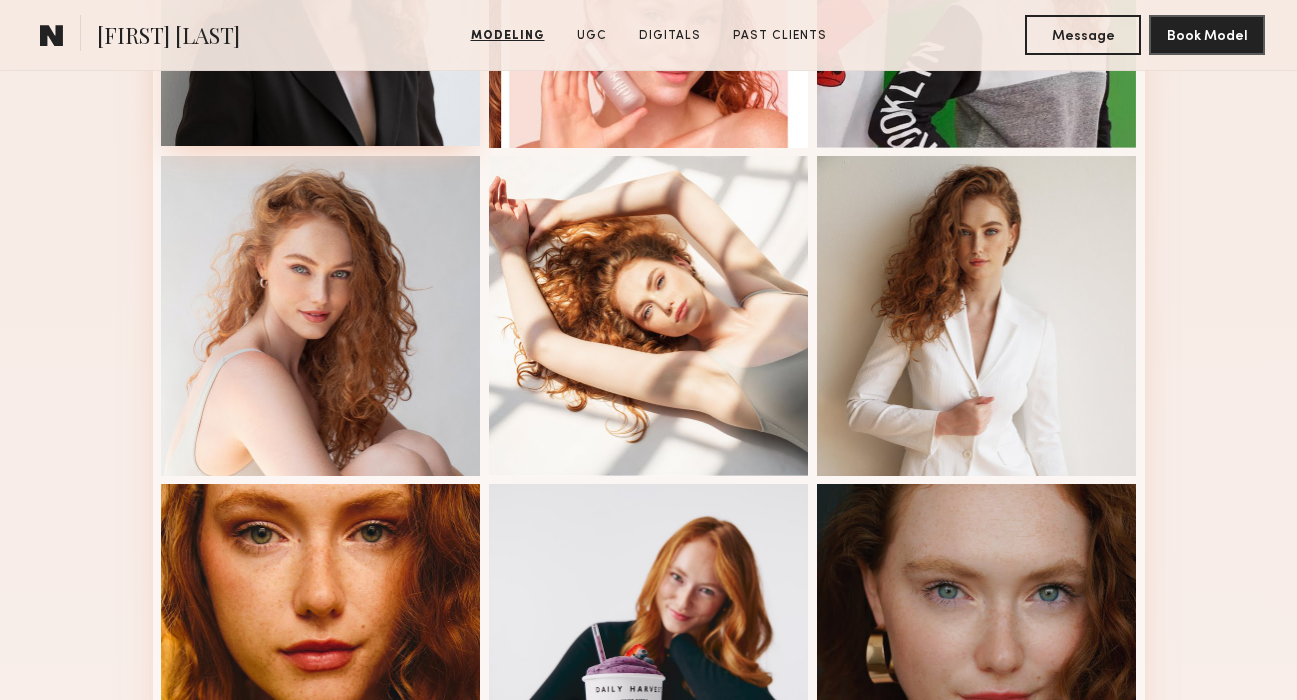 scroll, scrollTop: 873, scrollLeft: 0, axis: vertical 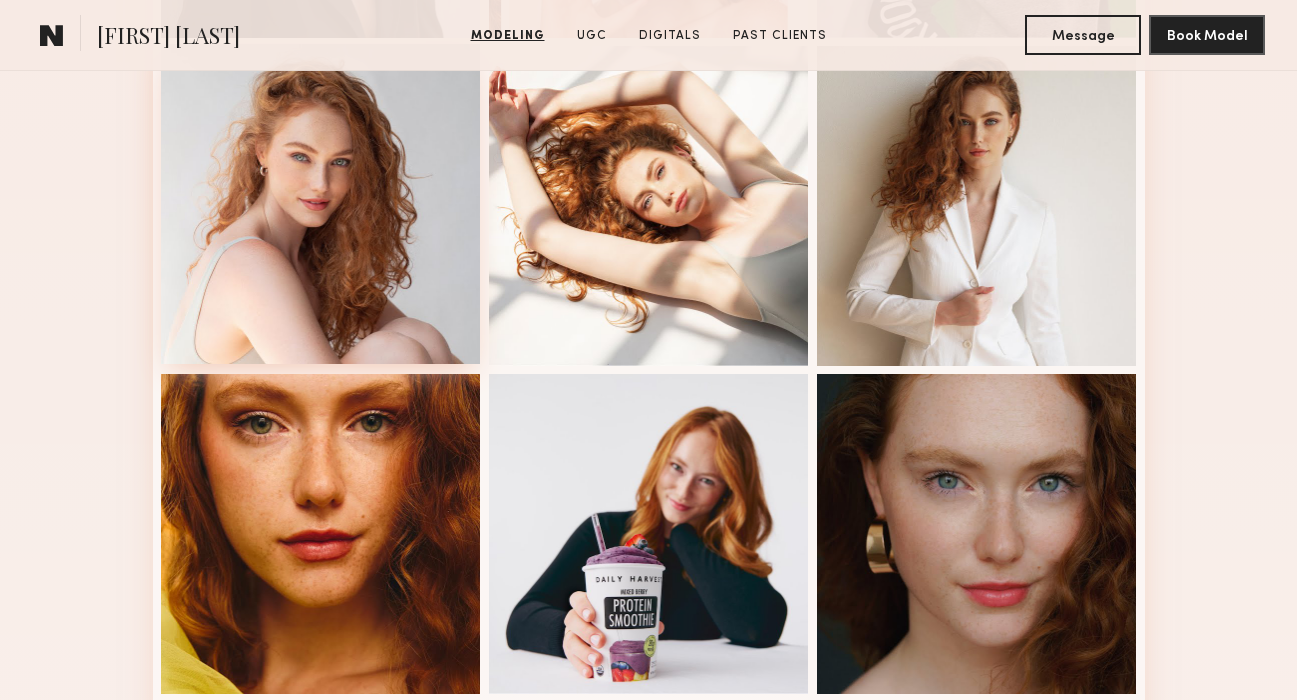 click at bounding box center [321, 204] 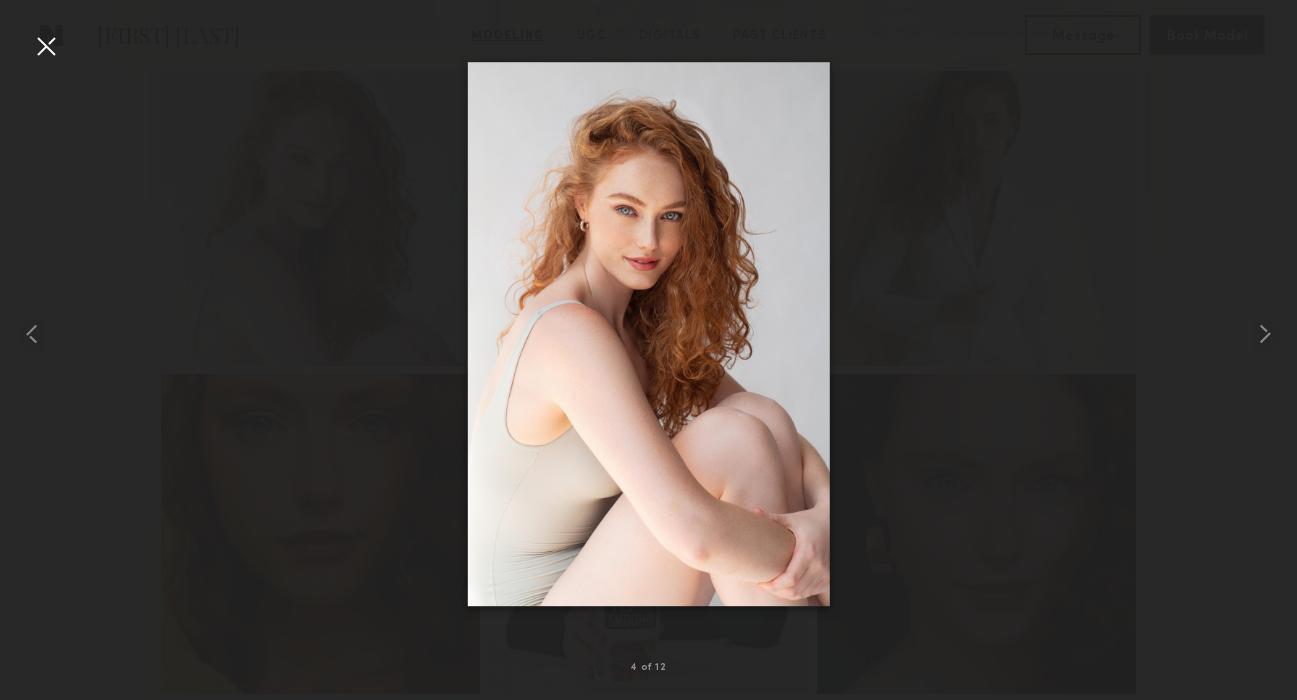 click at bounding box center [46, 46] 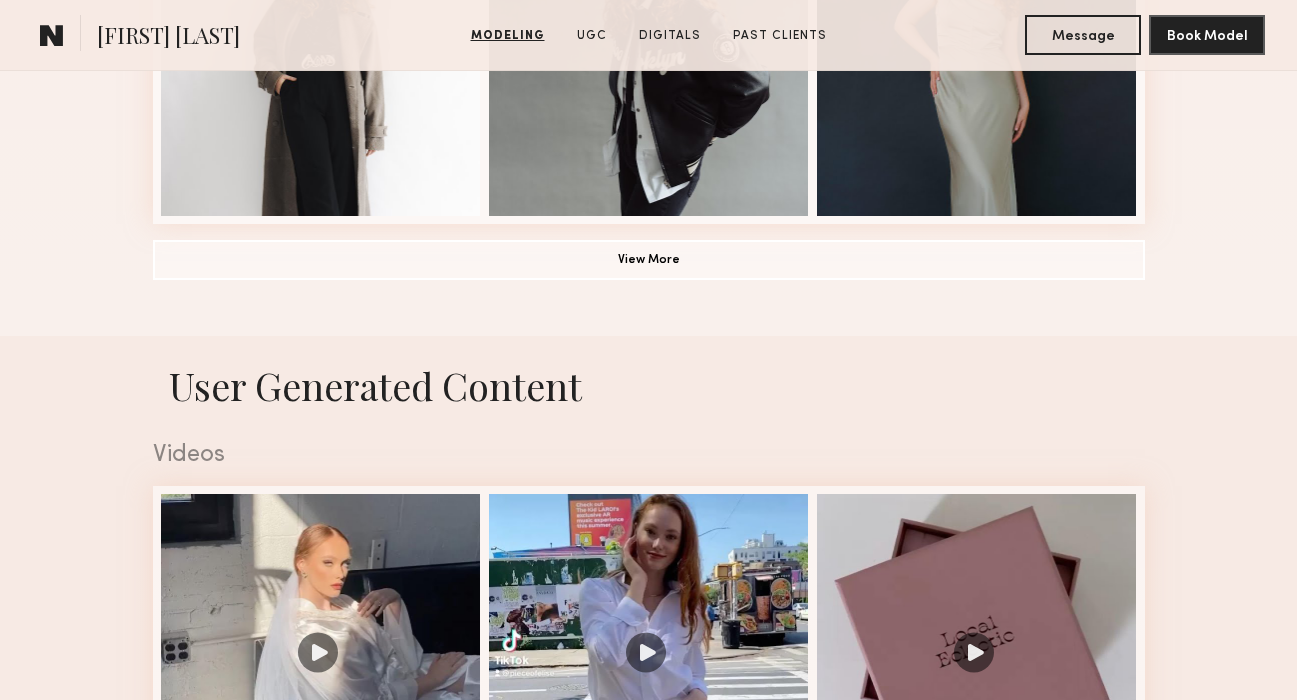 scroll, scrollTop: 1742, scrollLeft: 0, axis: vertical 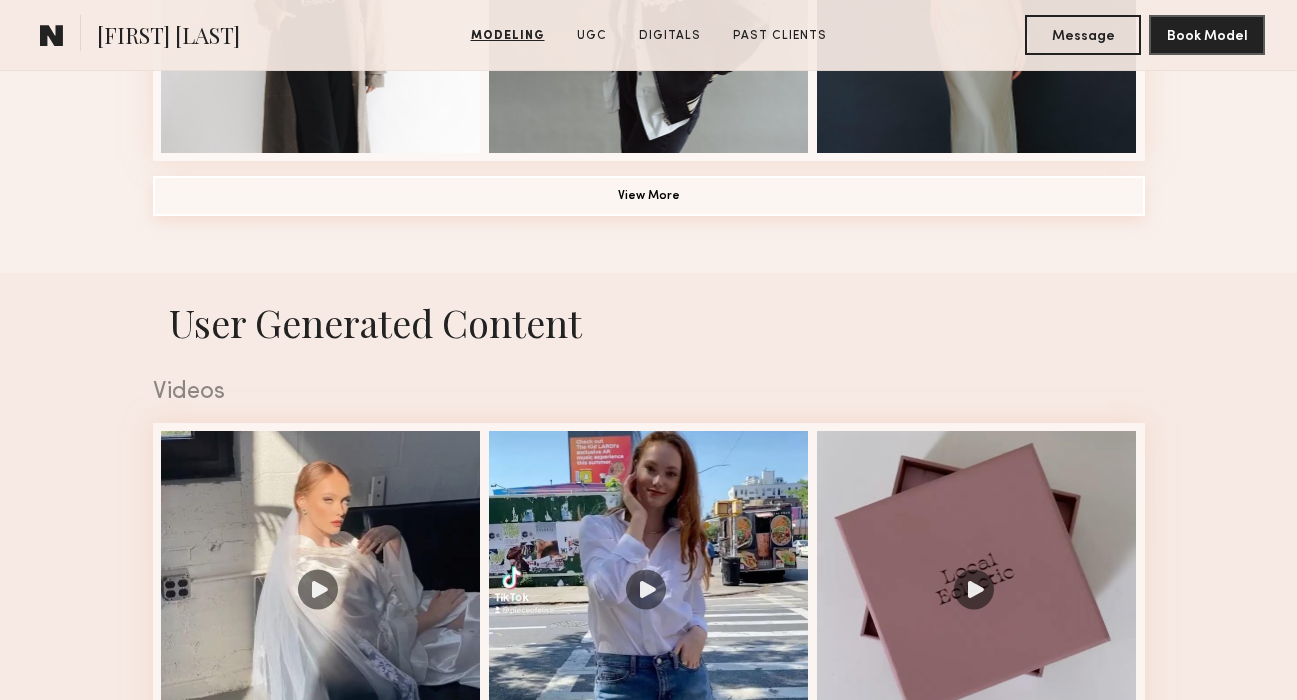 click on "View More" 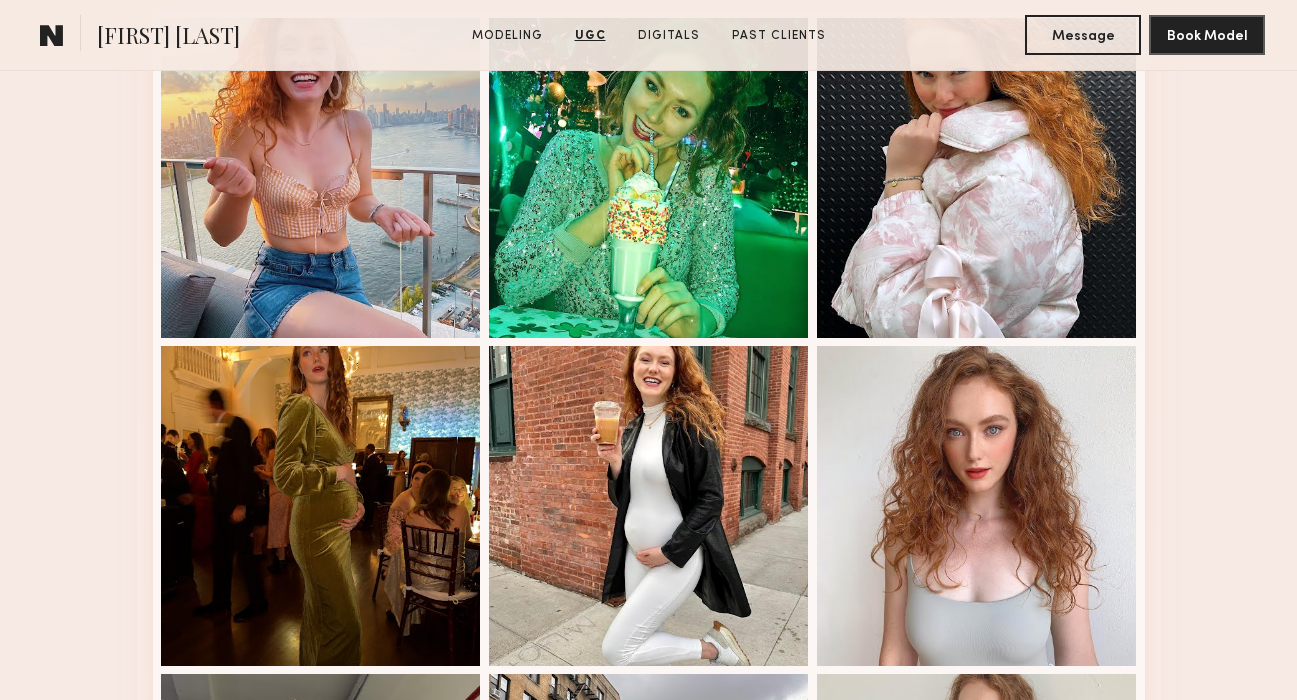 scroll, scrollTop: 4903, scrollLeft: 0, axis: vertical 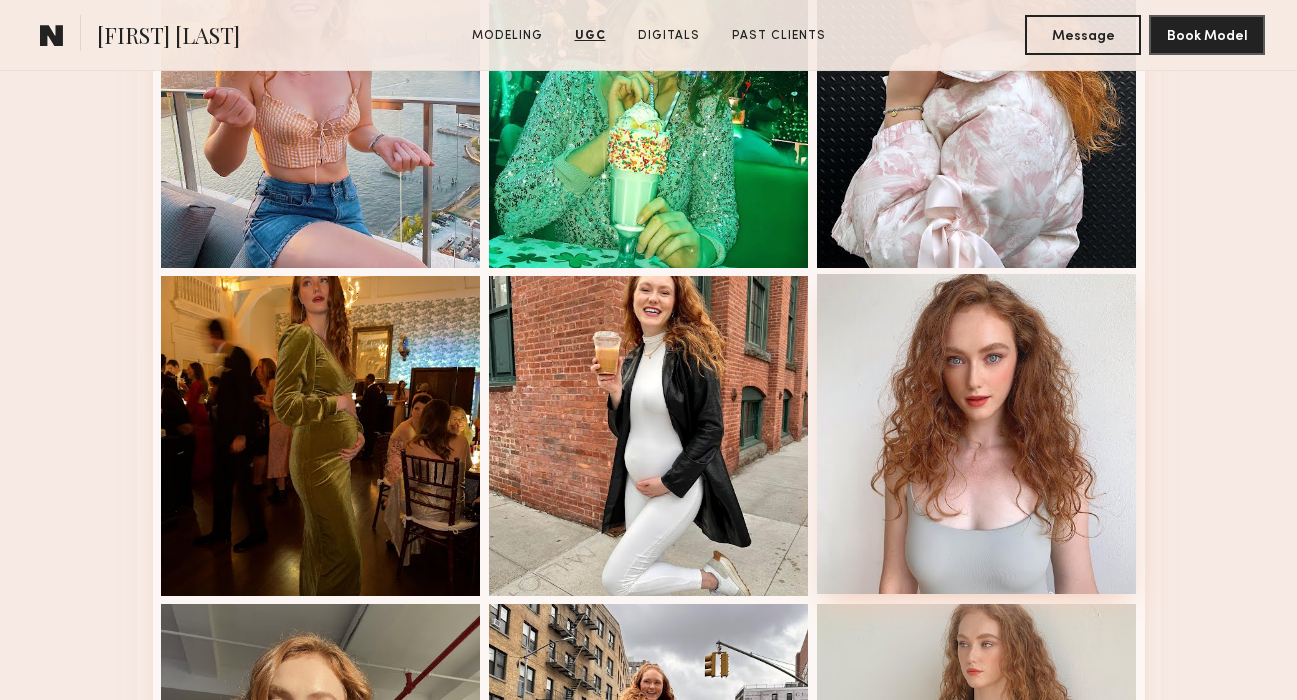 click 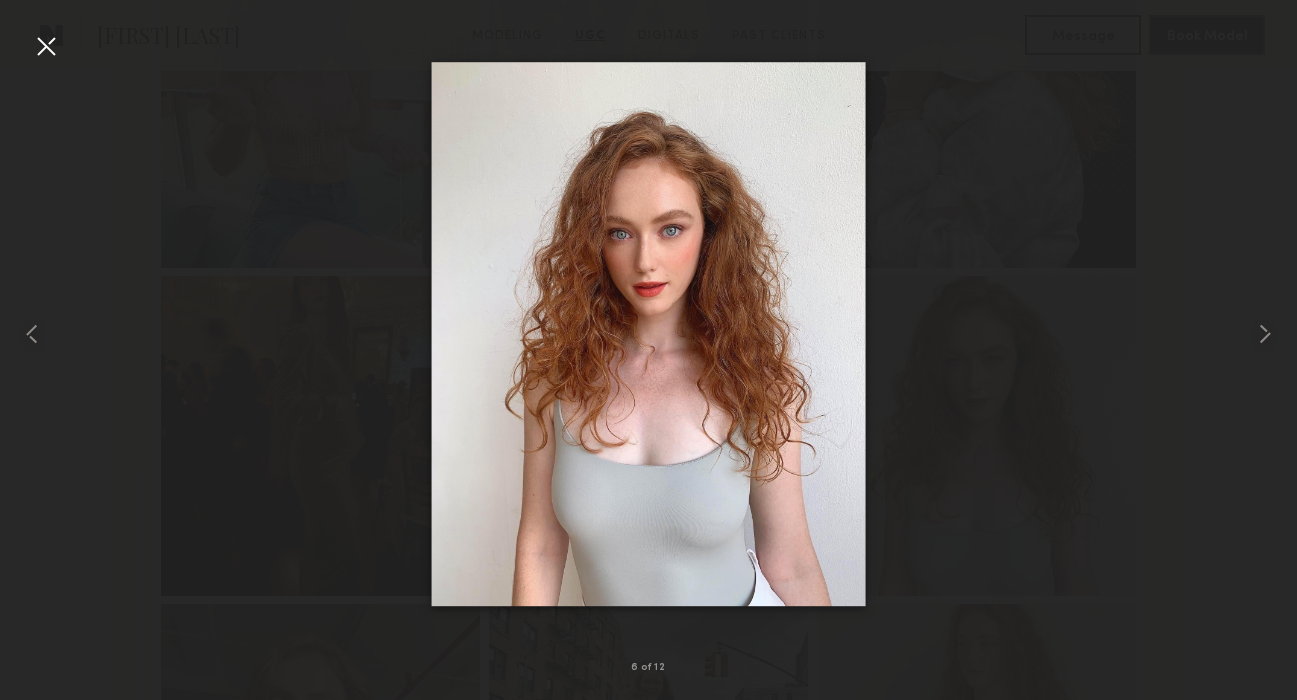click at bounding box center [648, 334] 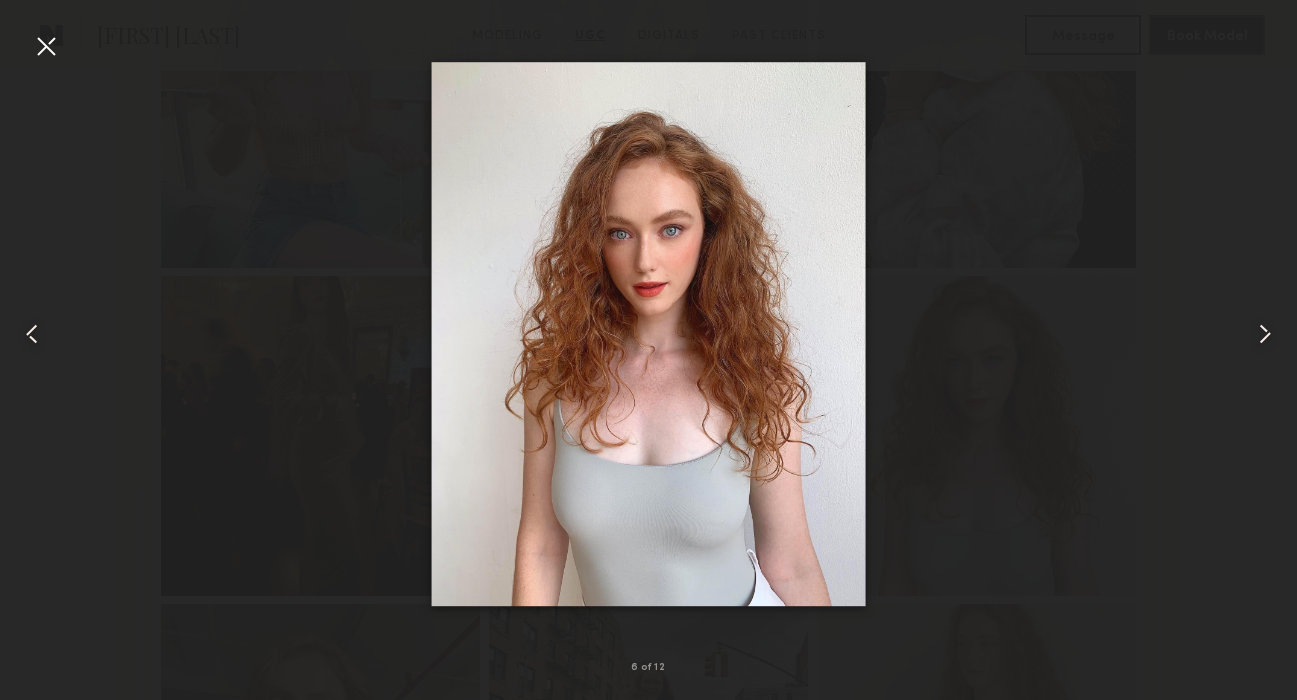 click at bounding box center [46, 46] 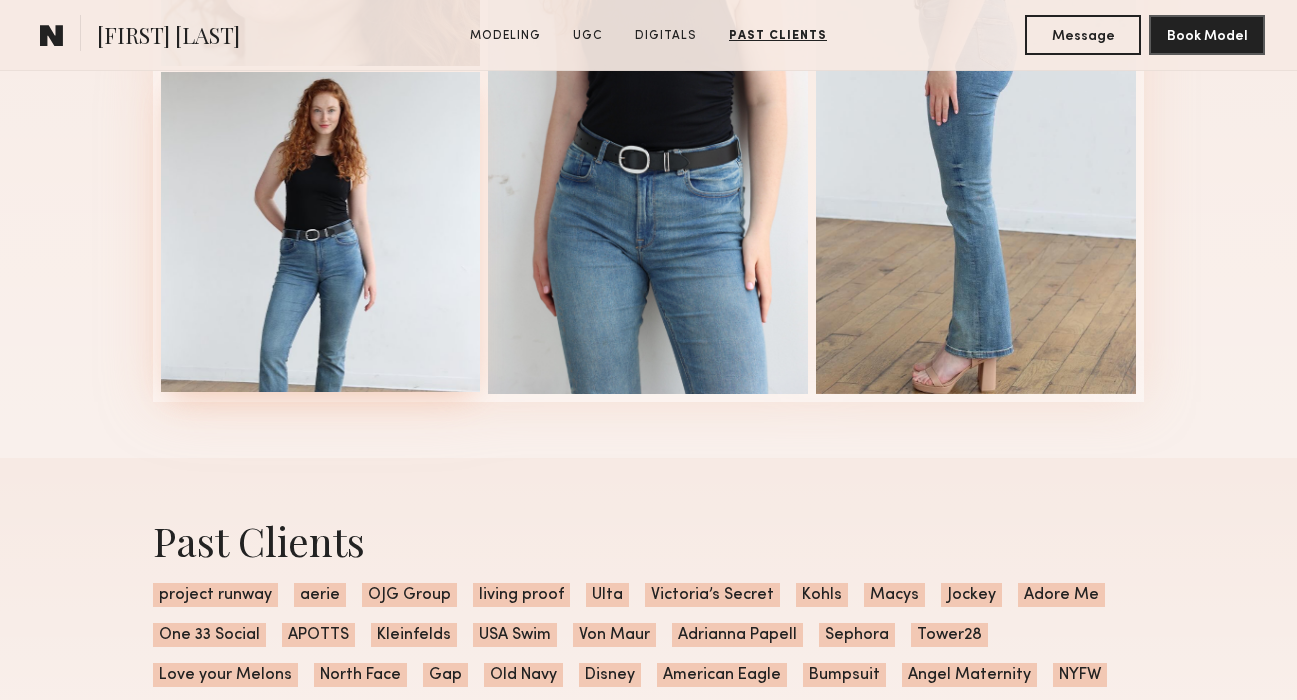 scroll, scrollTop: 6518, scrollLeft: 0, axis: vertical 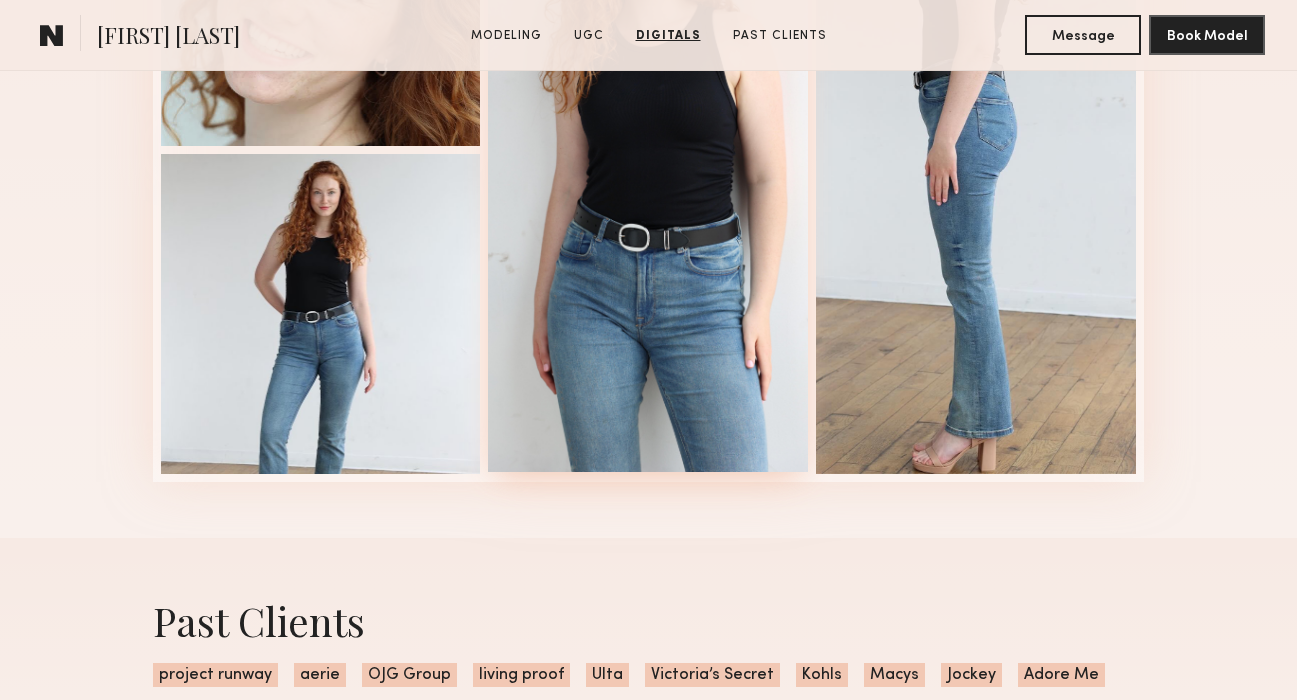 click at bounding box center [648, 148] 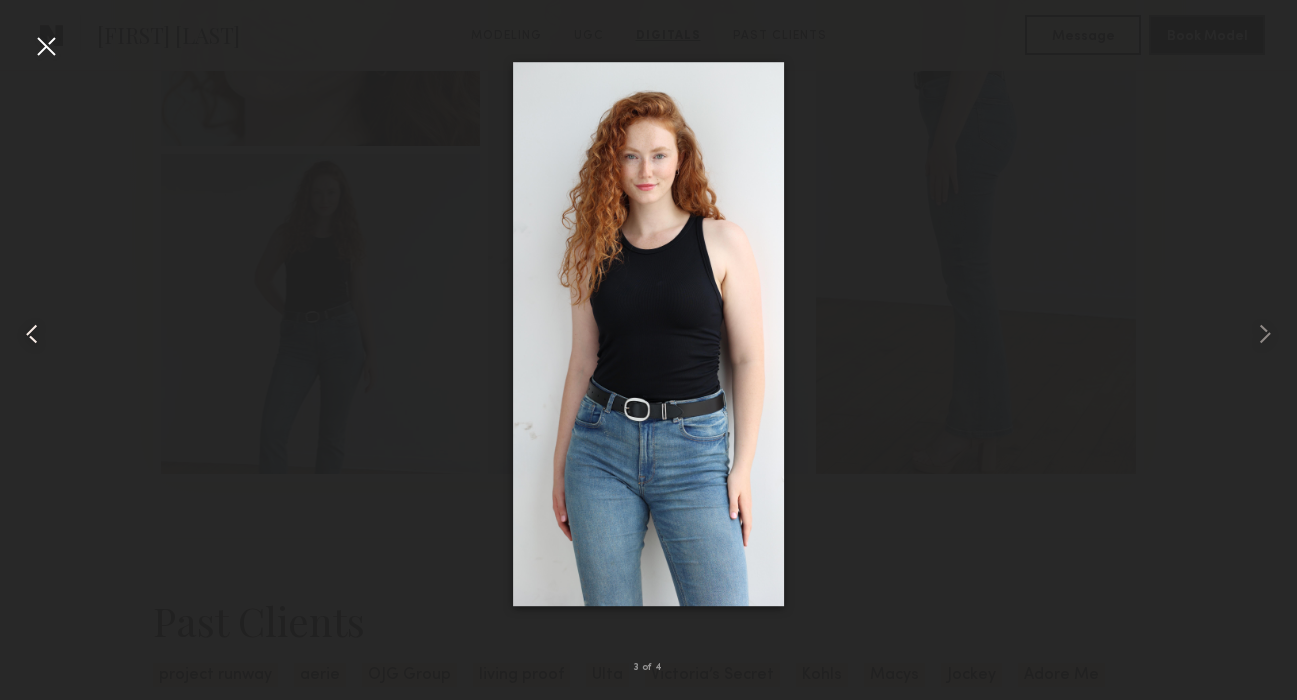 click at bounding box center (26, 334) 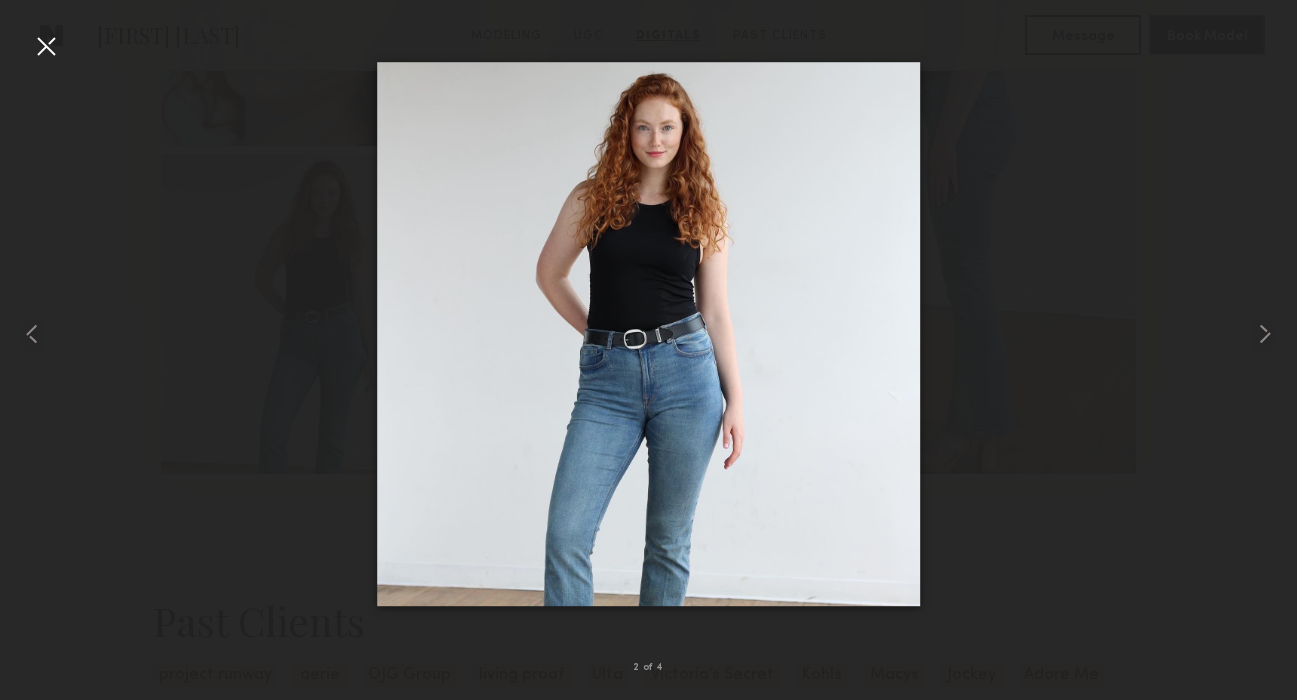 click at bounding box center [46, 46] 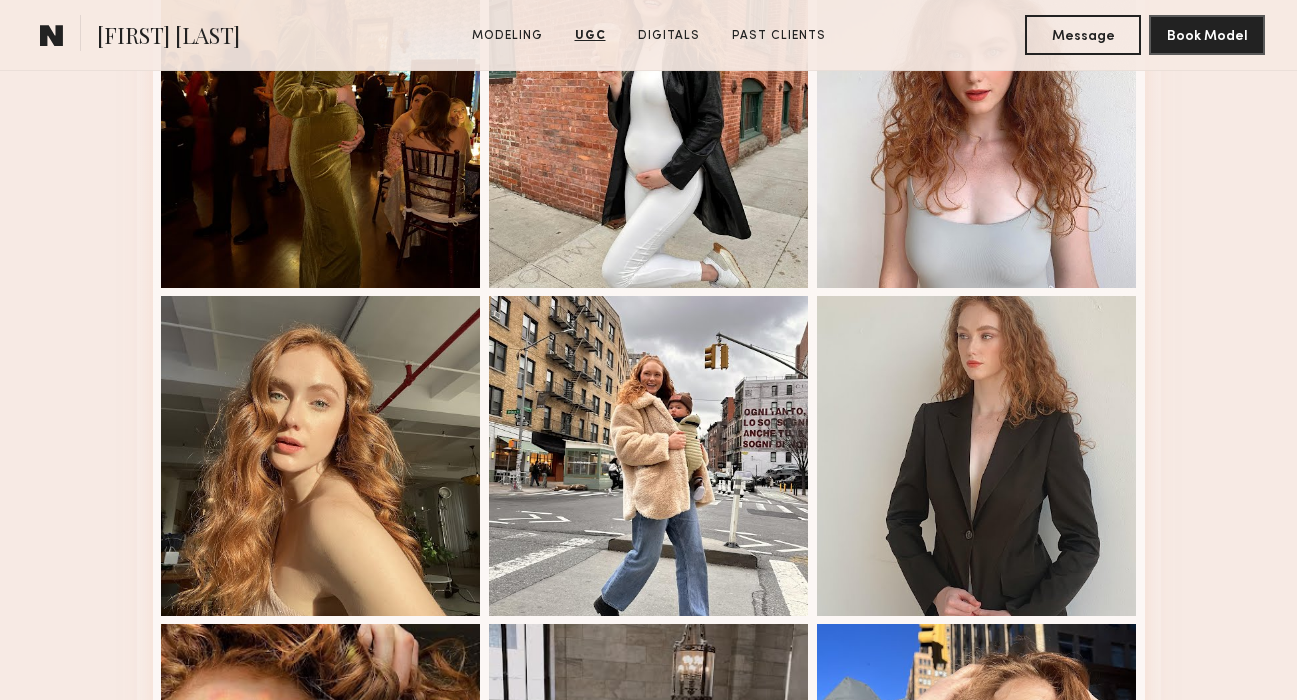 scroll, scrollTop: 5198, scrollLeft: 0, axis: vertical 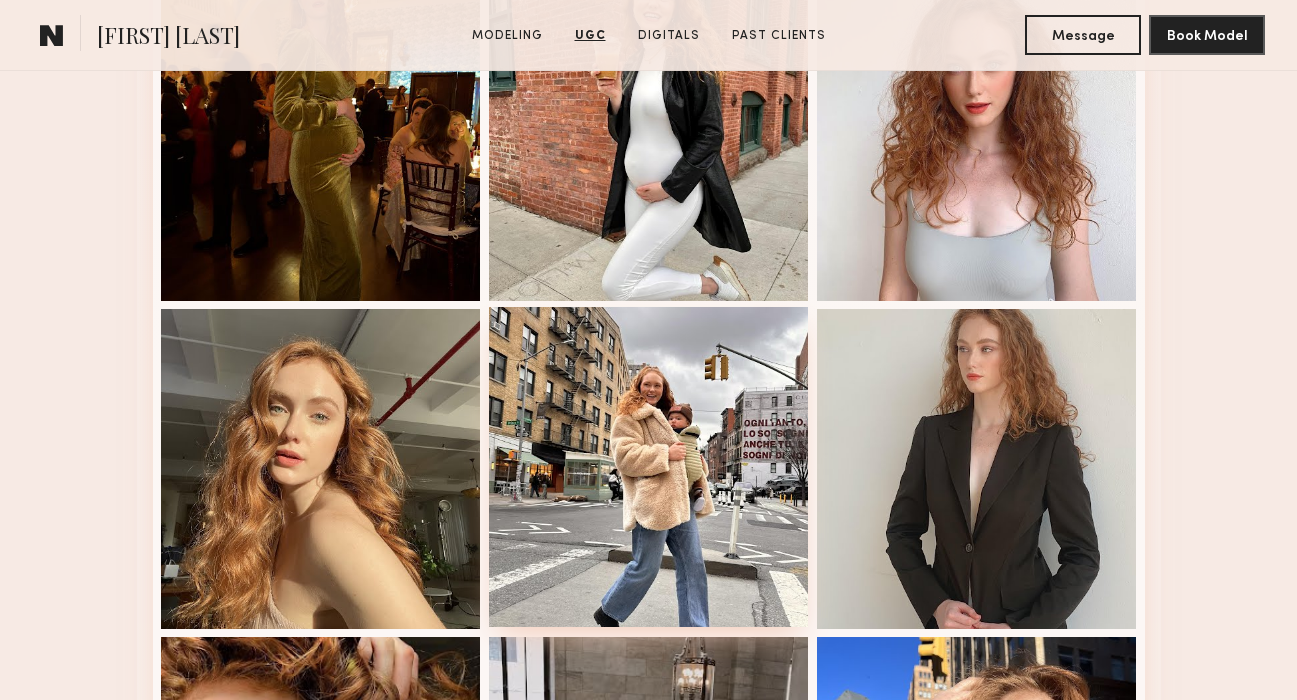 click 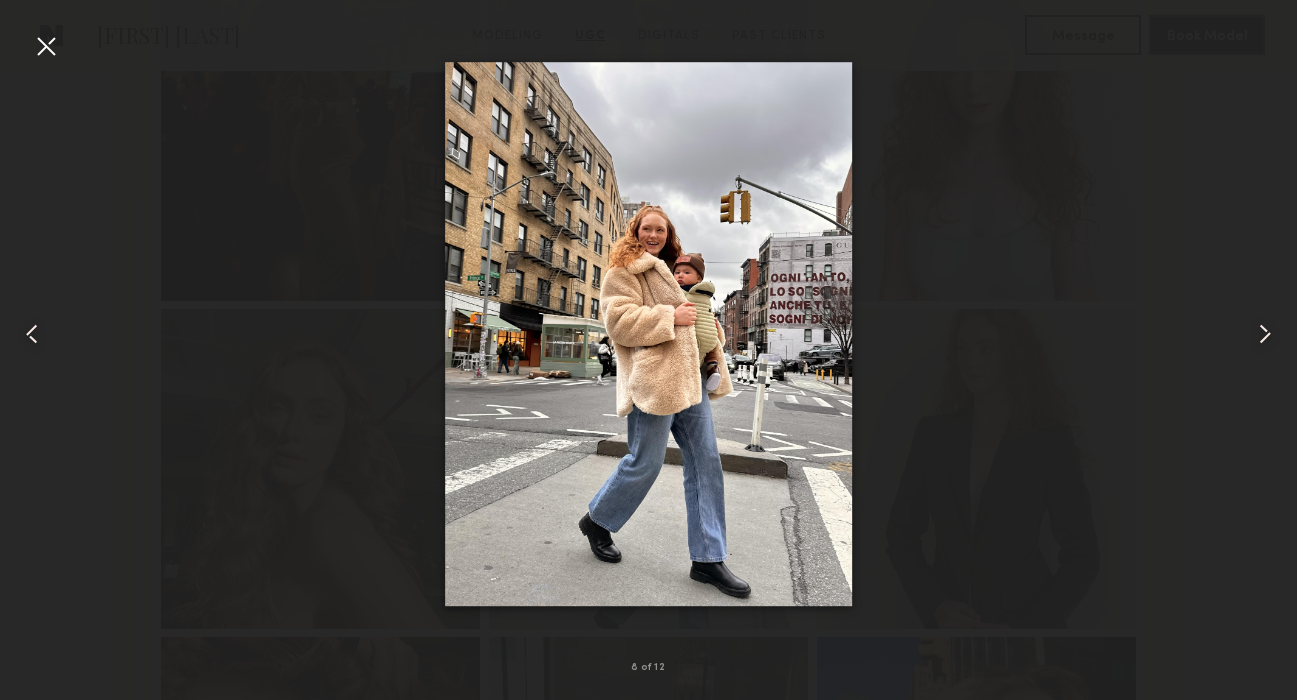 click at bounding box center (46, 46) 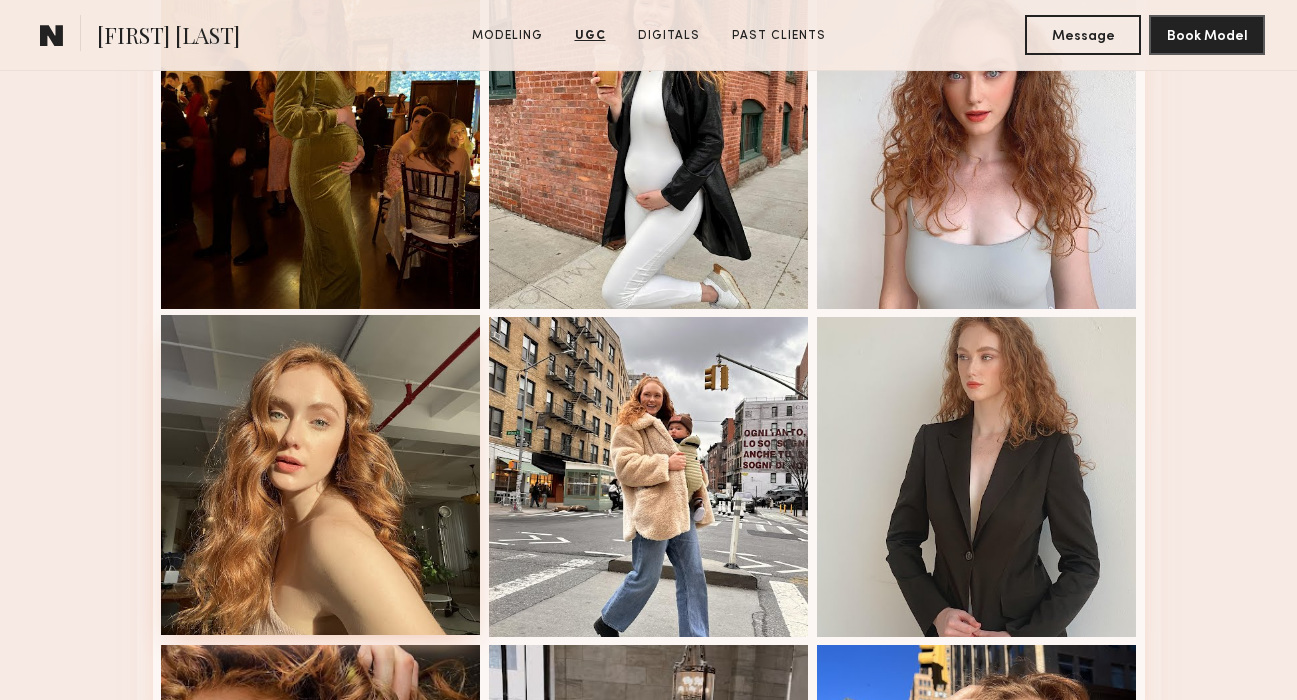 scroll, scrollTop: 5510, scrollLeft: 0, axis: vertical 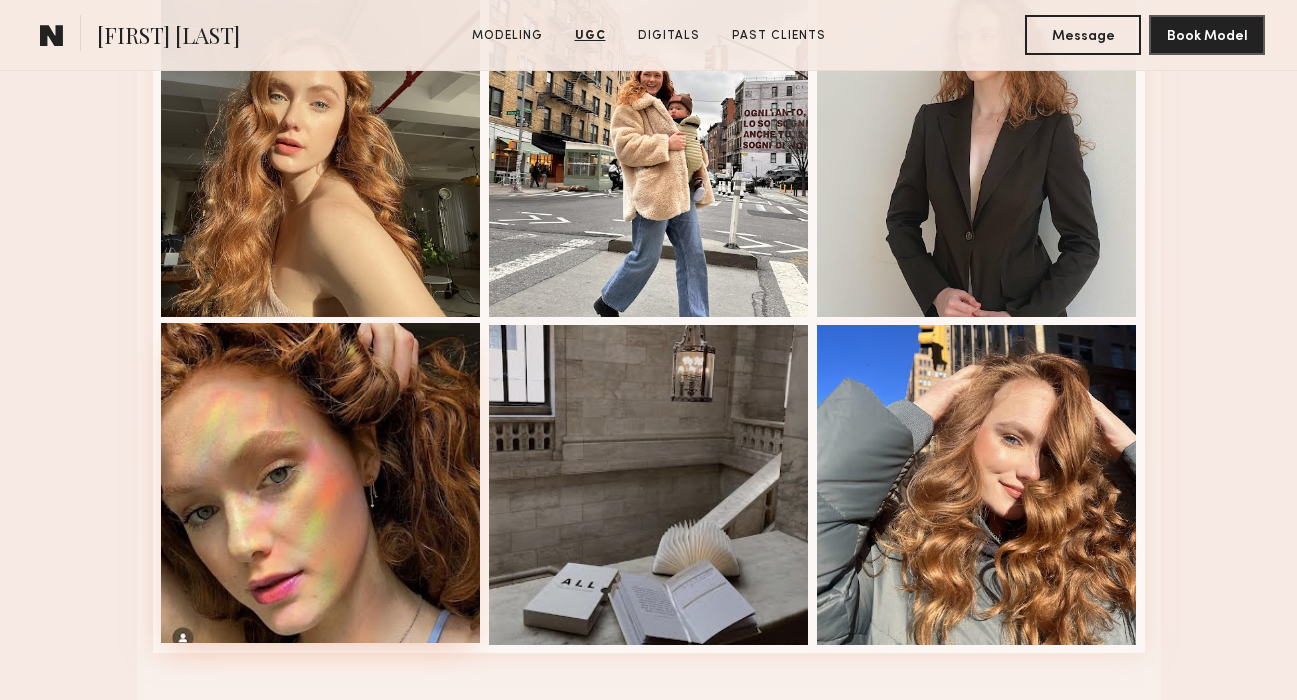 click 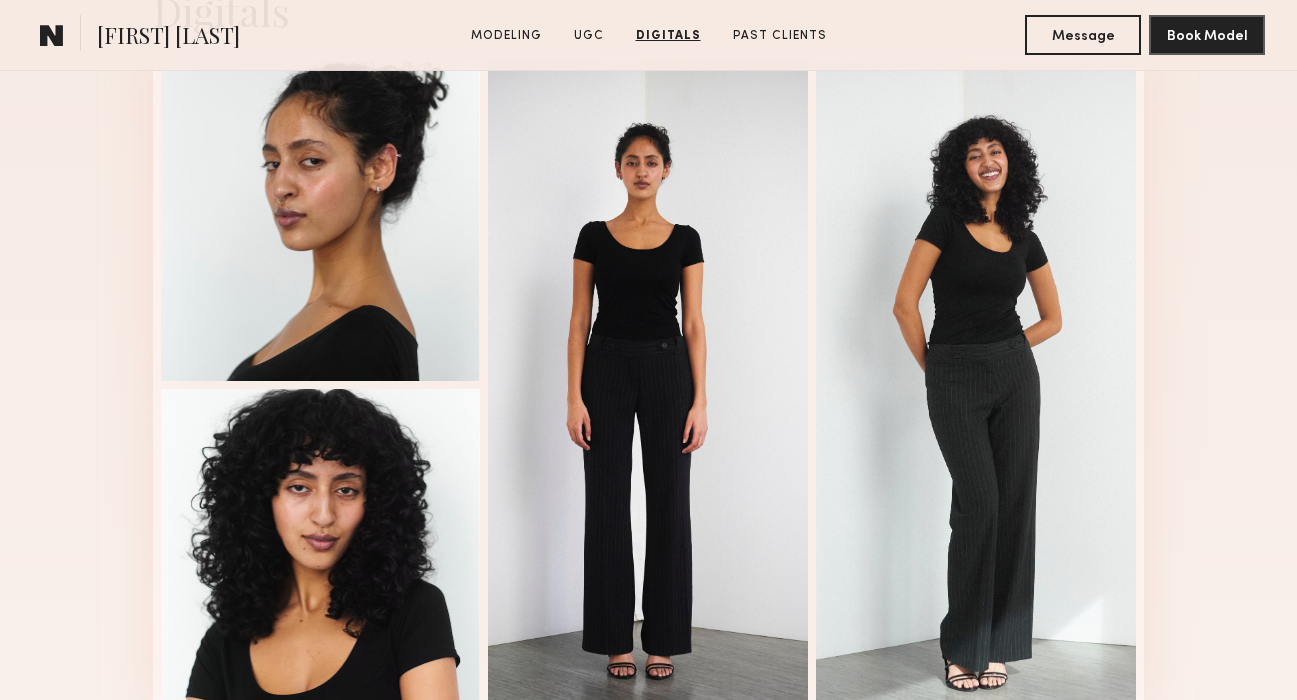 scroll, scrollTop: 2968, scrollLeft: 0, axis: vertical 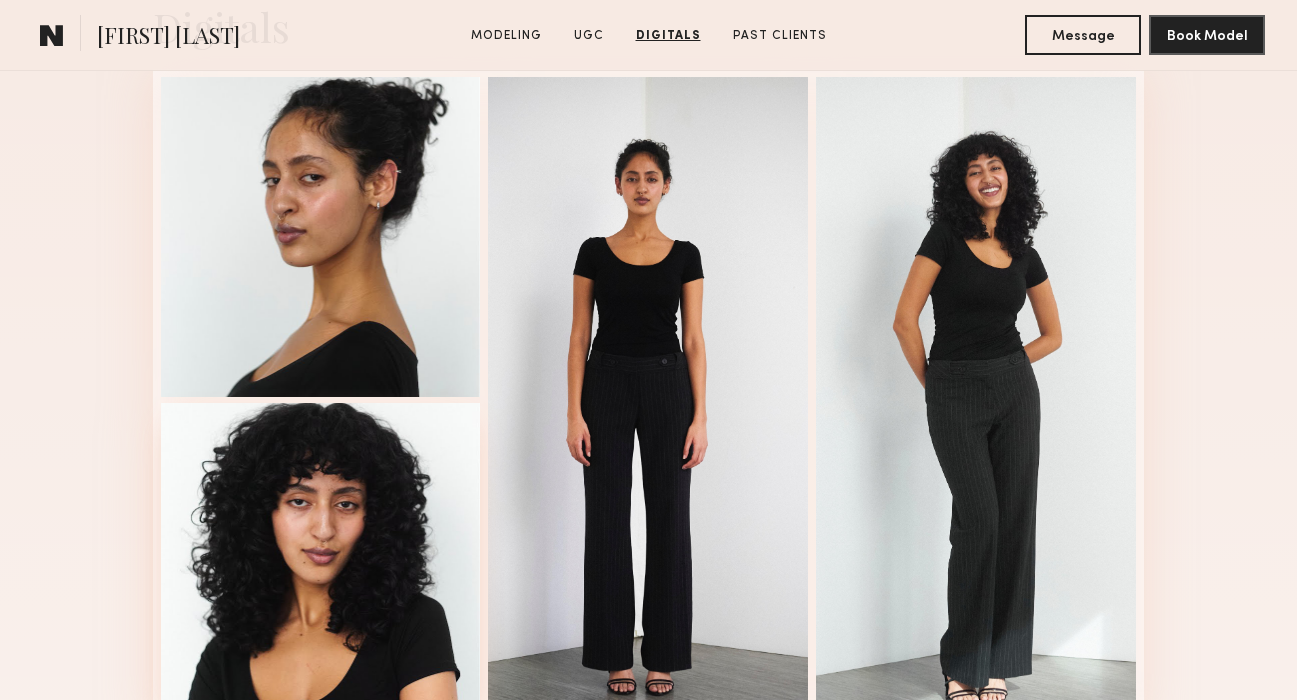 click at bounding box center [321, 563] 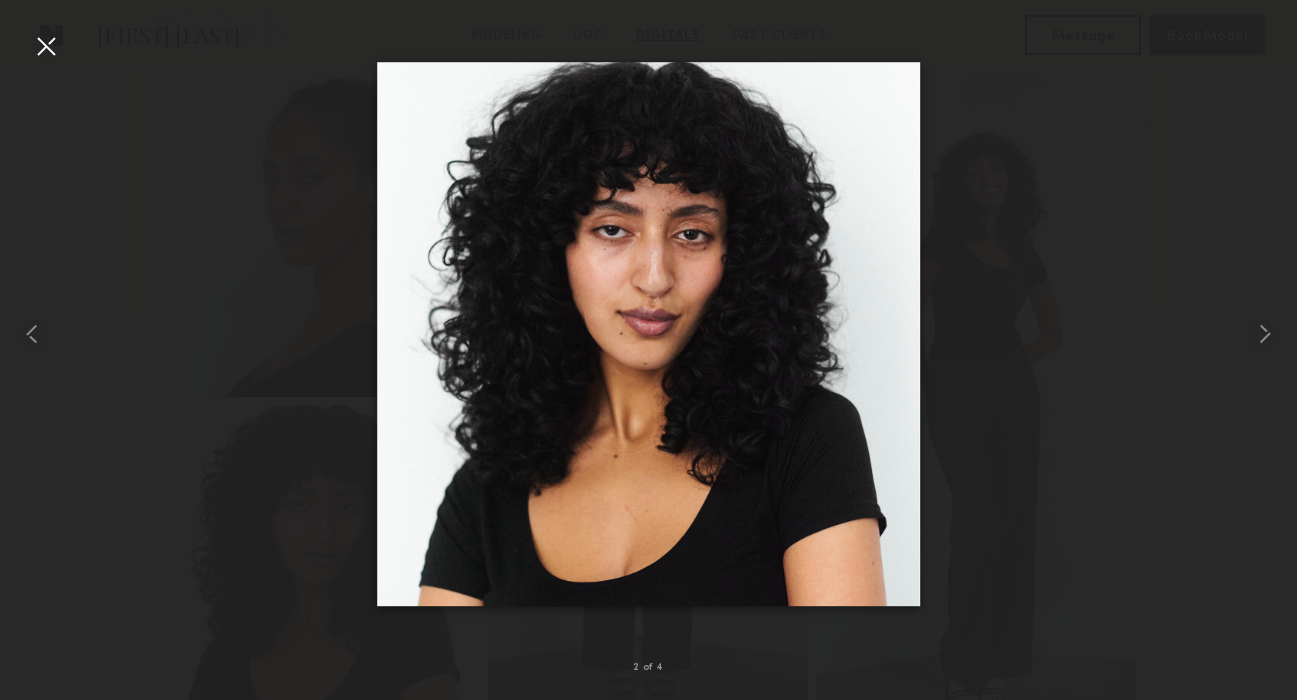 click at bounding box center (46, 46) 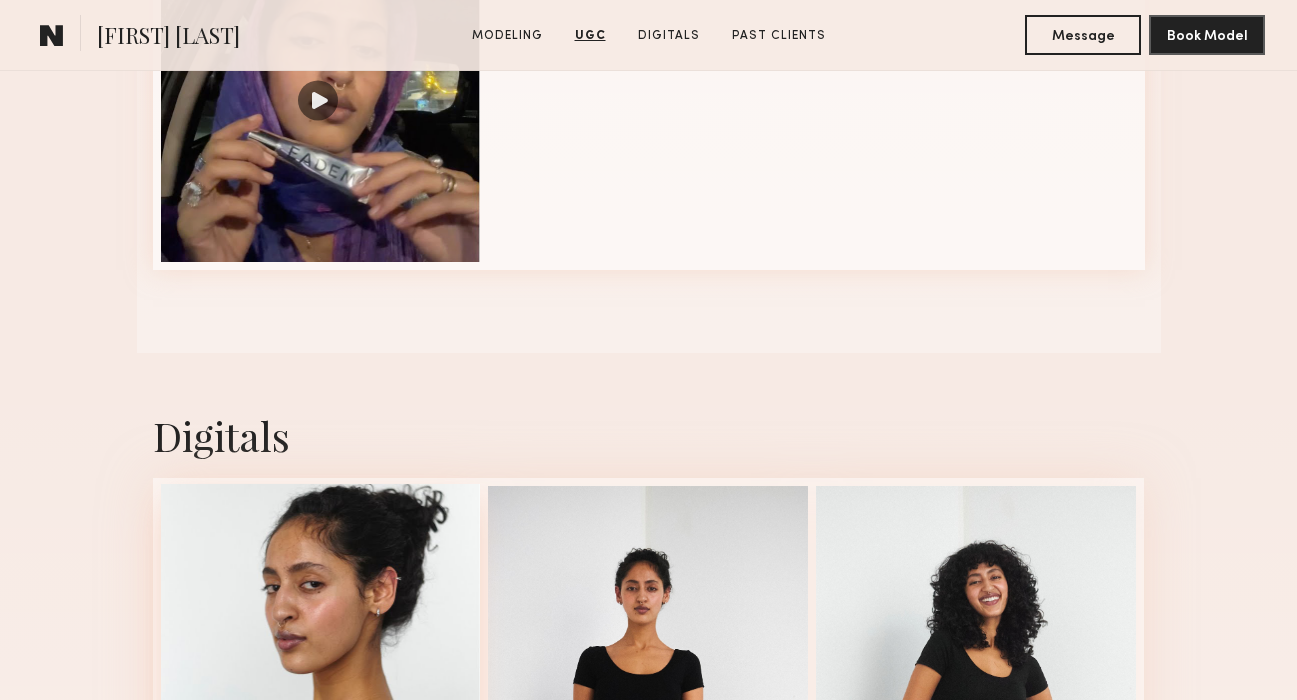 scroll, scrollTop: 2708, scrollLeft: 0, axis: vertical 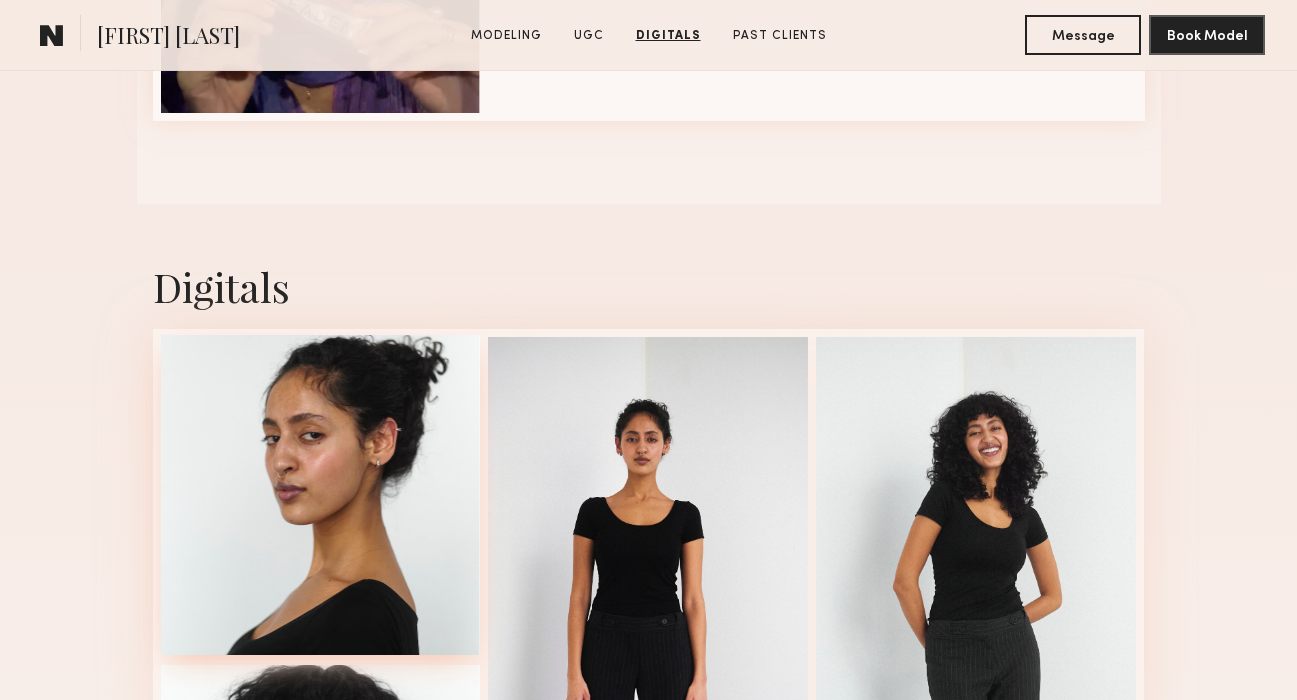 click at bounding box center (321, 495) 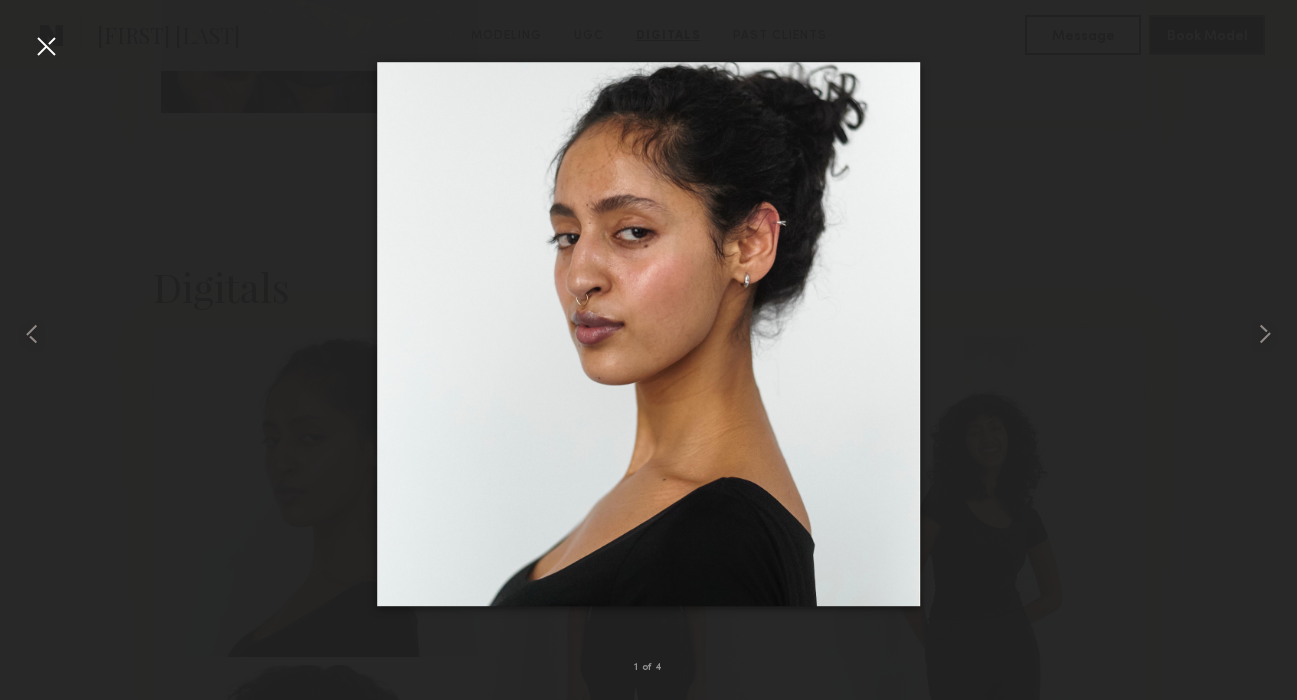 click at bounding box center (46, 46) 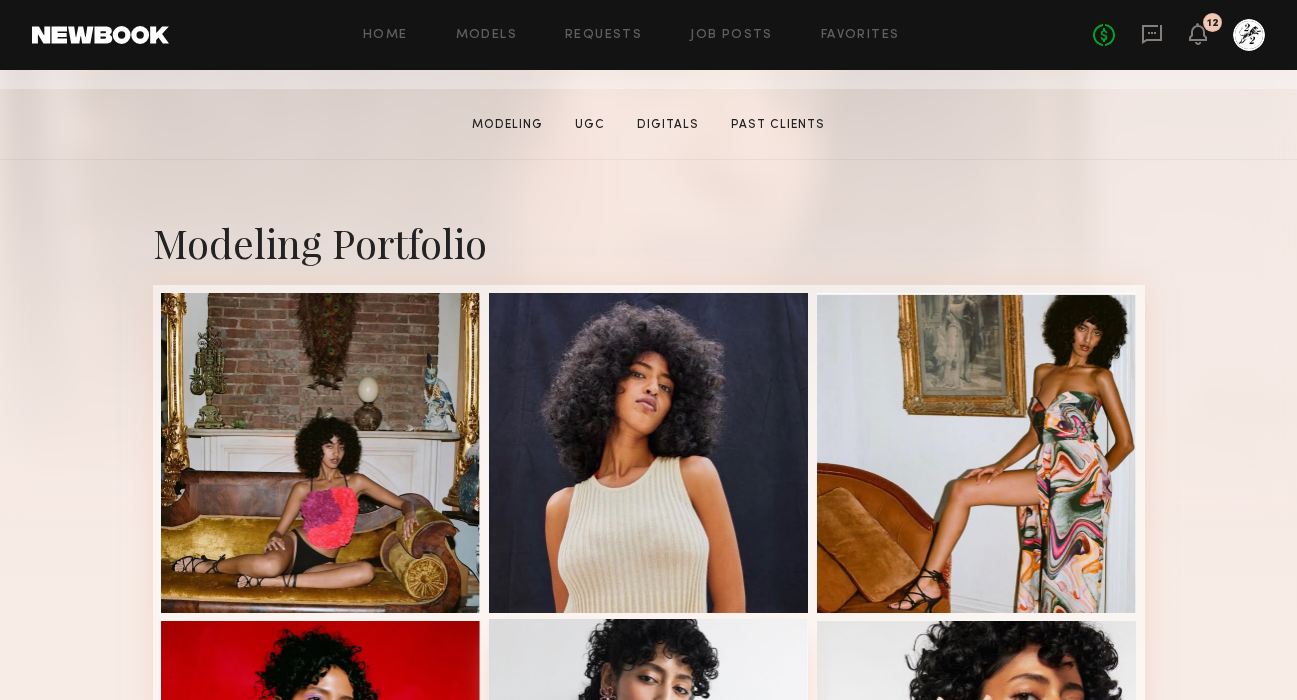 scroll, scrollTop: 364, scrollLeft: 0, axis: vertical 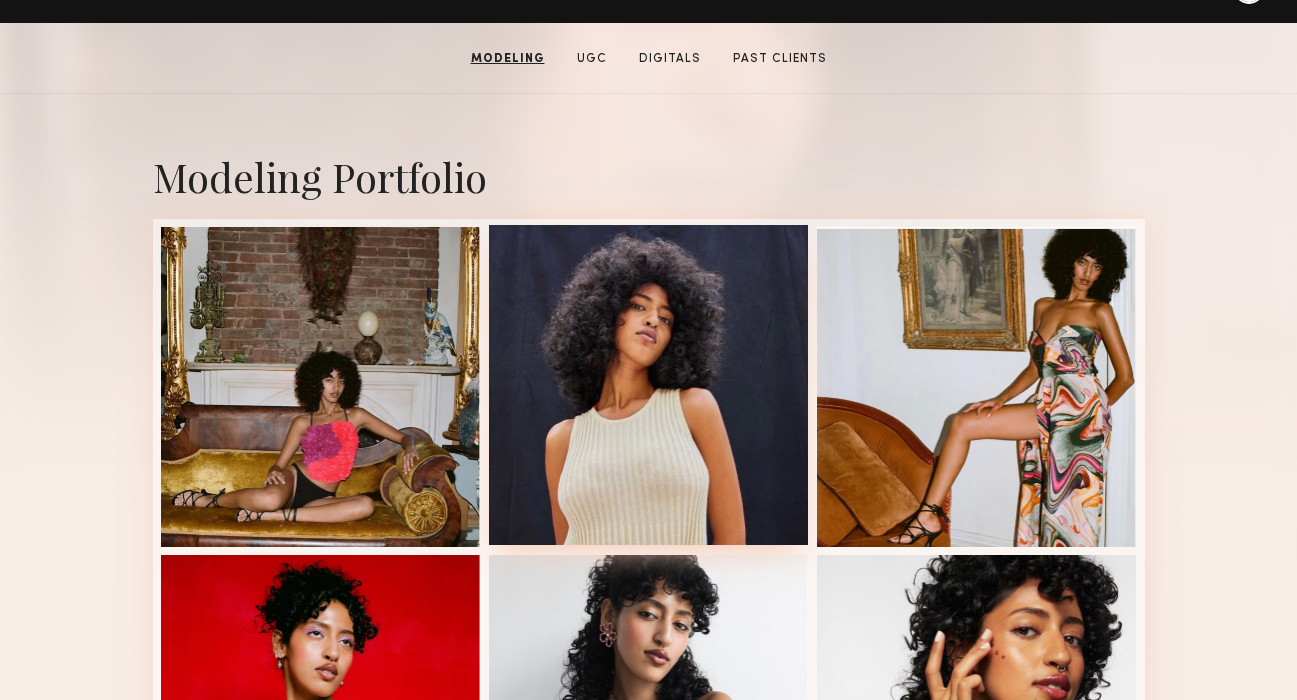 click at bounding box center (649, 385) 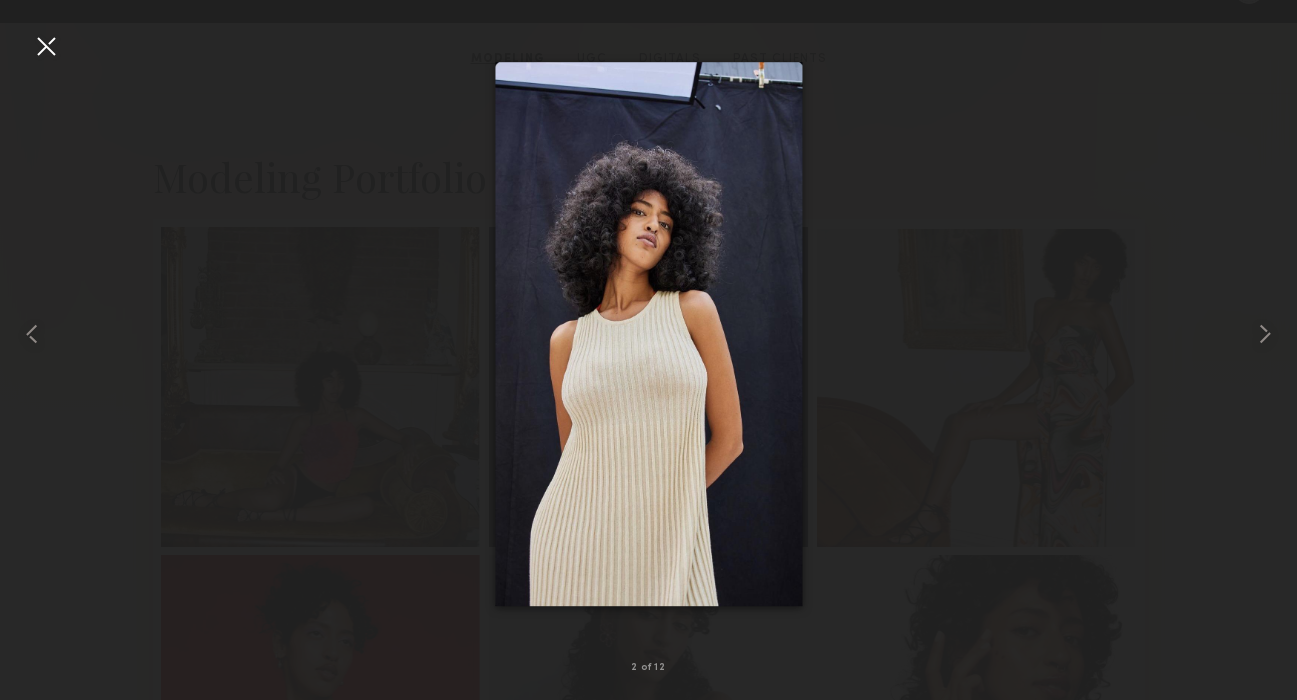 click at bounding box center (46, 46) 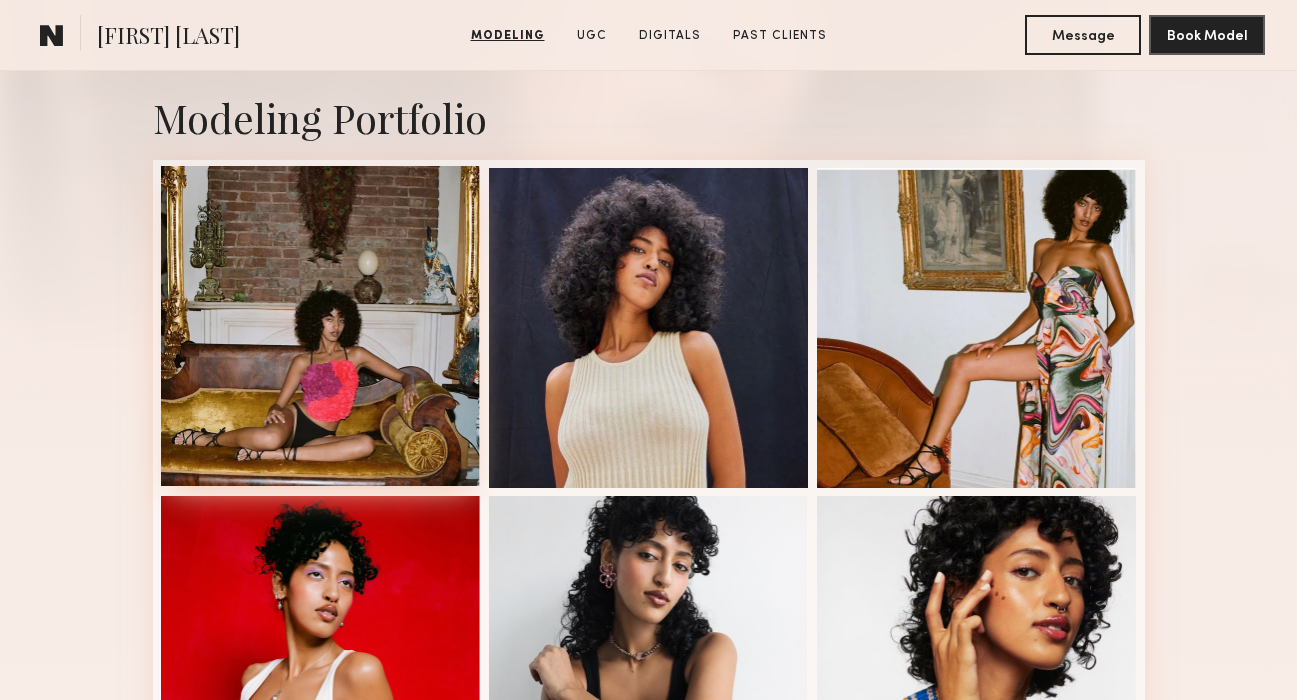 scroll, scrollTop: 0, scrollLeft: 0, axis: both 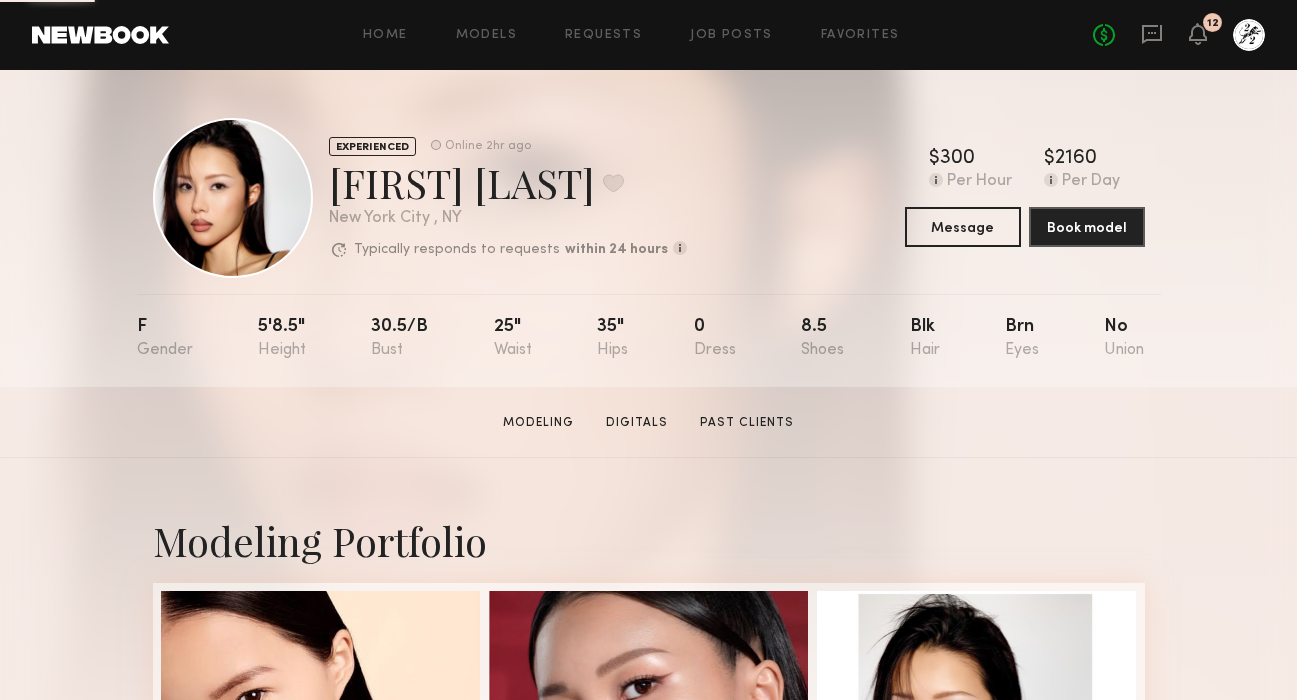 click on "Home Models Requests Job Posts Favorites Sign Out No fees up to $5,000 12" 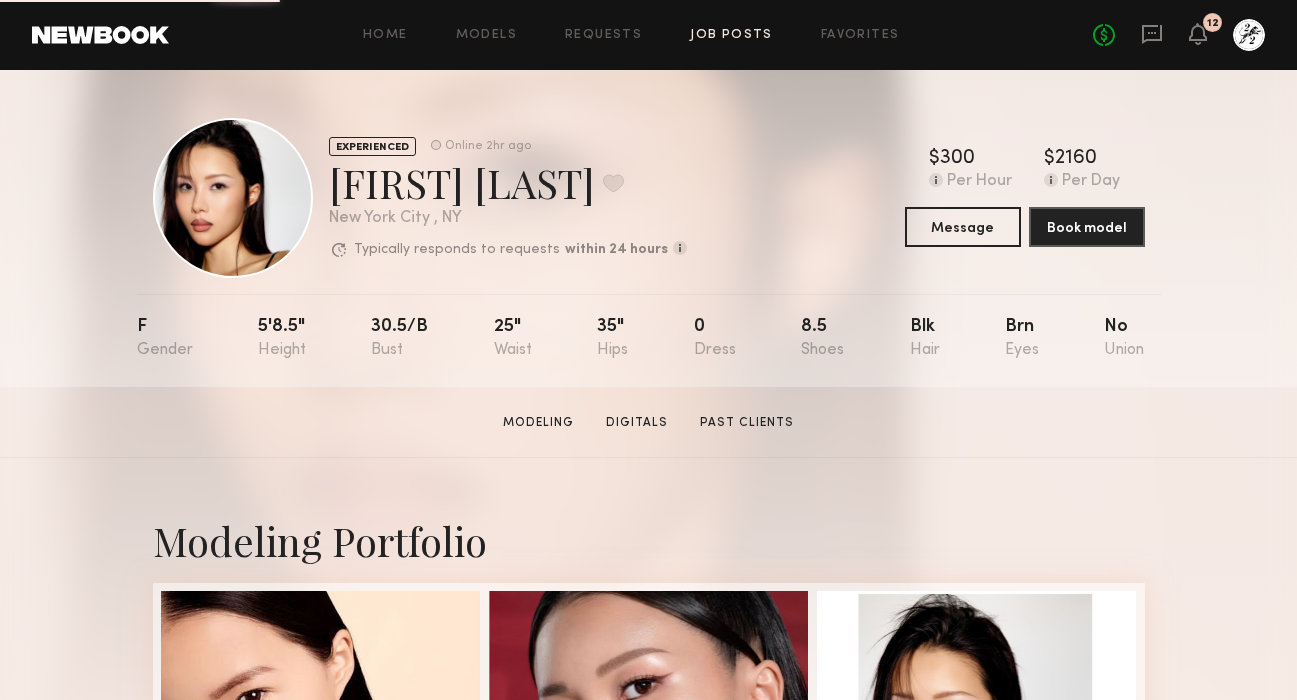 click on "Job Posts" 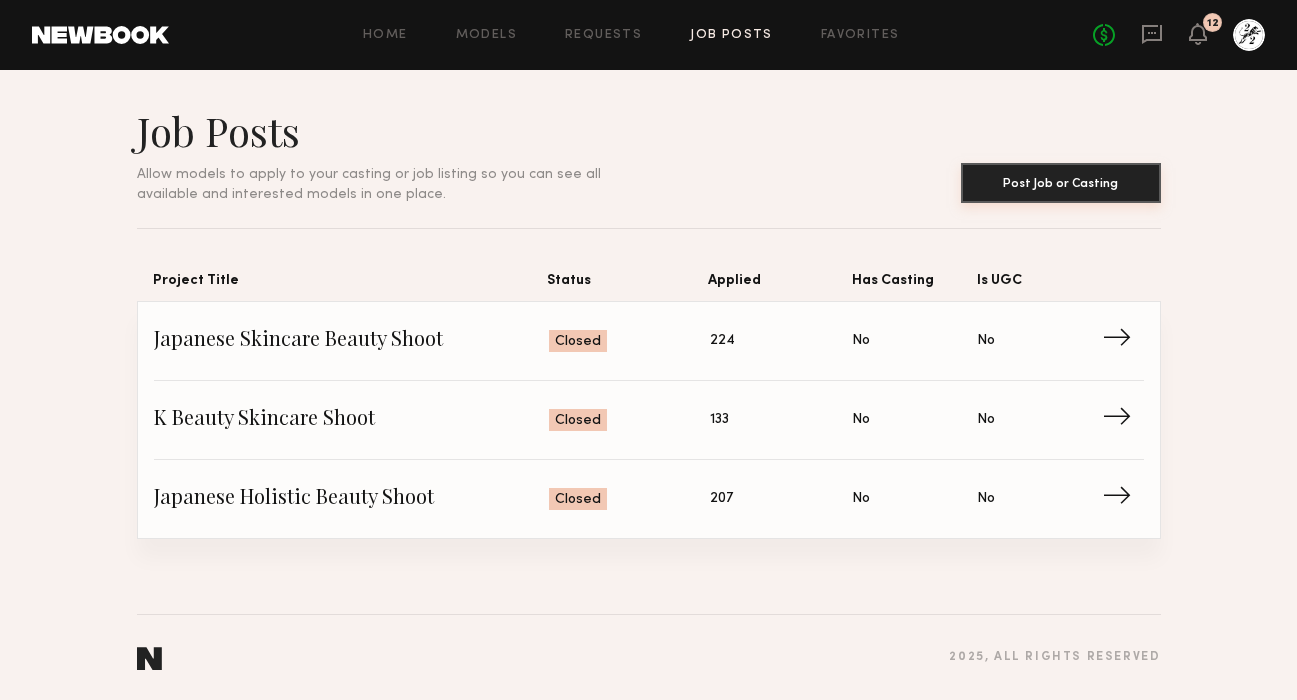 click on "Post Job or Casting" 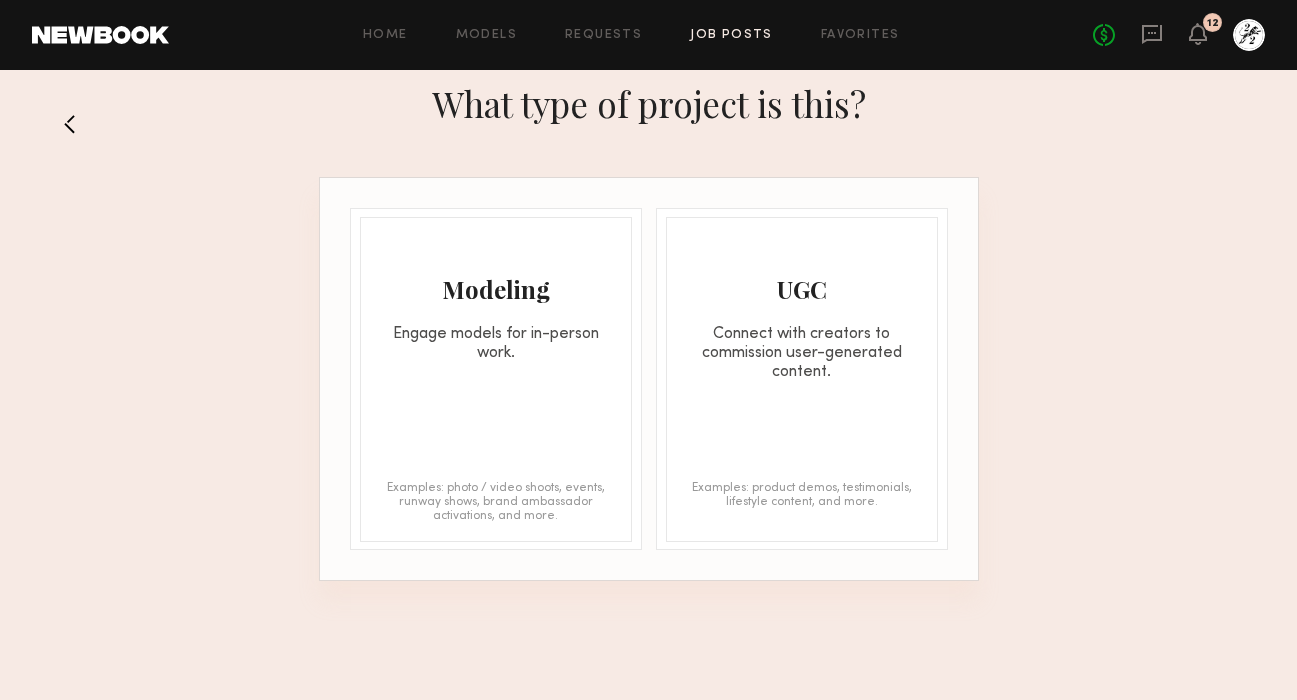 click on "Modeling Engage models for in-person work. Examples: photo / video shoots, events, runway shows, brand ambassador activations, and more." 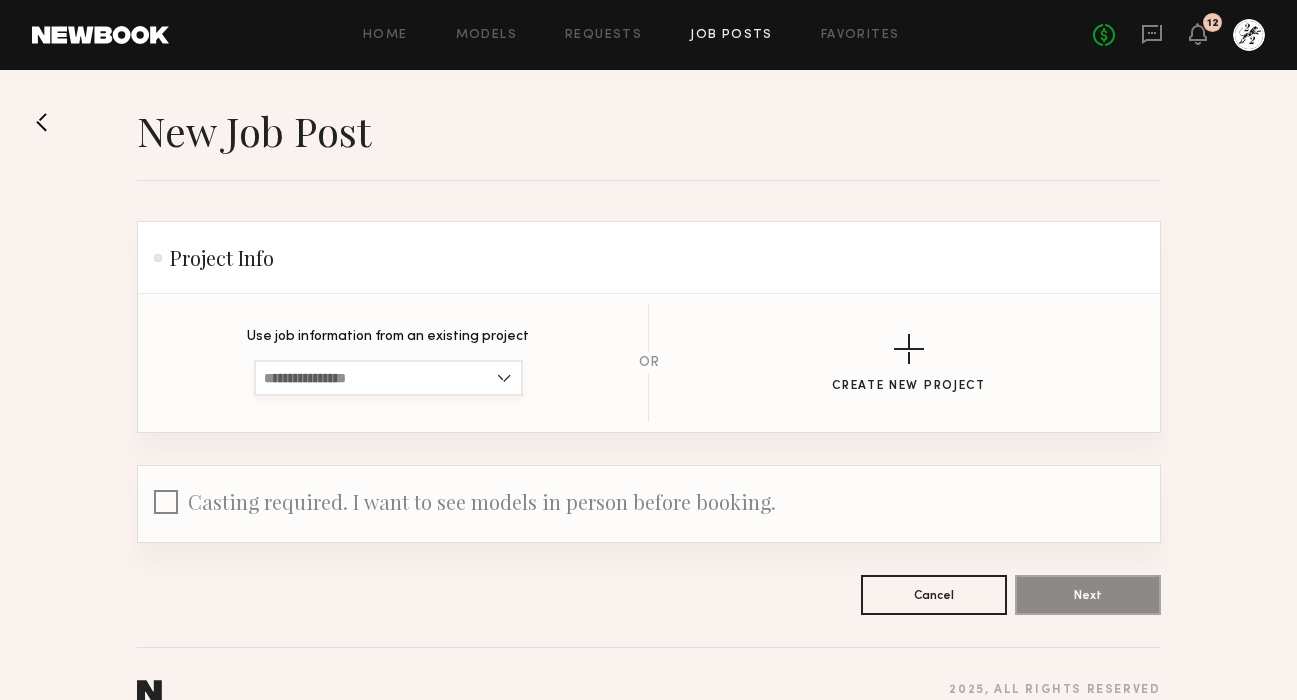 click at bounding box center [388, 378] 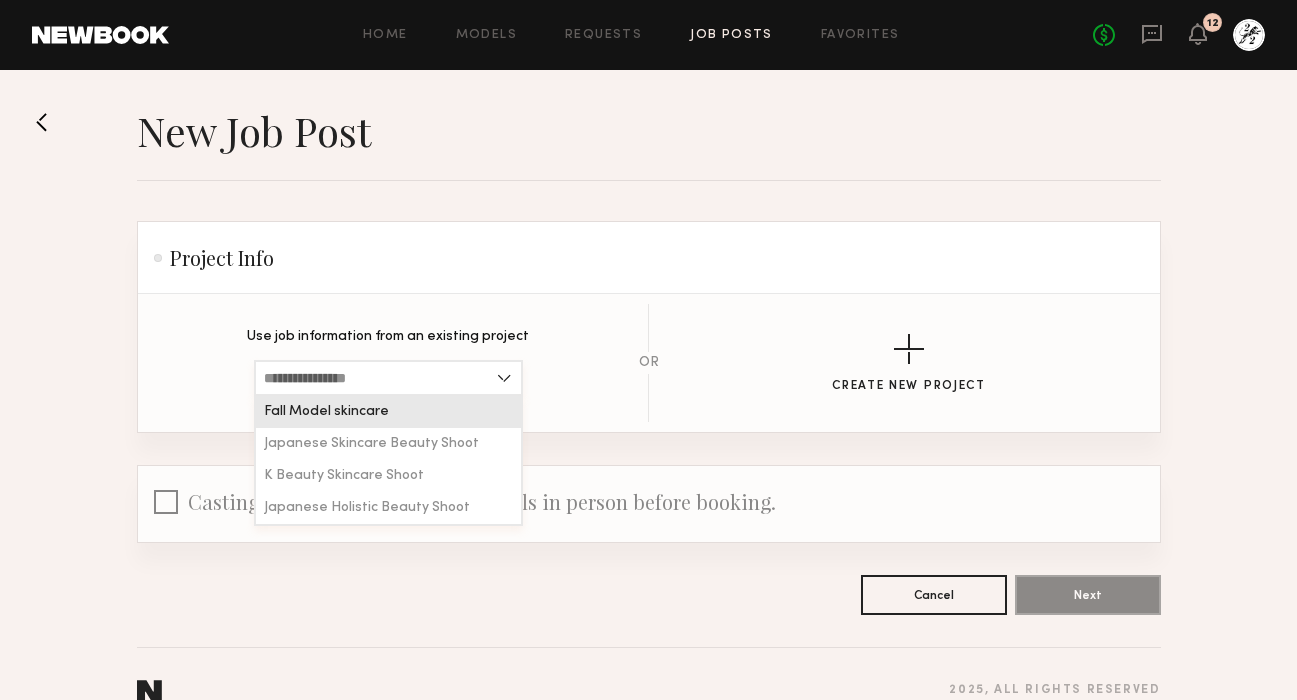 click at bounding box center (388, 378) 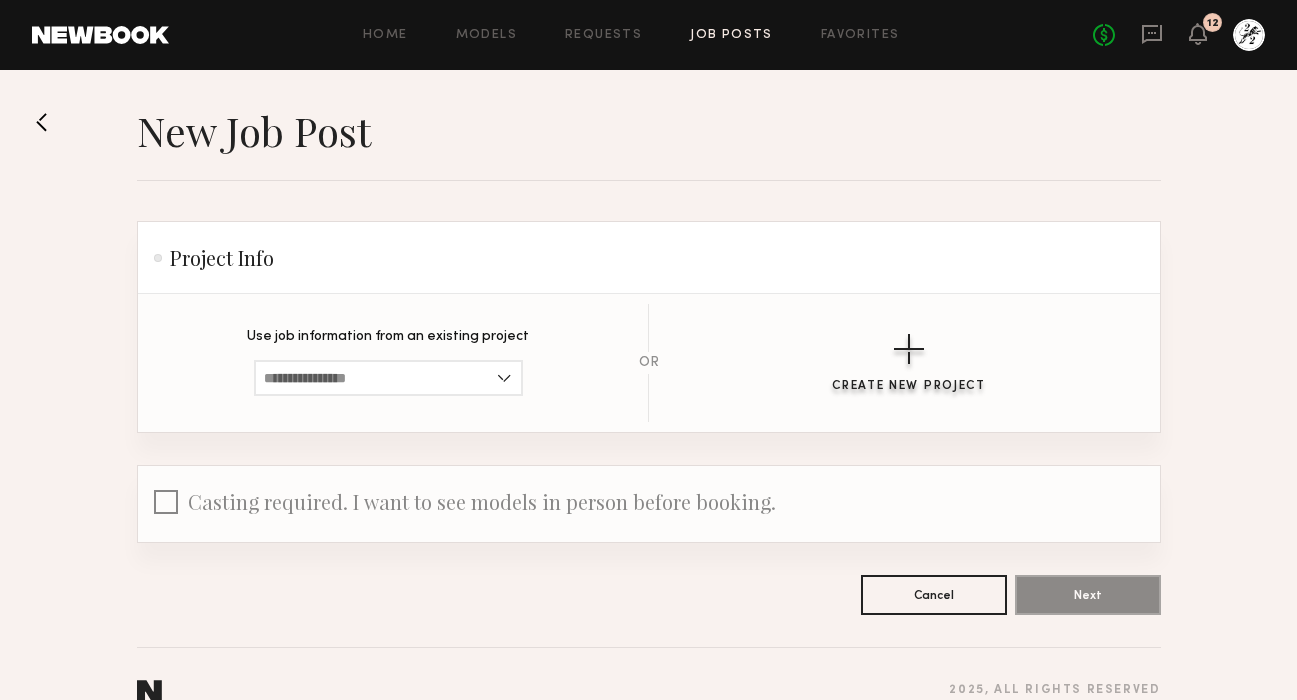 click on "Create New Project" 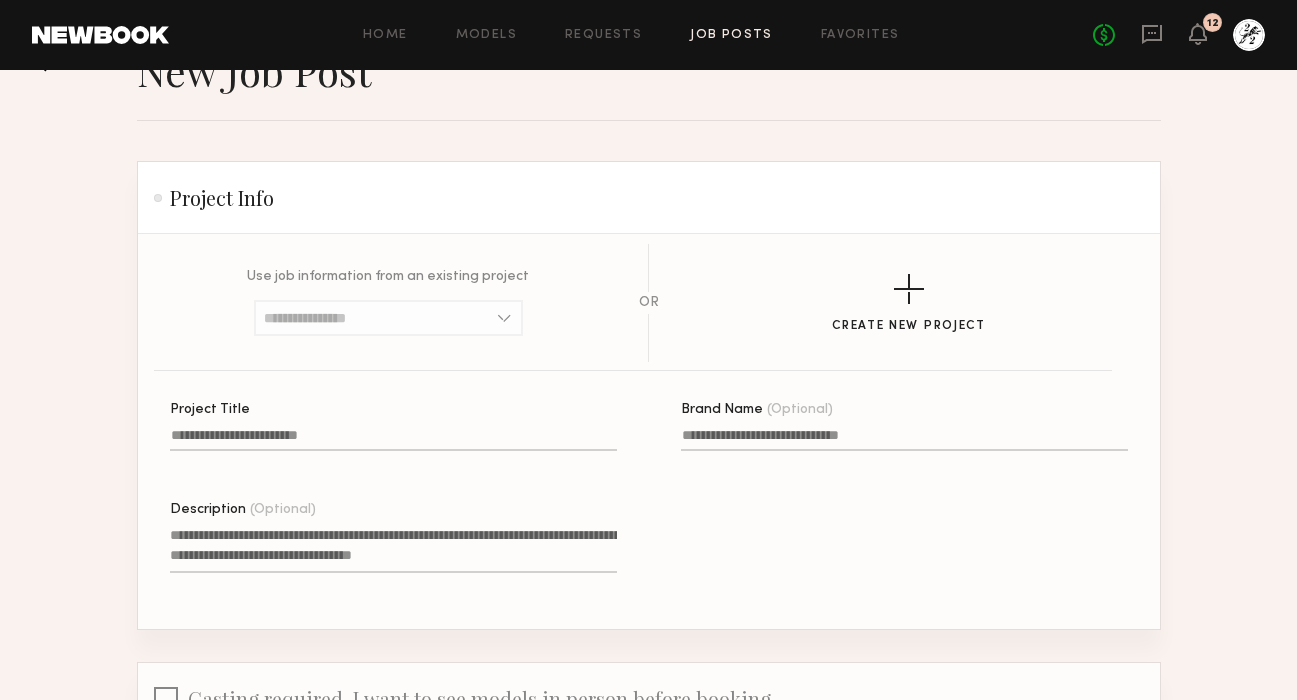 scroll, scrollTop: 104, scrollLeft: 0, axis: vertical 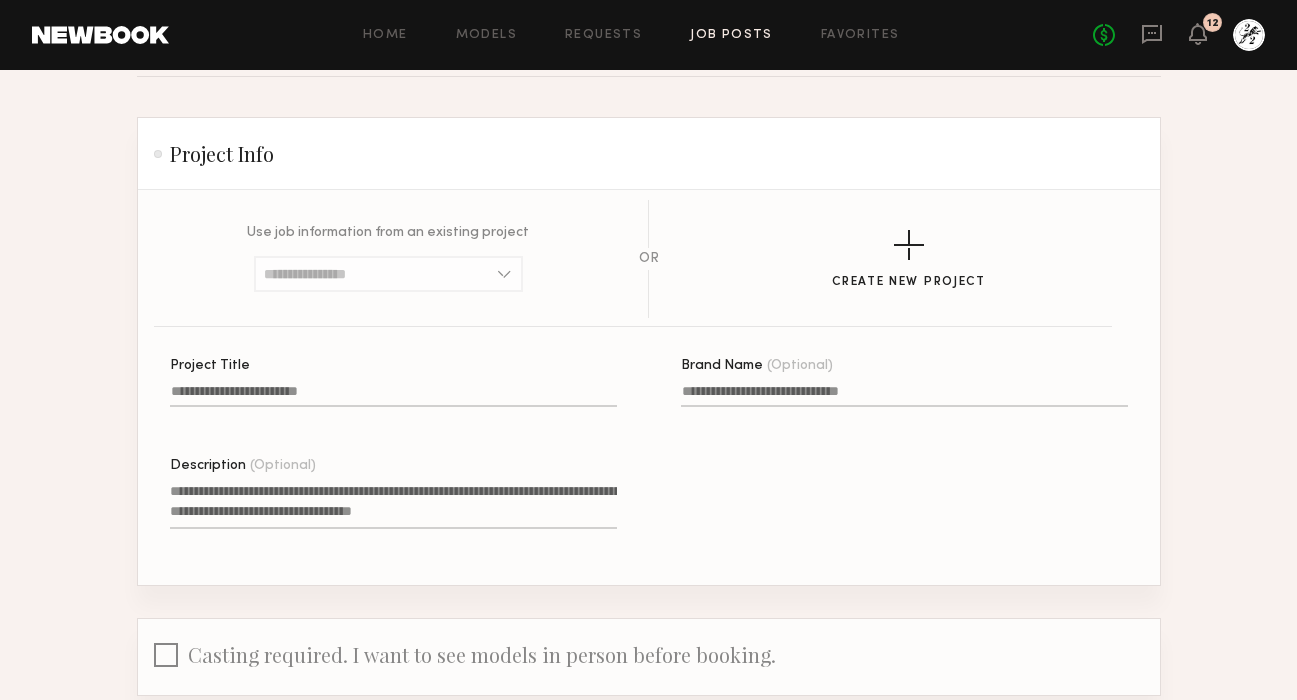 click on "Project Title" 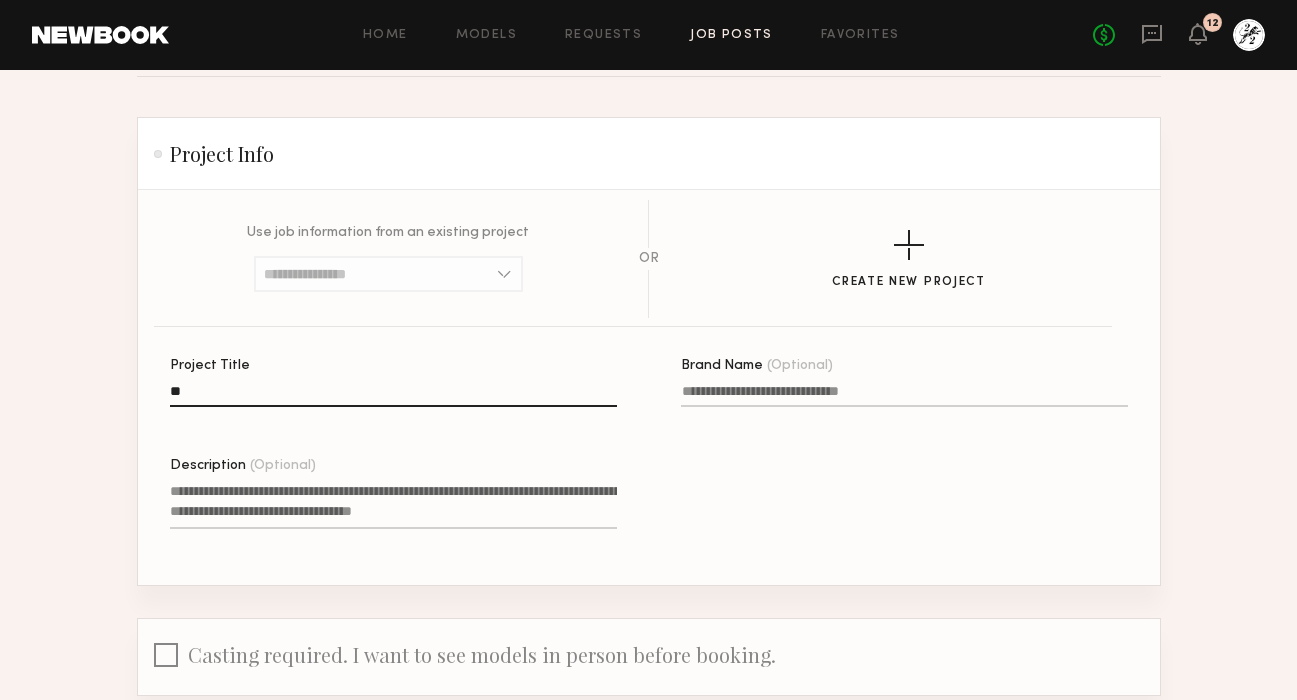 type on "*" 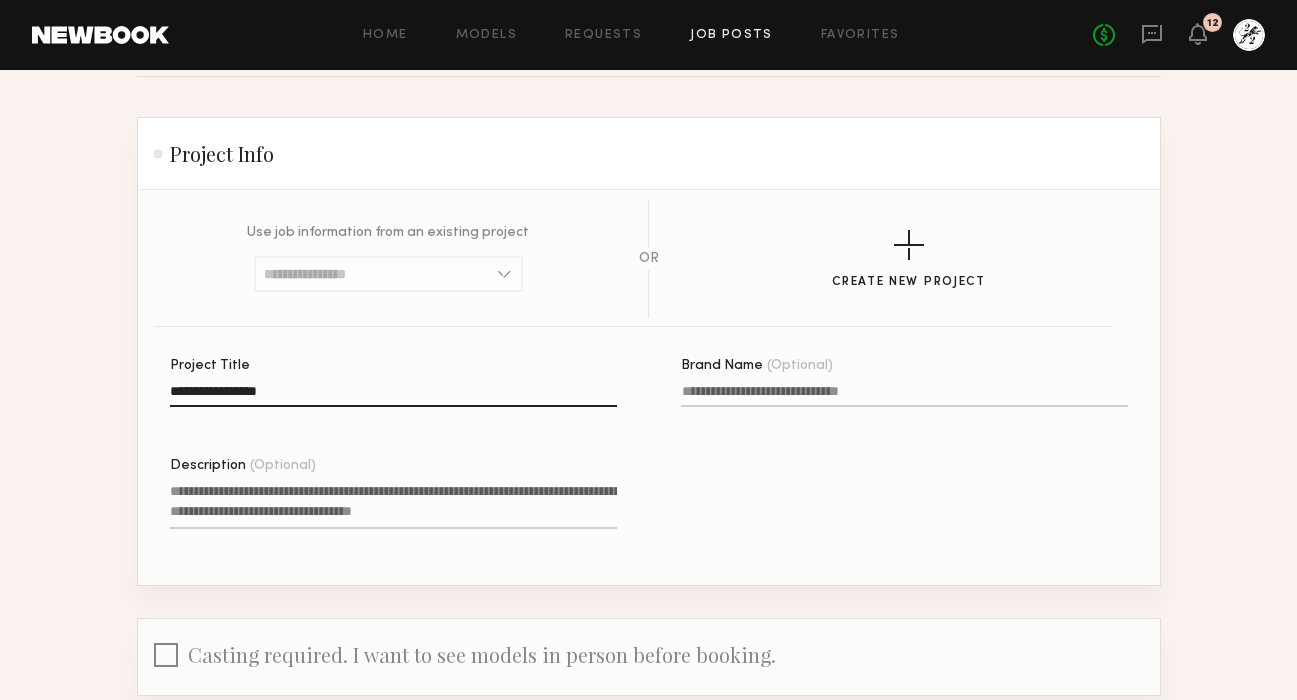 type on "**********" 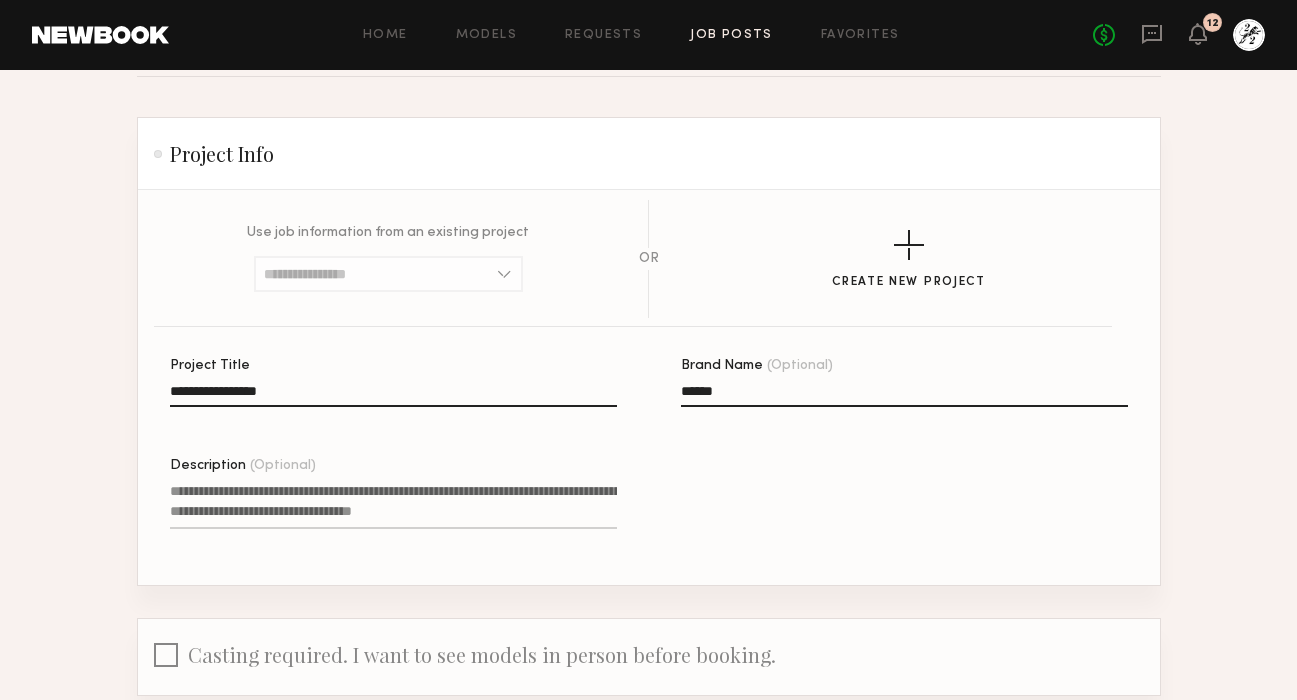 type on "******" 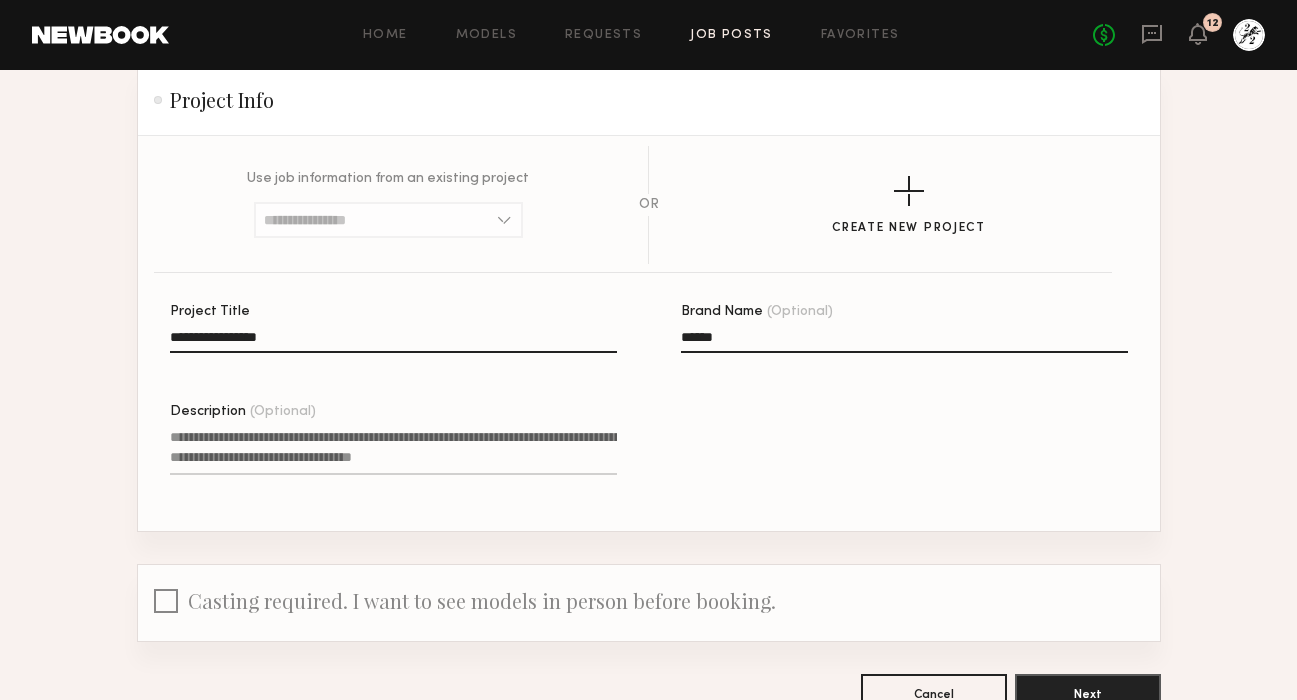 scroll, scrollTop: 217, scrollLeft: 0, axis: vertical 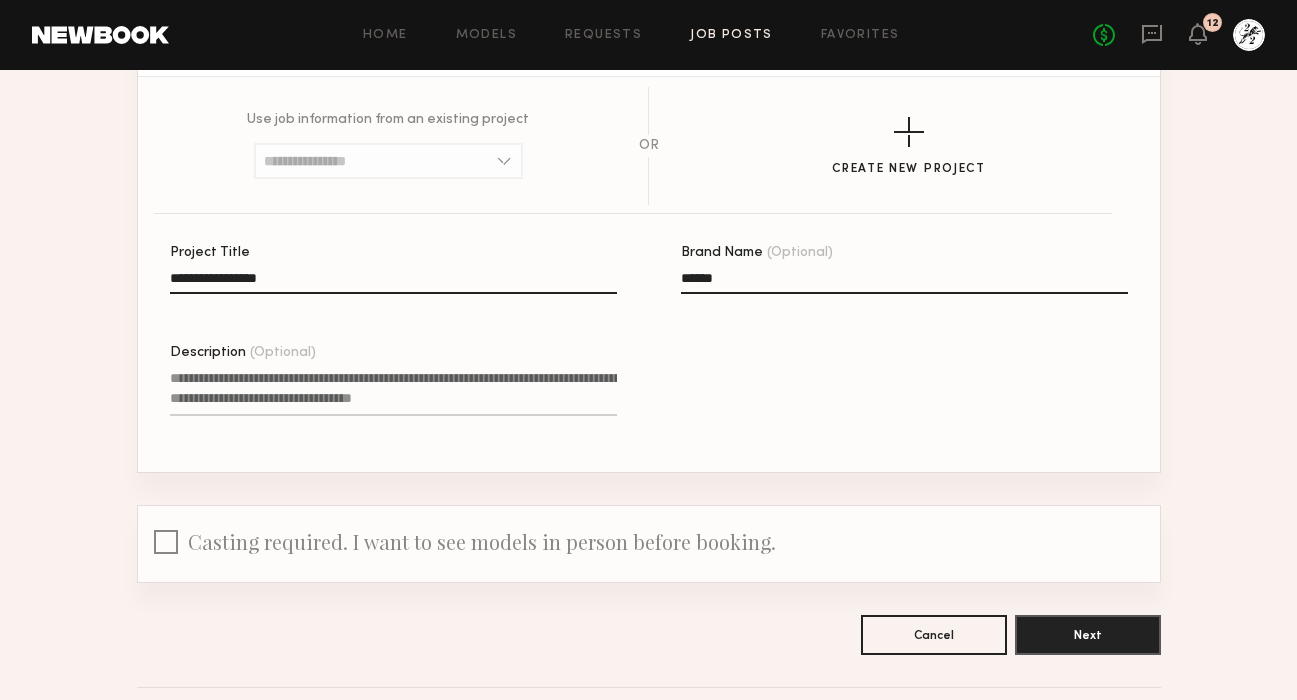 click on "Description (Optional)" 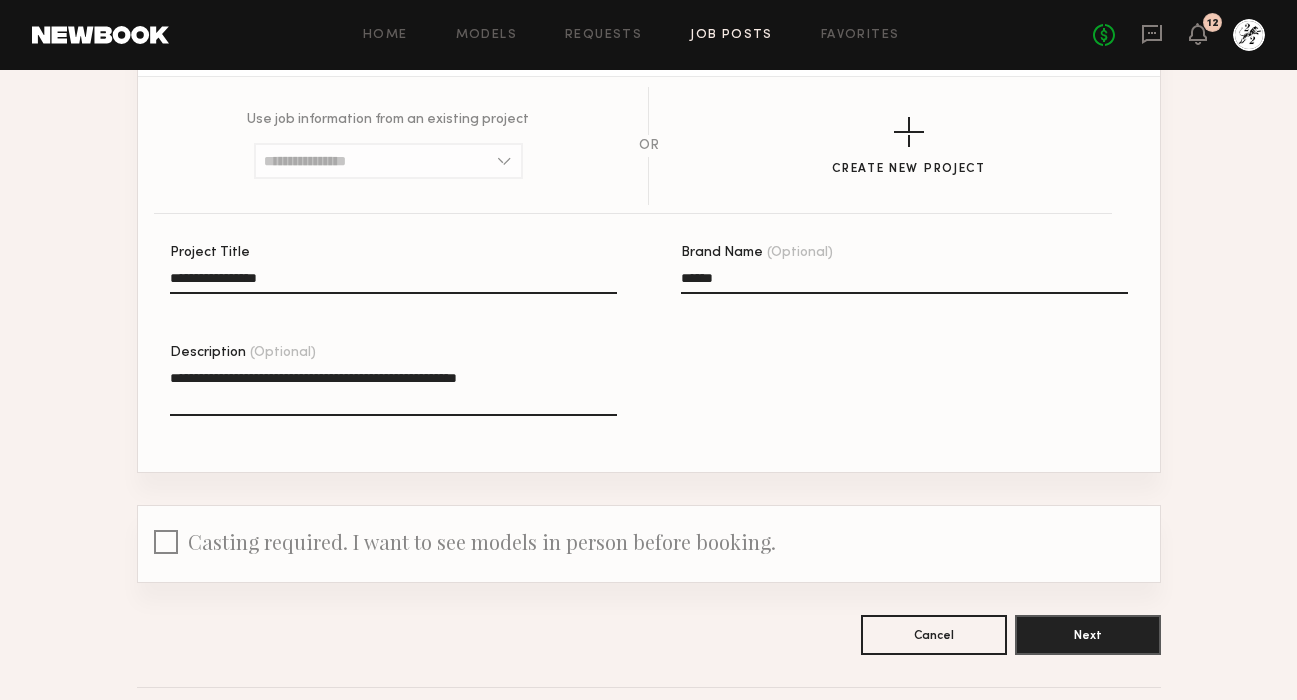 click on "**********" 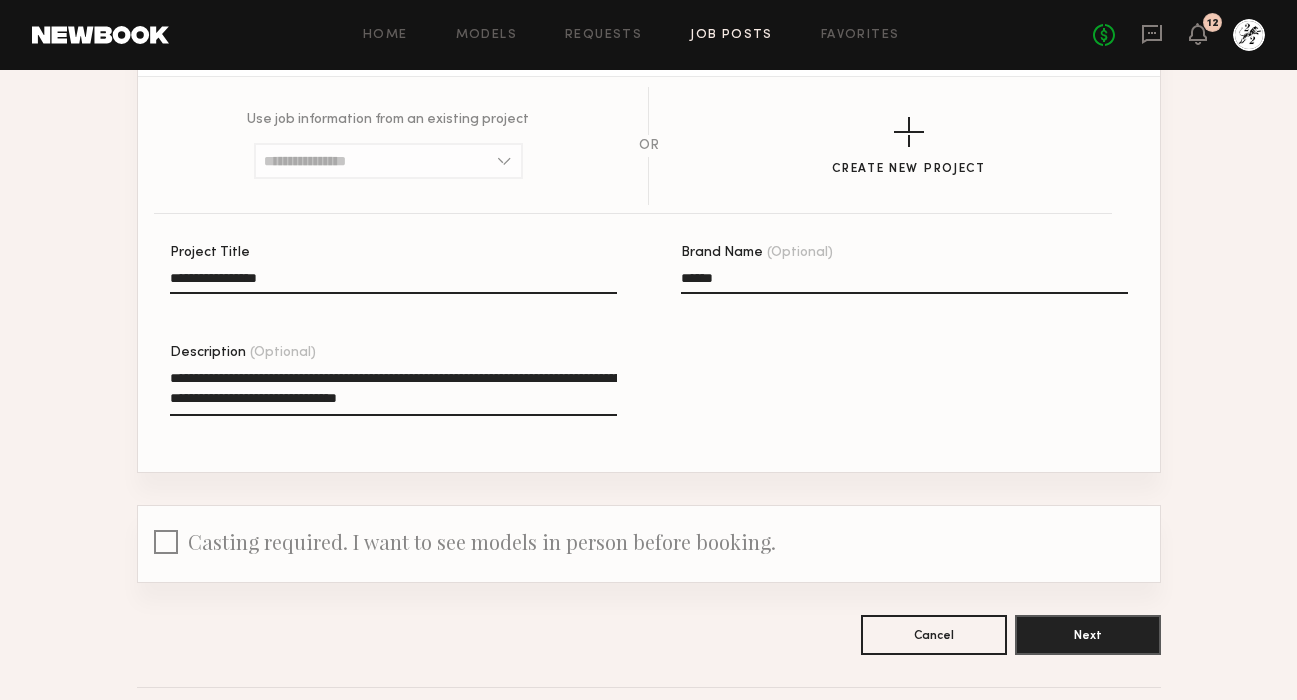 click on "**********" 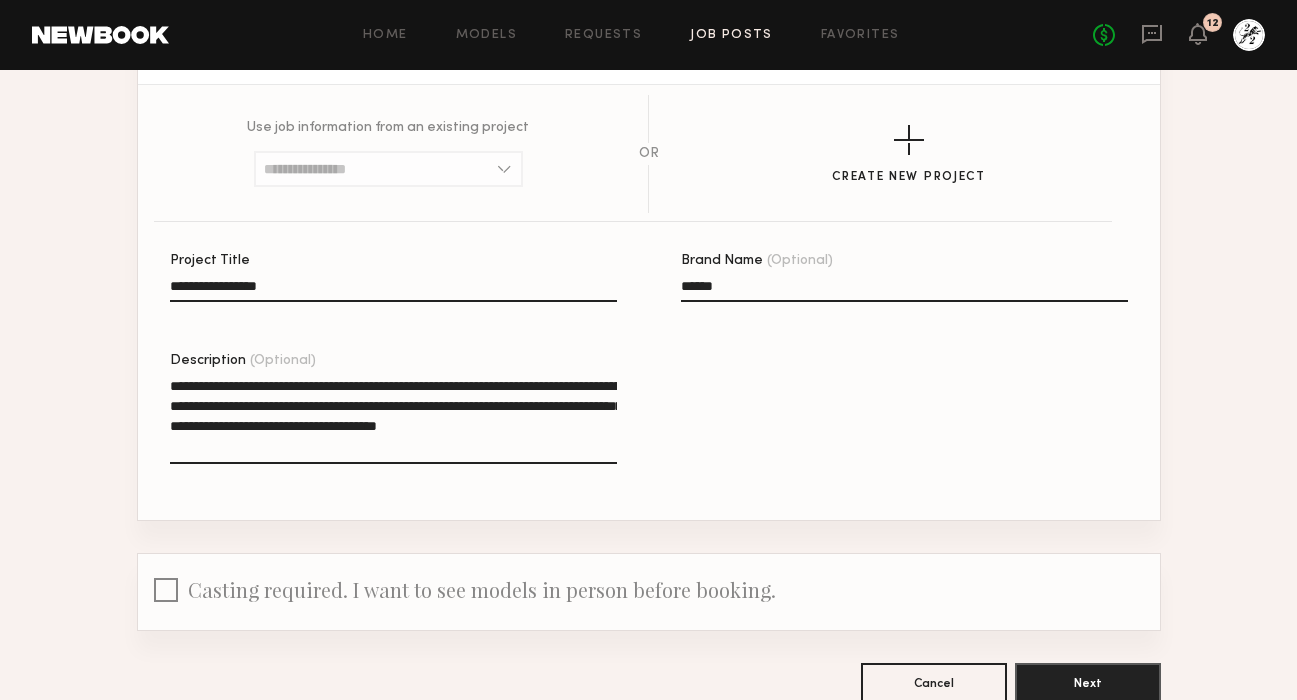 scroll, scrollTop: 329, scrollLeft: 0, axis: vertical 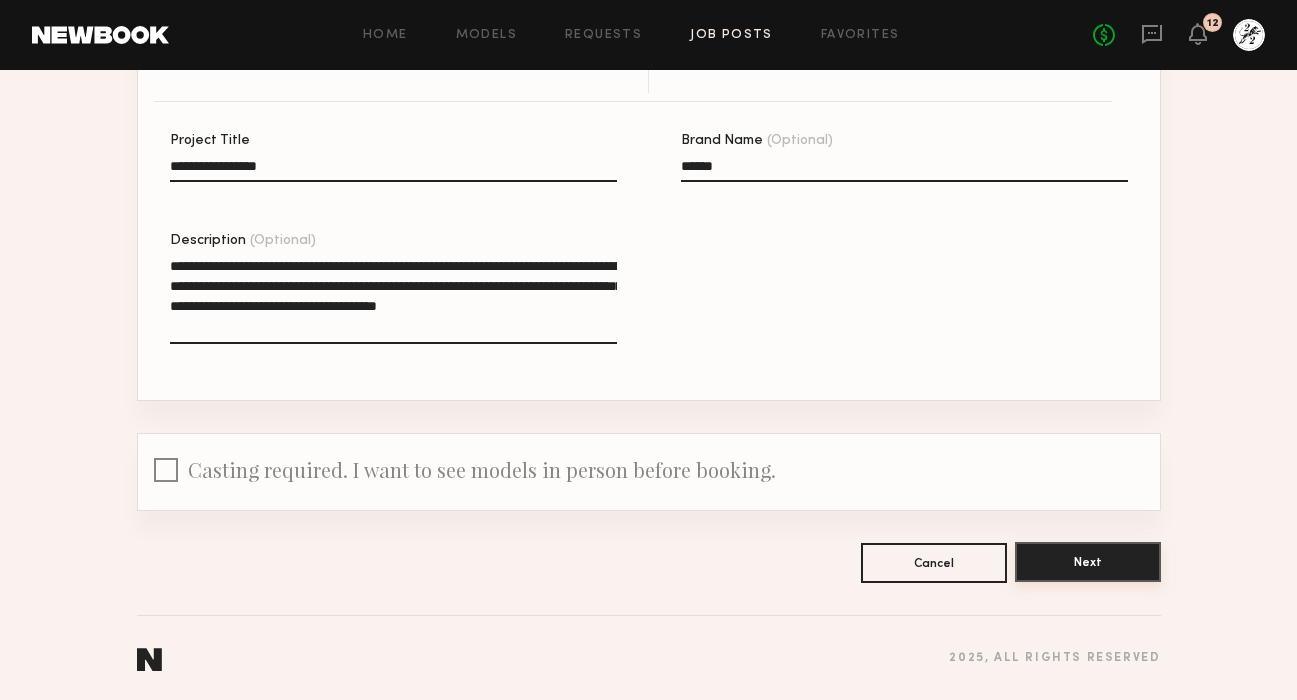 type on "**********" 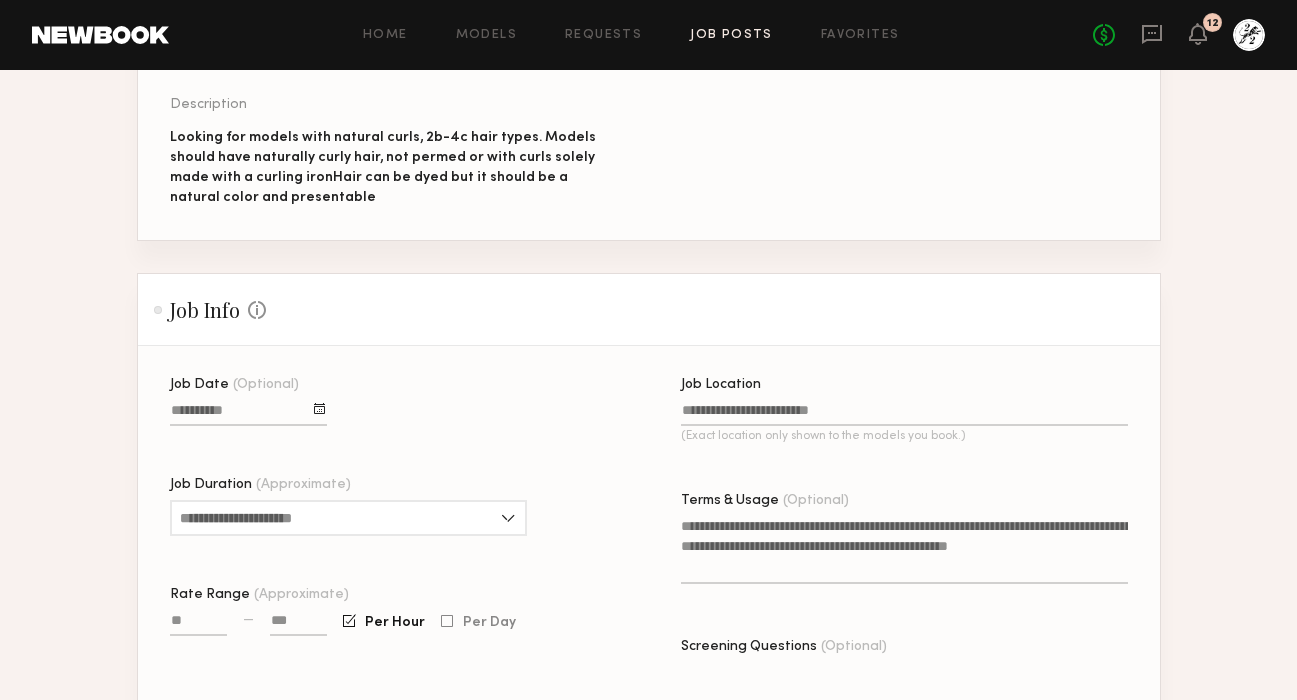 scroll, scrollTop: 413, scrollLeft: 0, axis: vertical 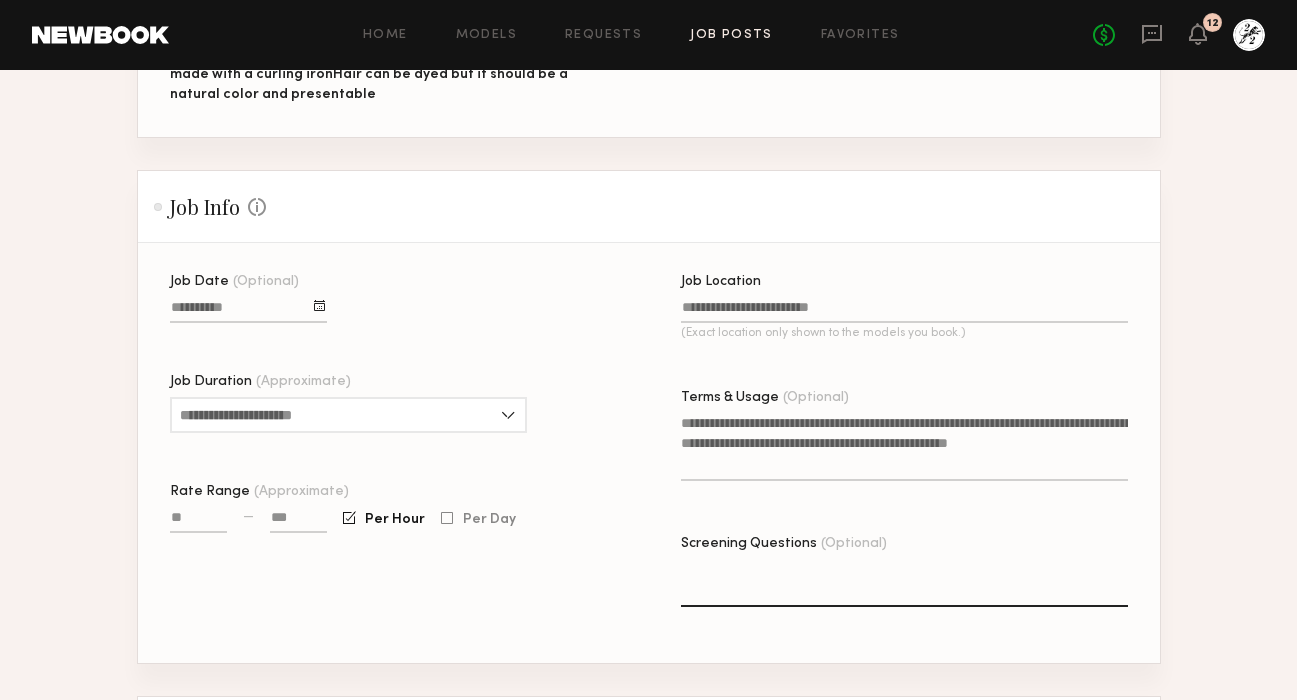 click 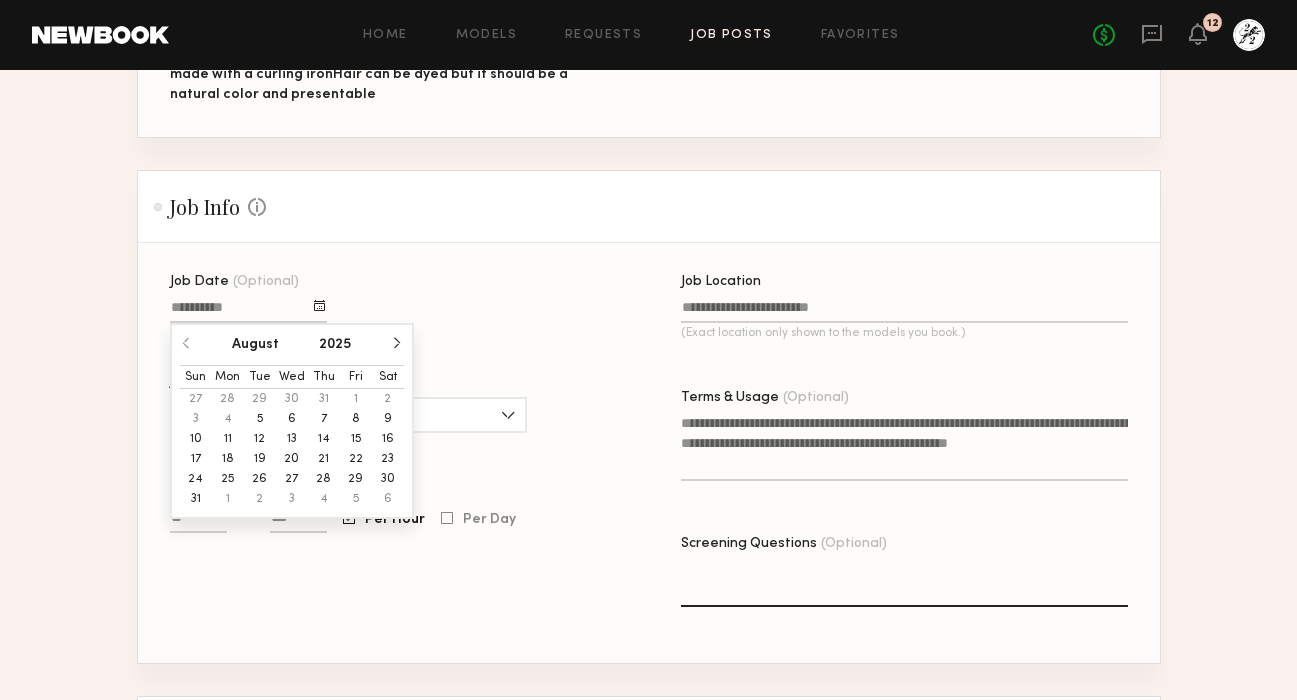 click on "20" 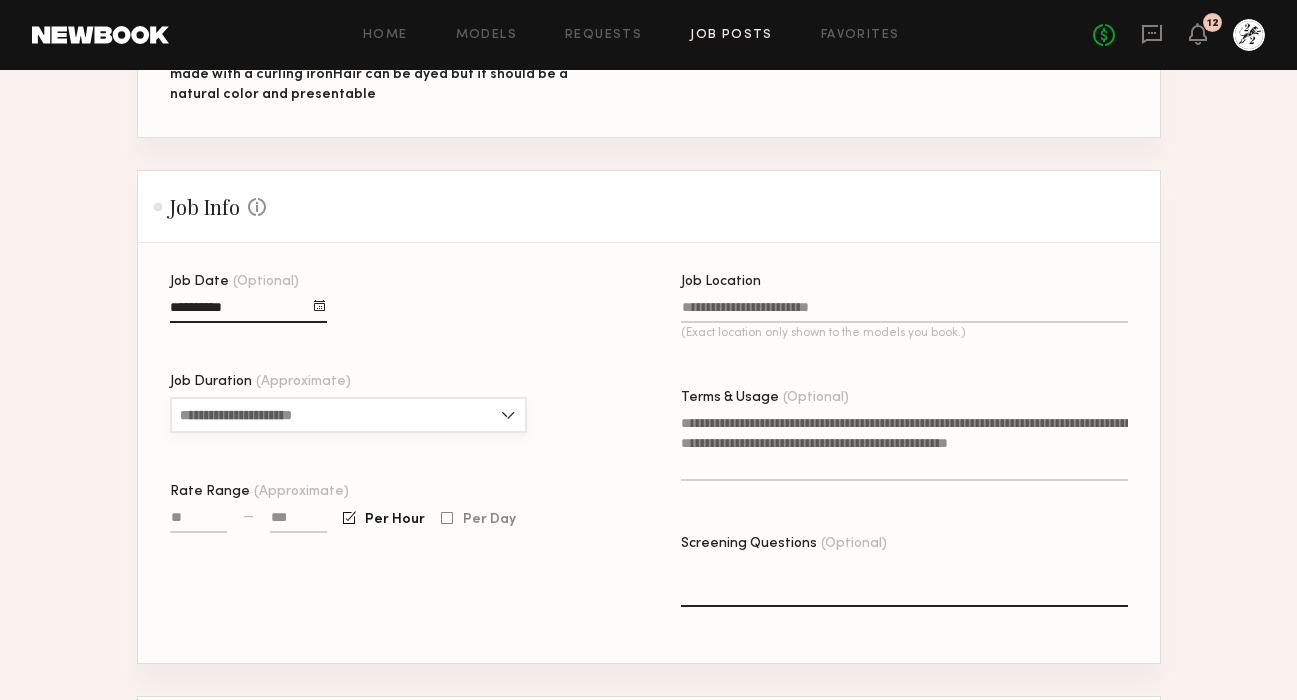 click on "Job Duration (Approximate)" at bounding box center (348, 415) 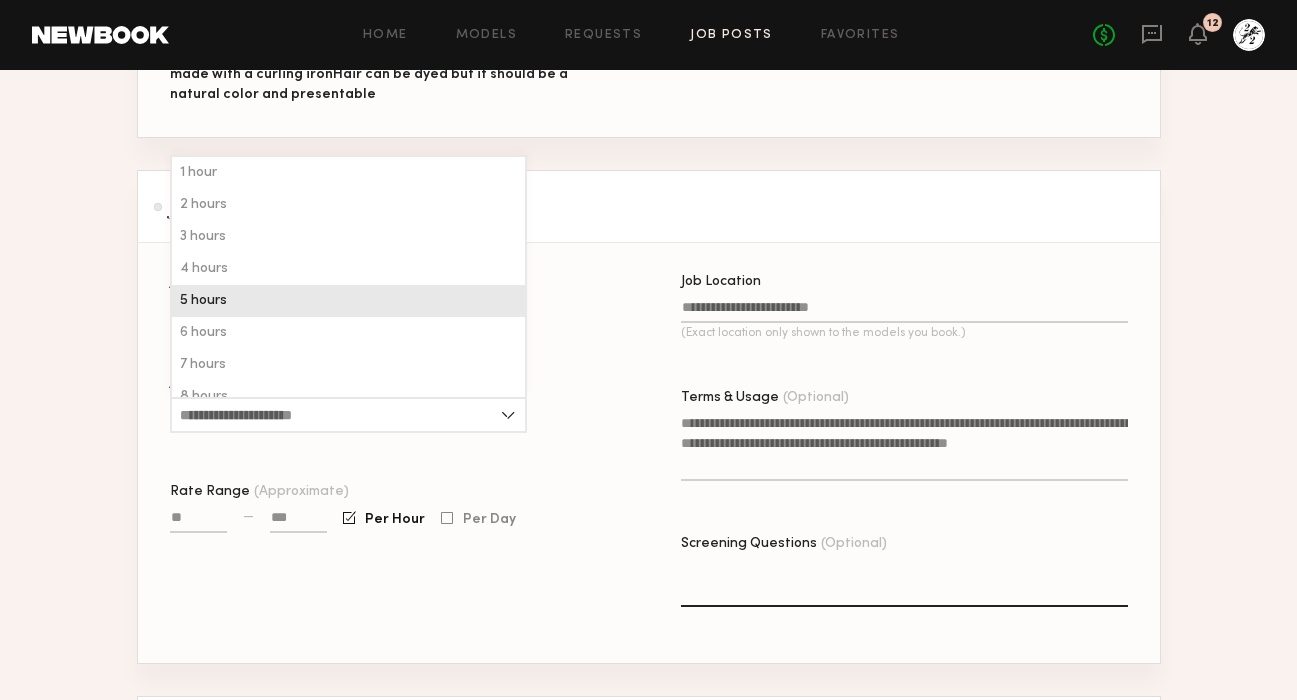 click on "5 hours" 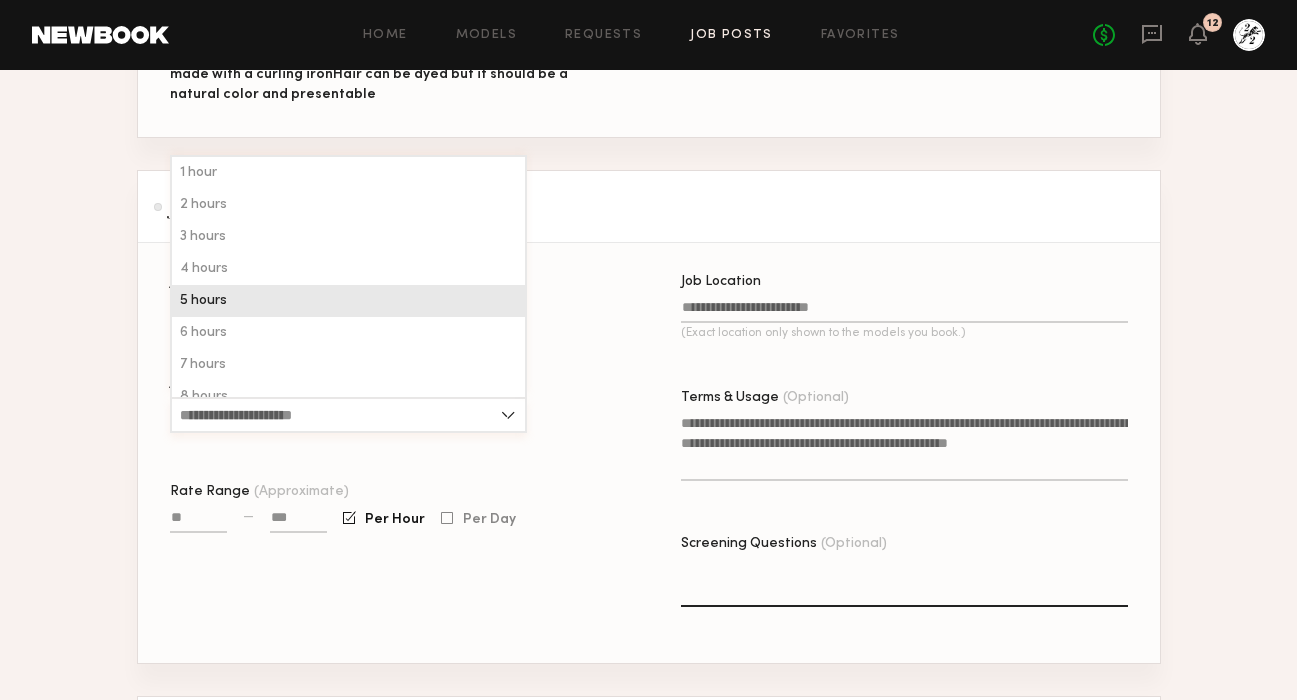 type on "*******" 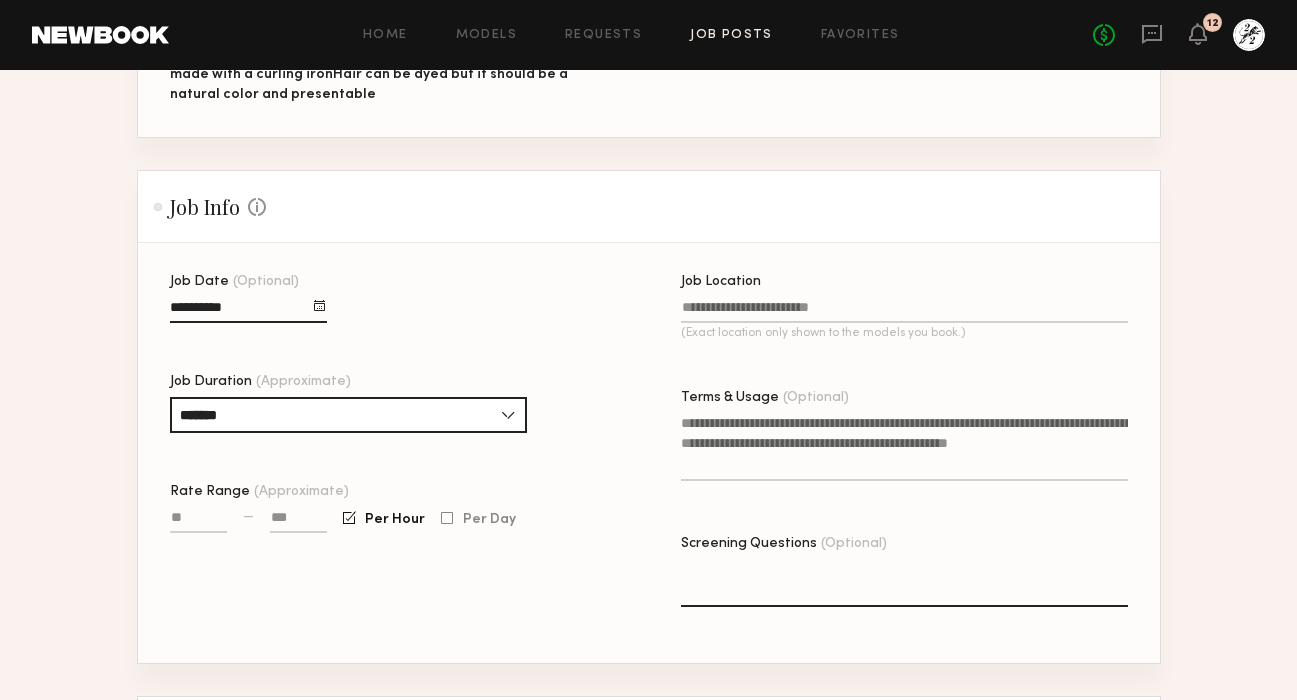 click on "Rate Range (Approximate)" at bounding box center (198, 521) 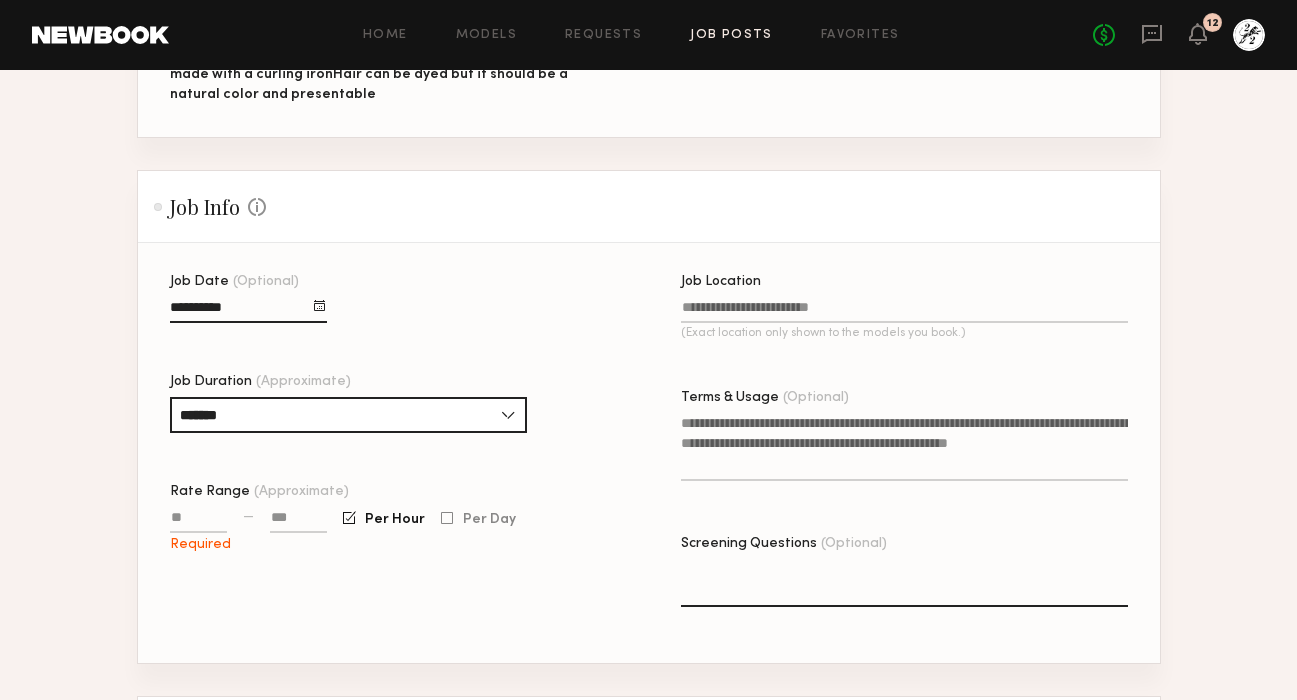 click 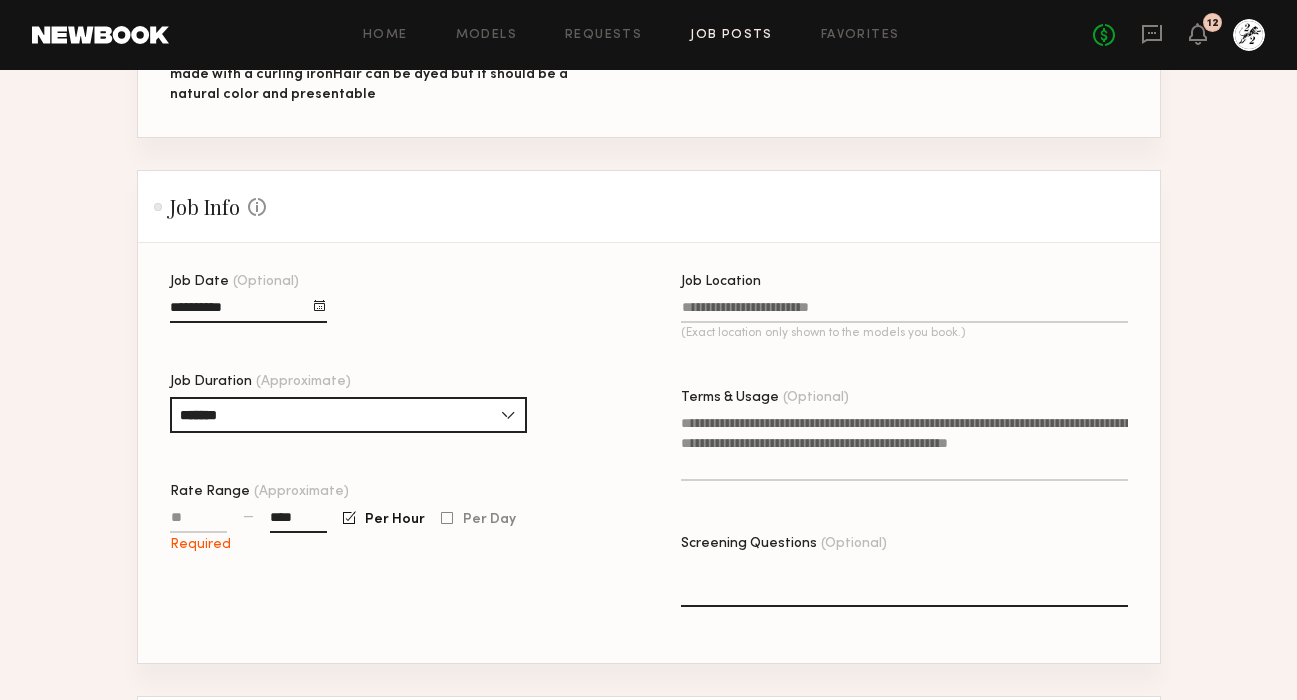 type on "****" 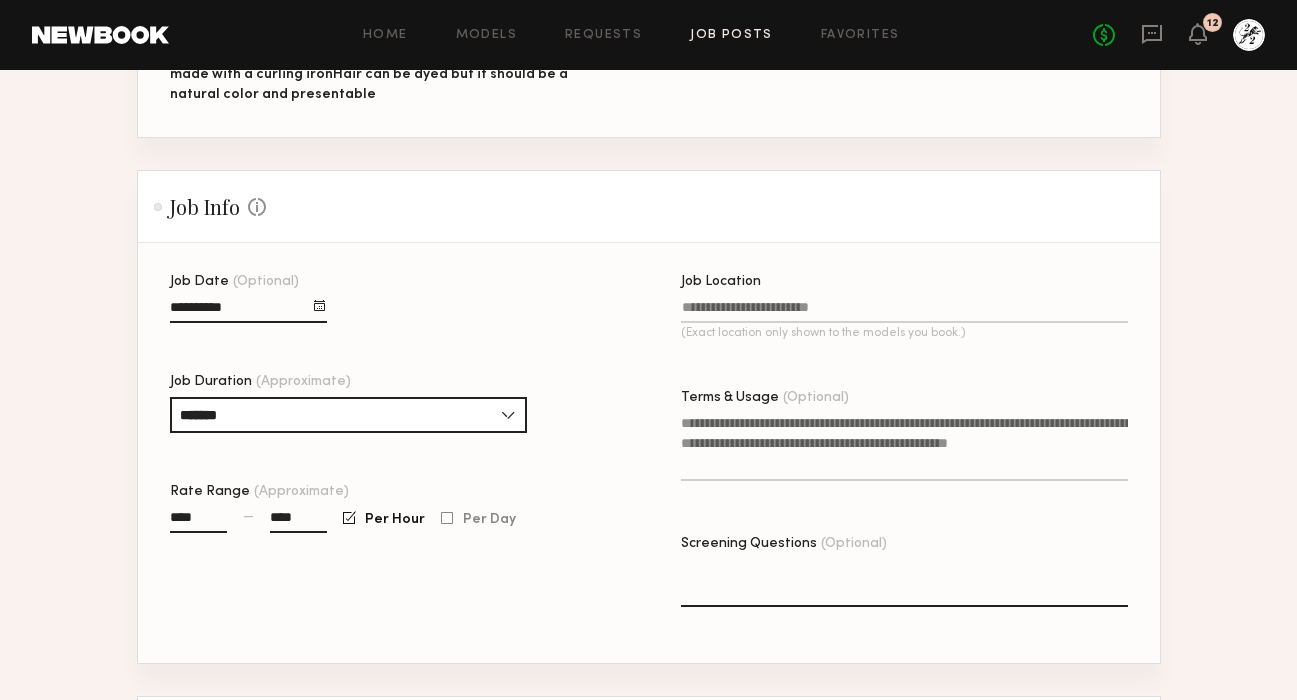 type on "****" 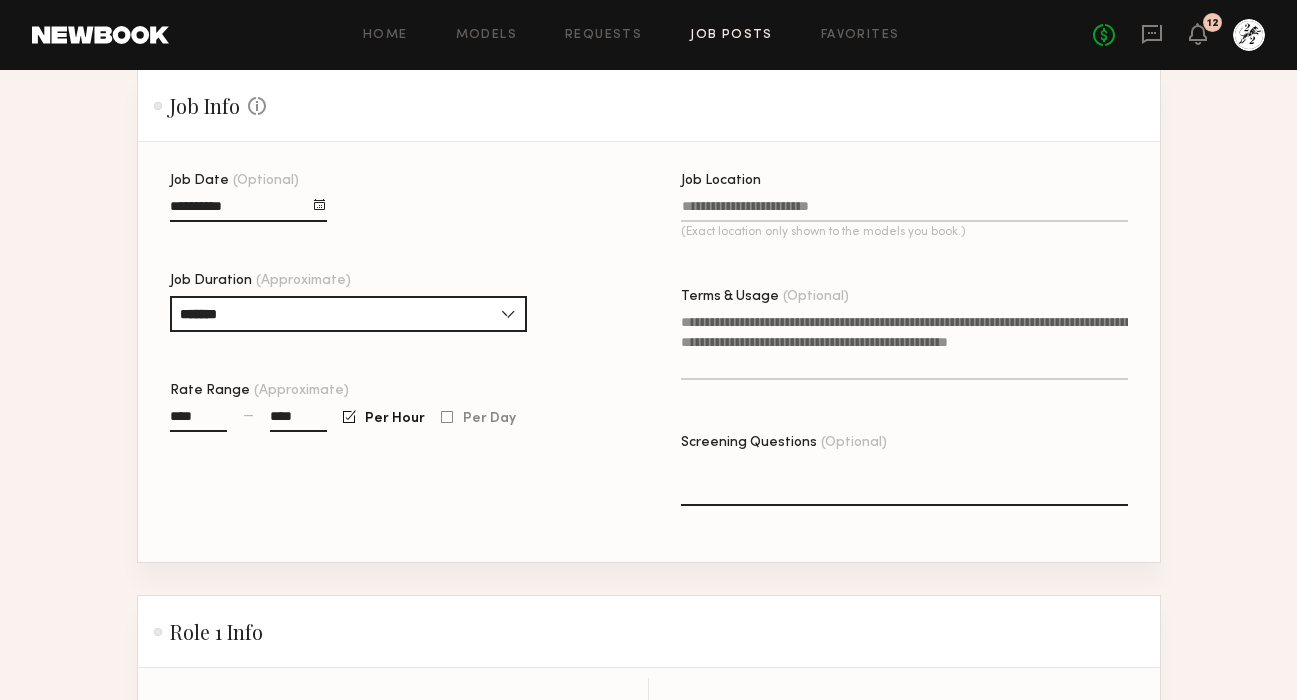 scroll, scrollTop: 549, scrollLeft: 0, axis: vertical 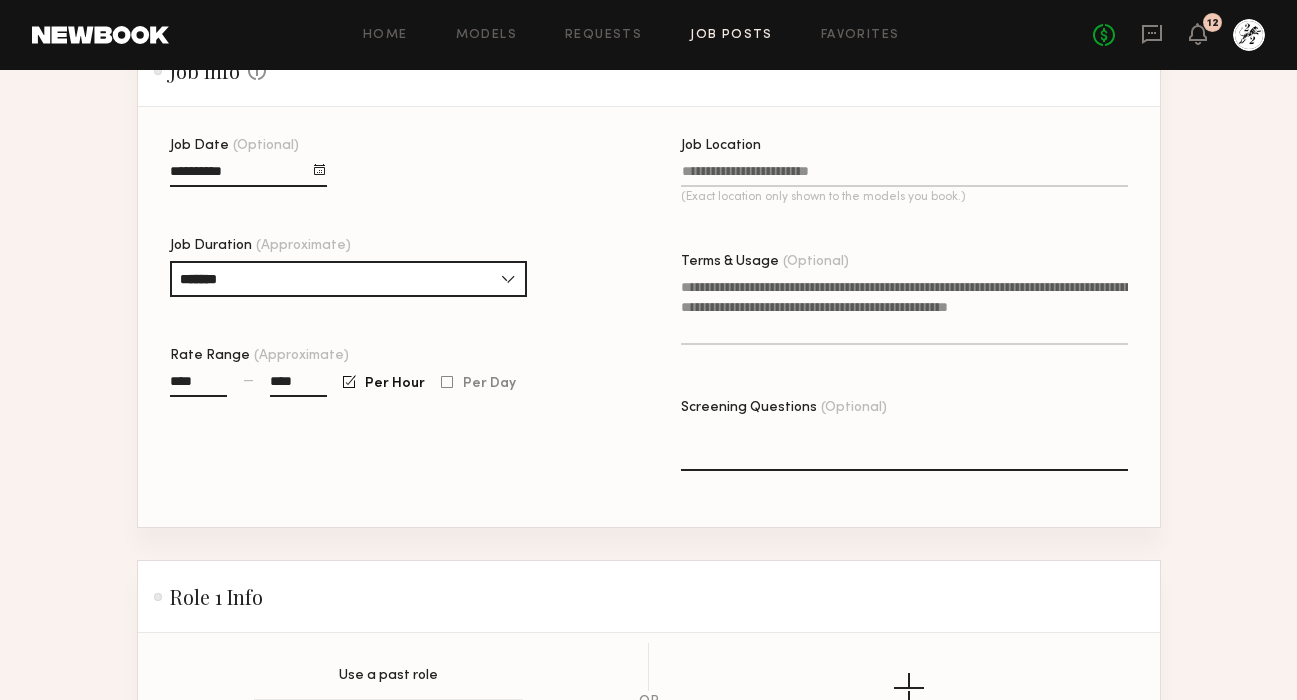 click on "Job Location (Exact location only shown to the models you book.)" 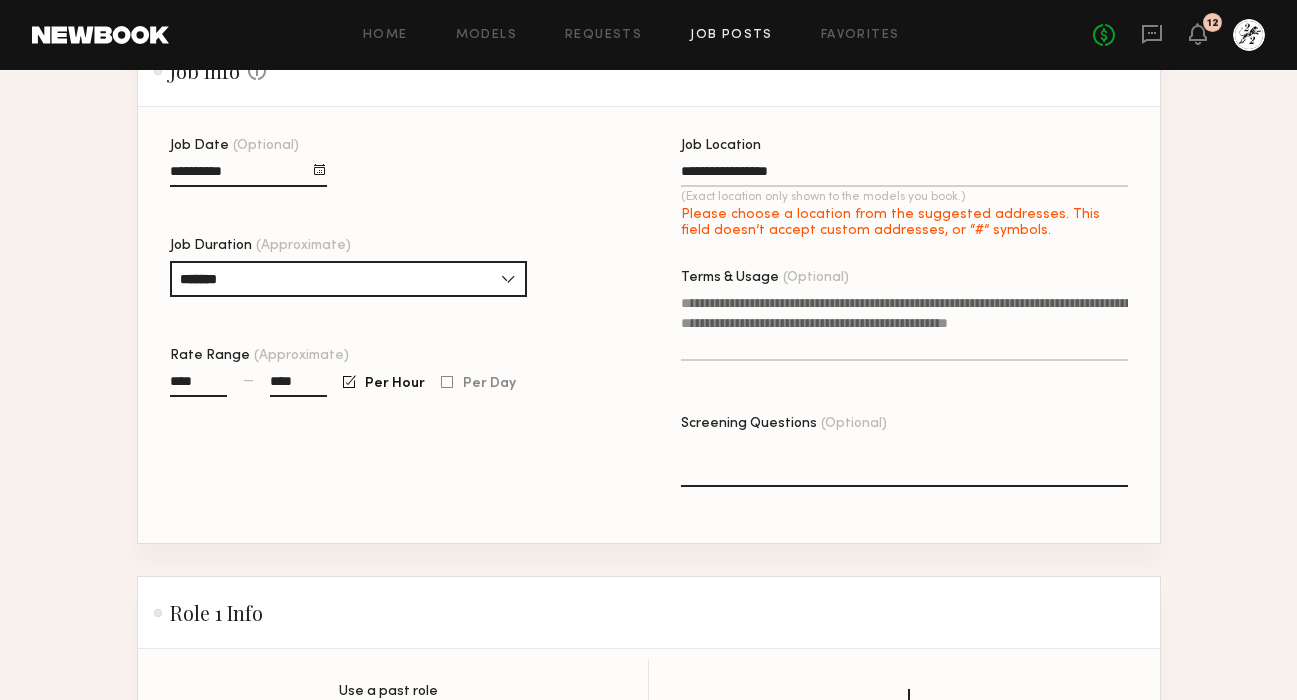 type on "**********" 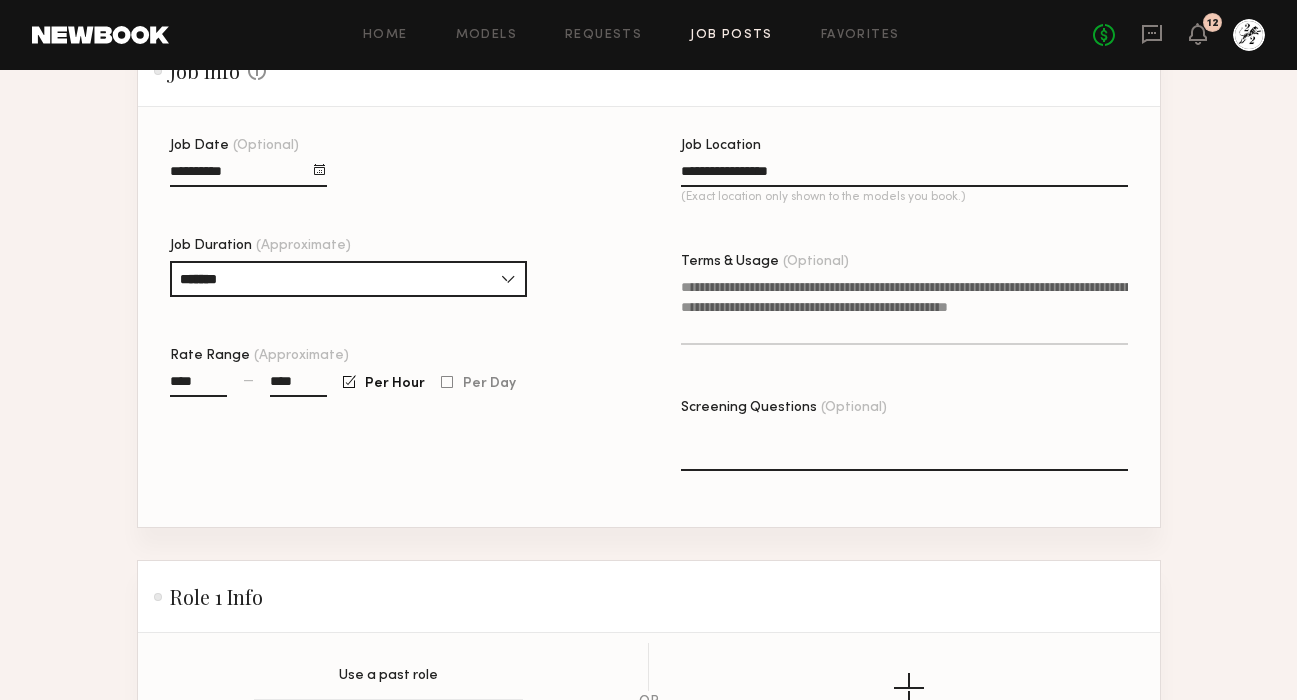 click on "Terms & Usage (Optional)" 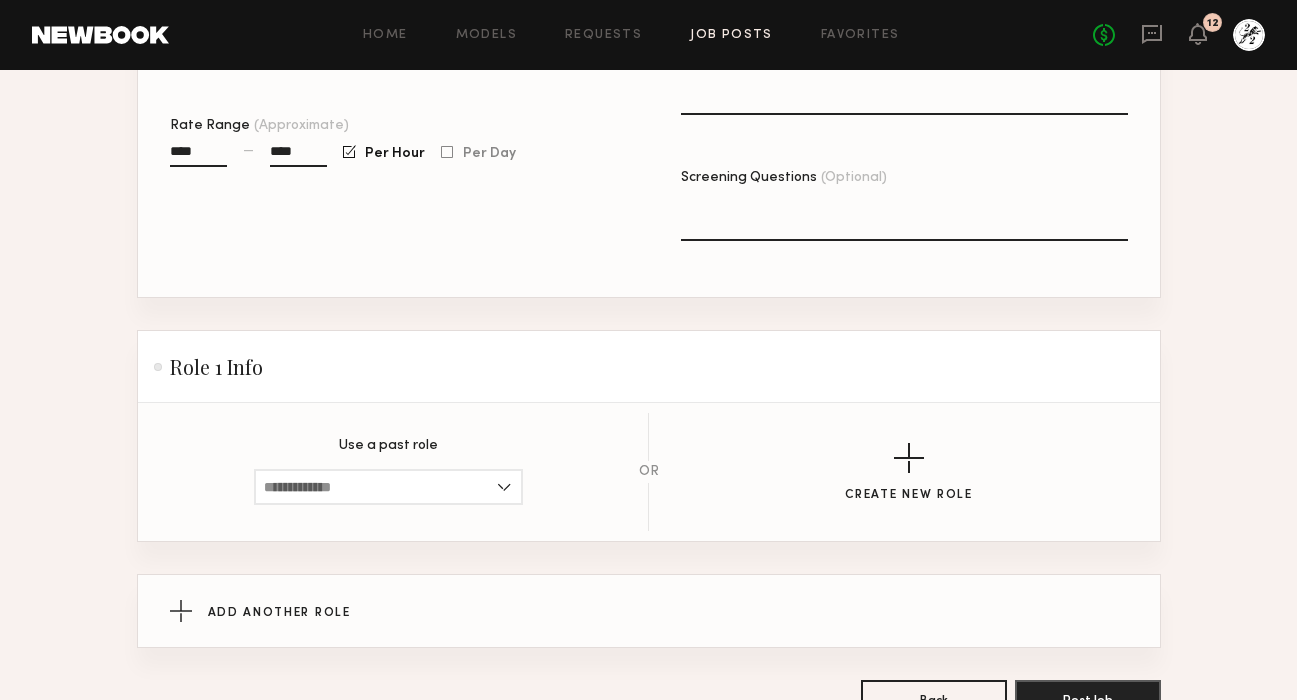 scroll, scrollTop: 864, scrollLeft: 0, axis: vertical 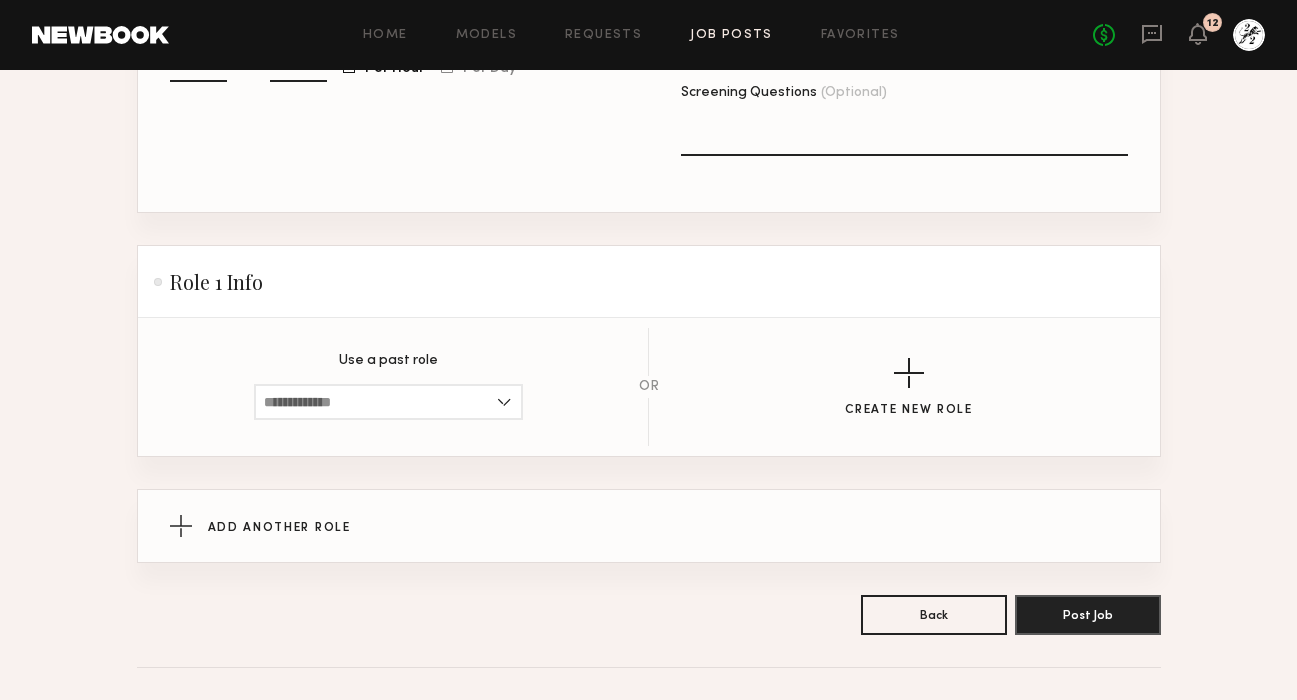 type on "**********" 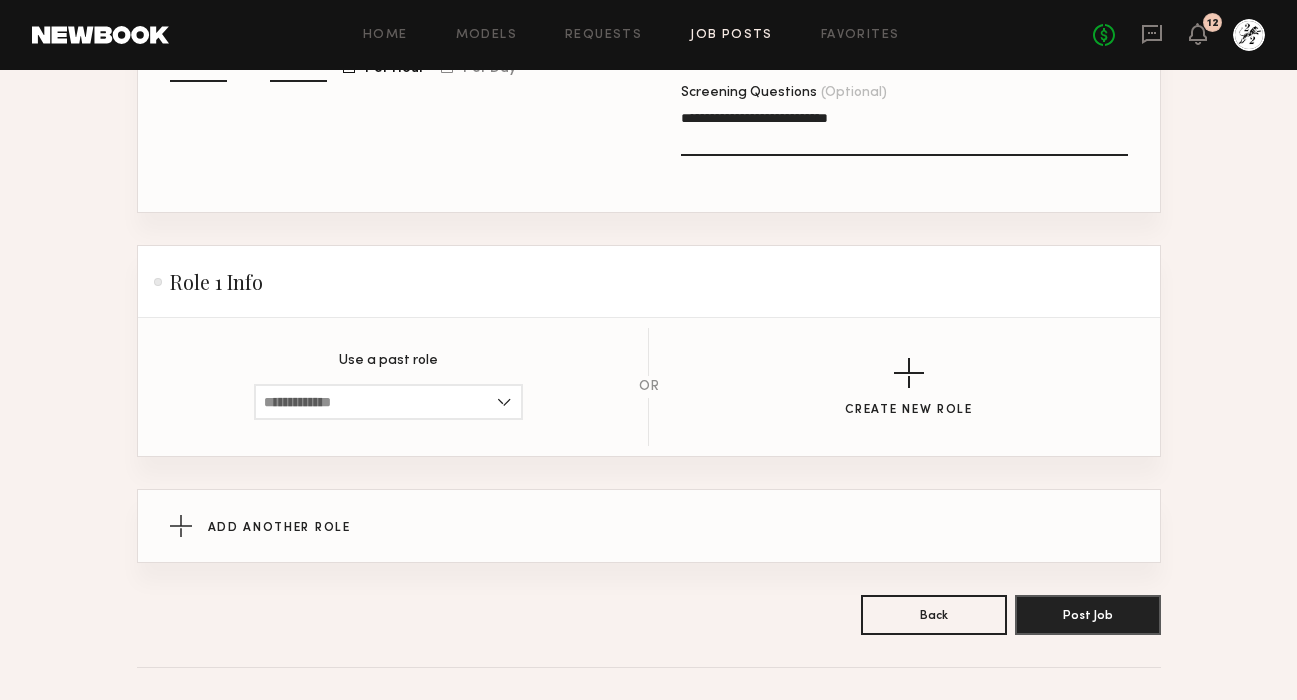 drag, startPoint x: 808, startPoint y: 122, endPoint x: 788, endPoint y: 122, distance: 20 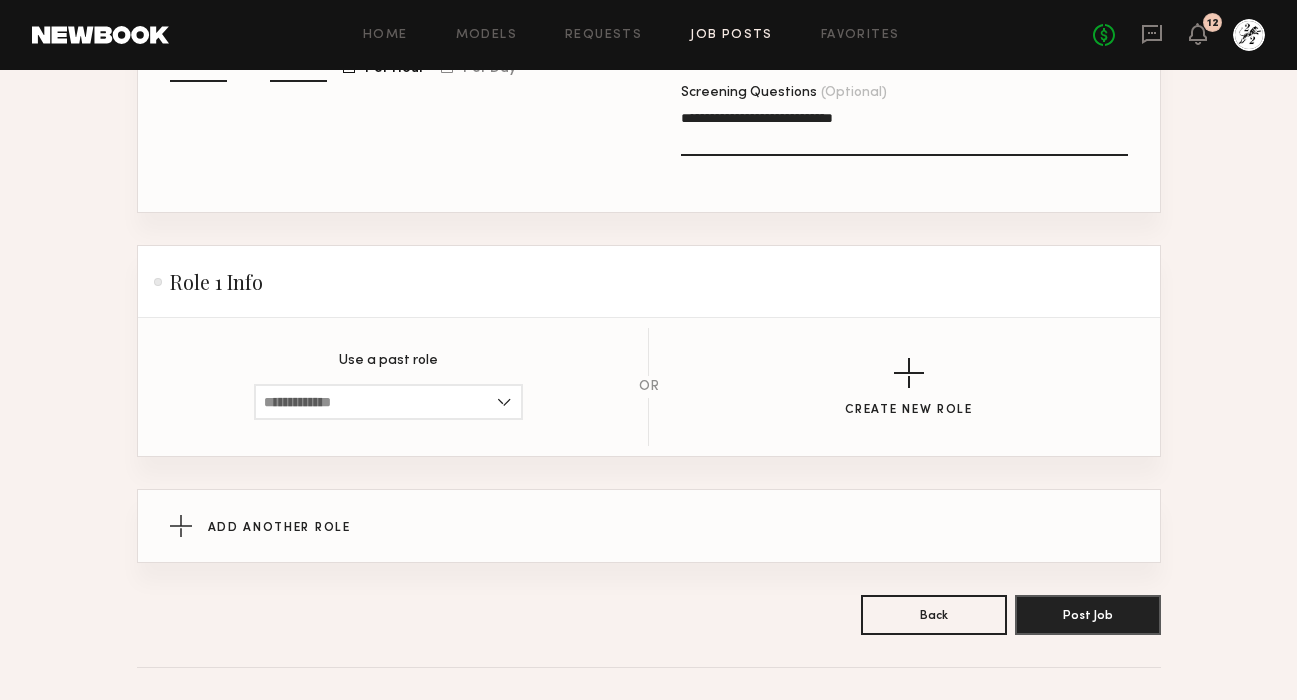 click on "**********" 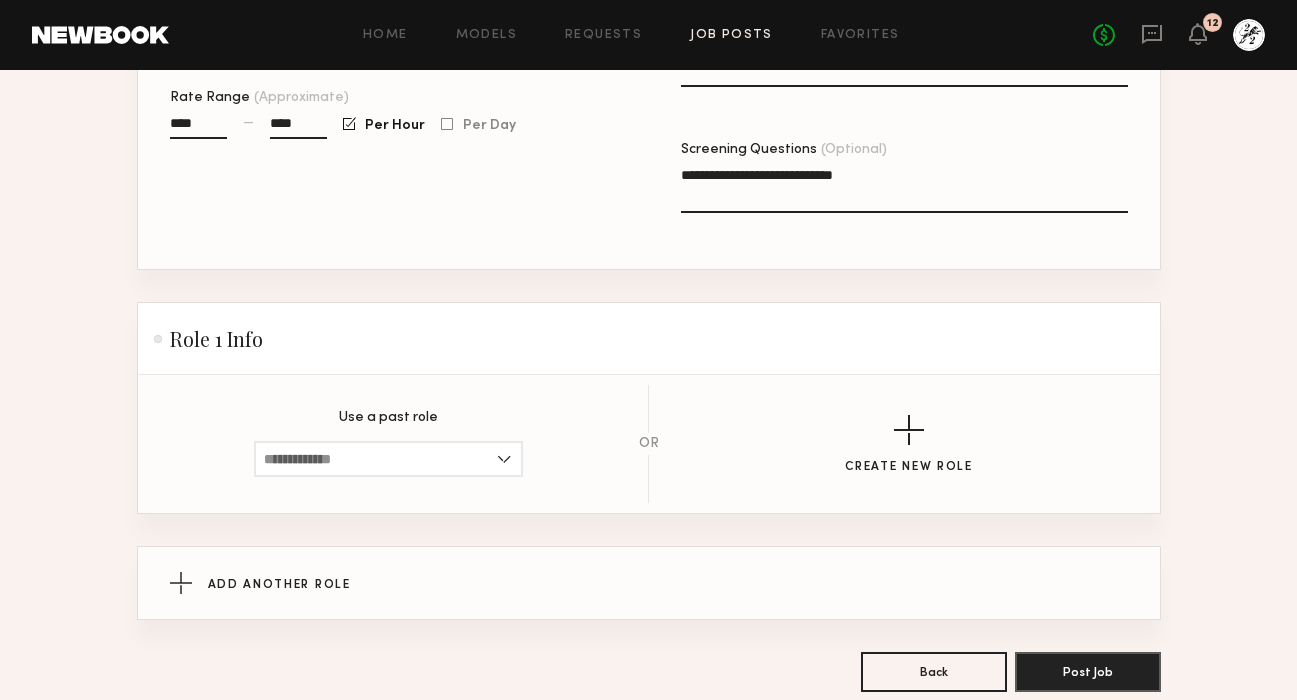 scroll, scrollTop: 804, scrollLeft: 0, axis: vertical 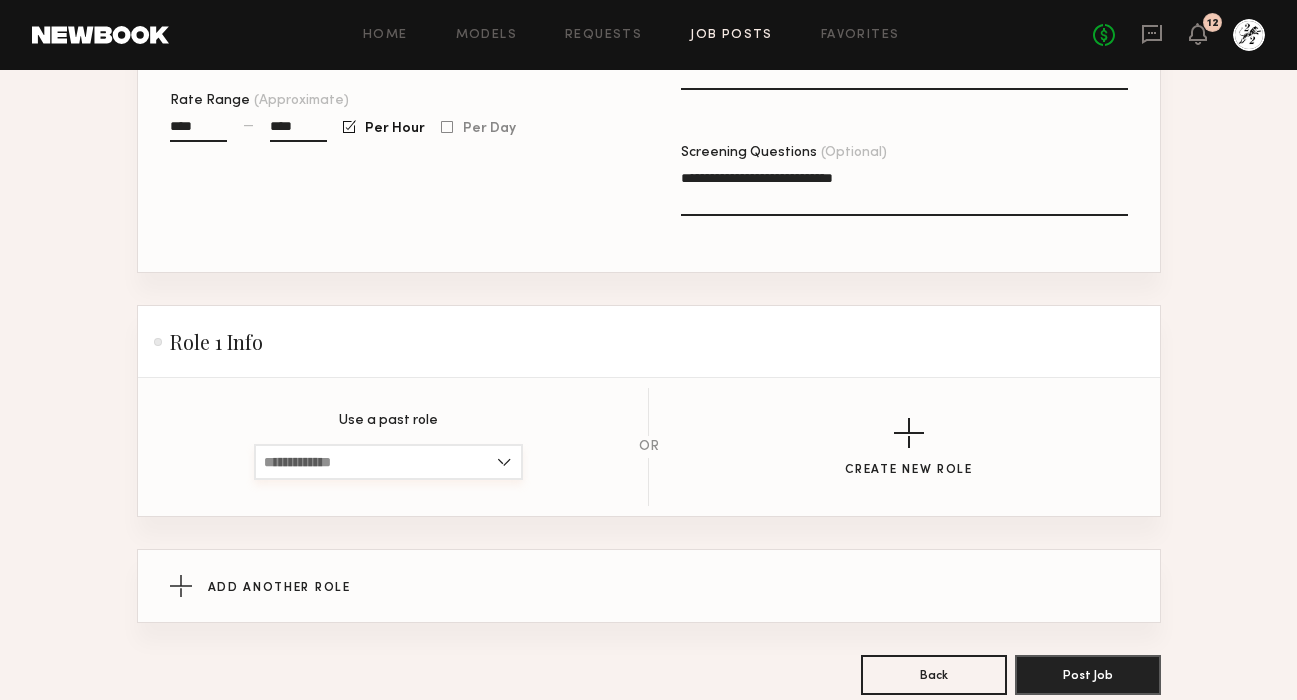 type on "**********" 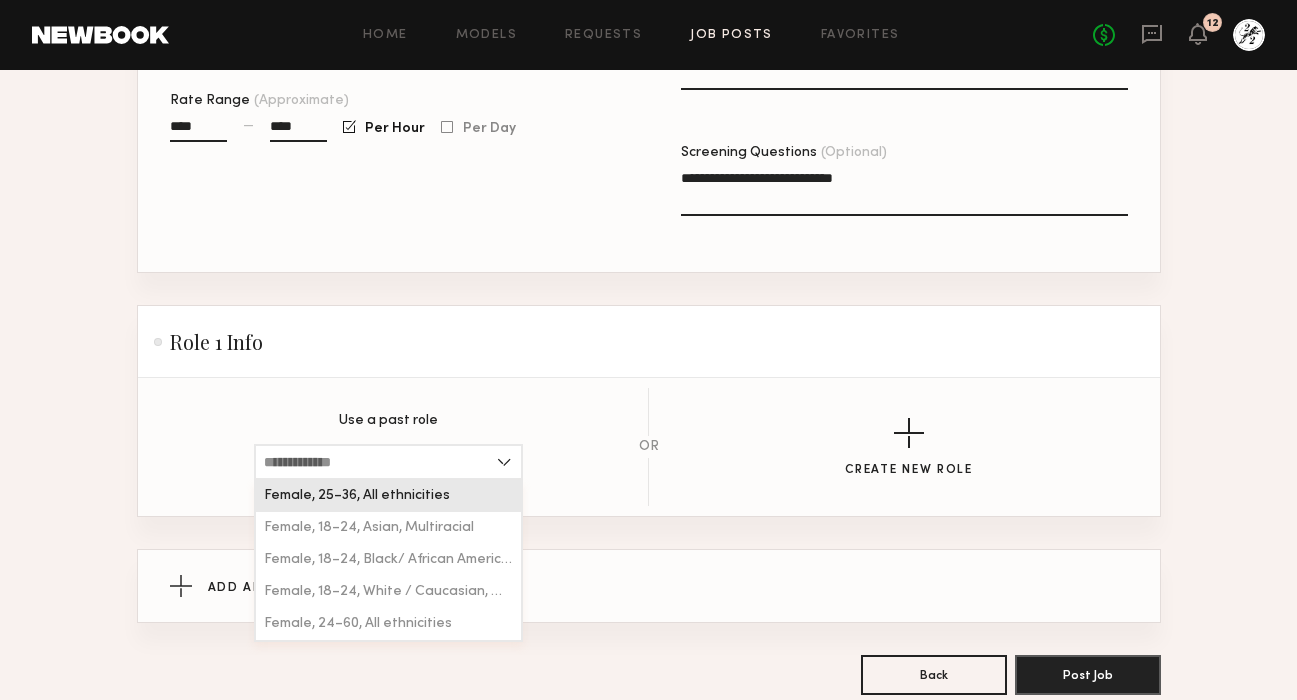 click on "Female, 25–36, All ethnicities" 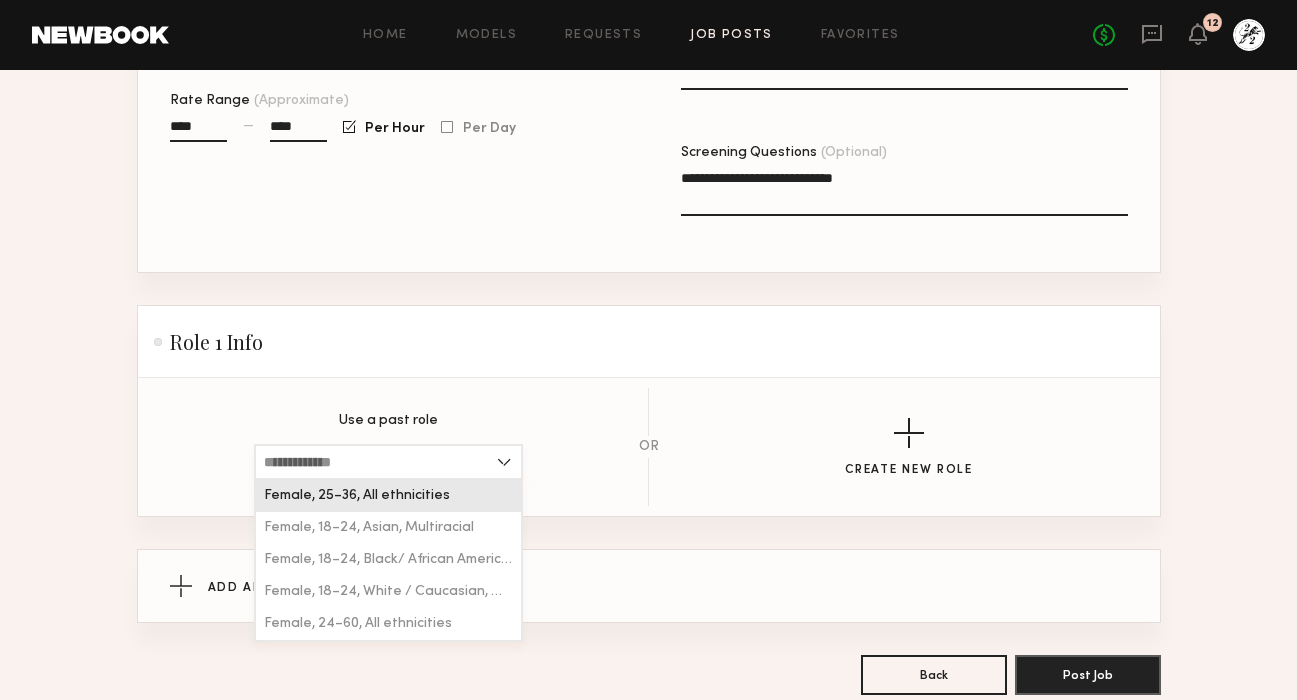 type on "**********" 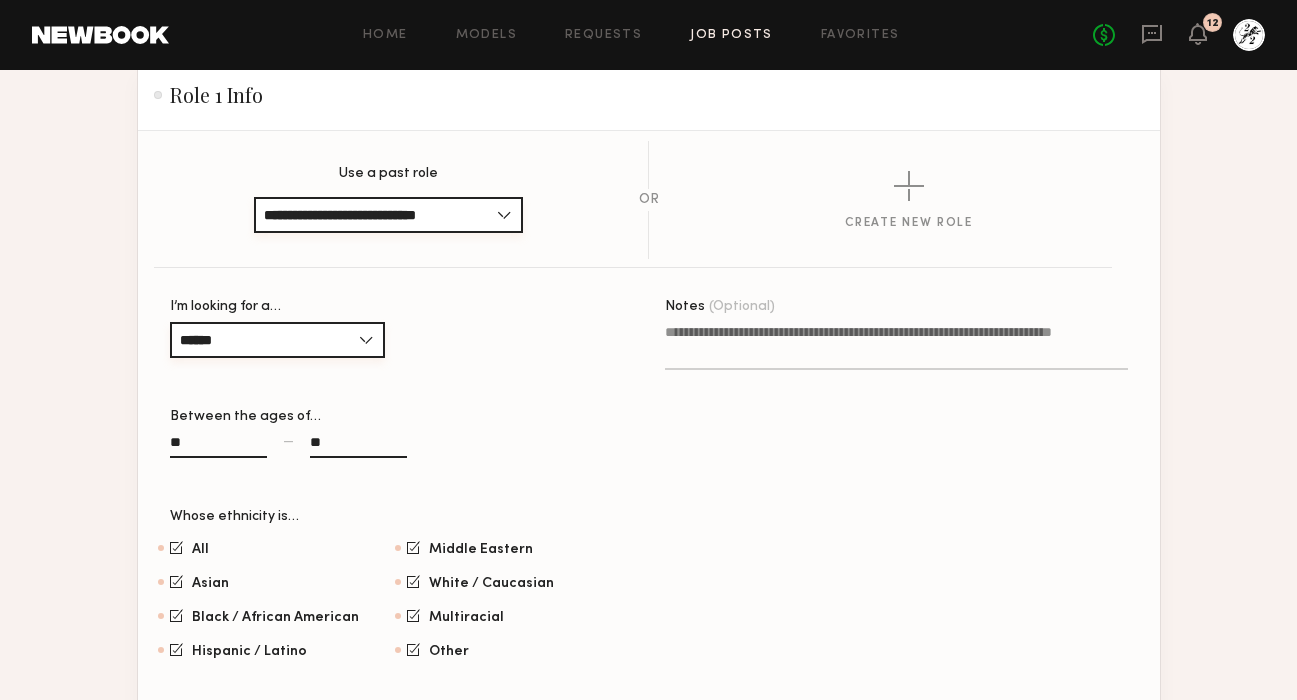 scroll, scrollTop: 926, scrollLeft: 0, axis: vertical 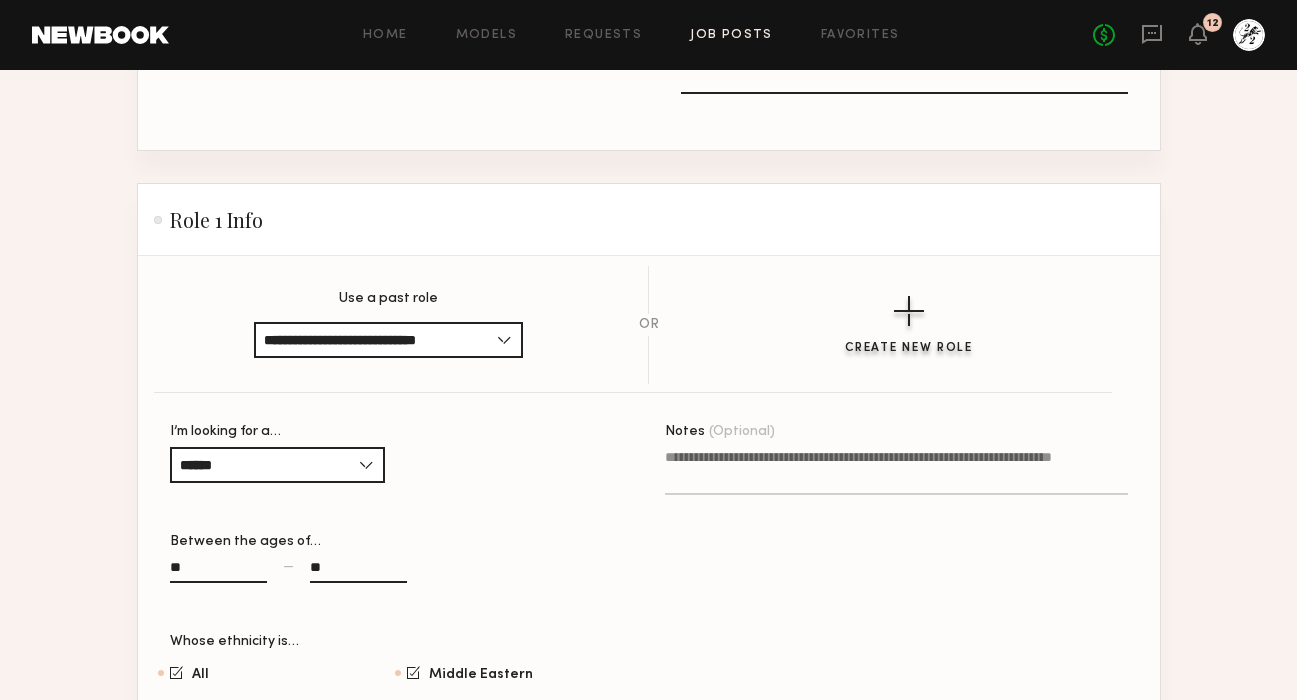 click on "Create New Role" 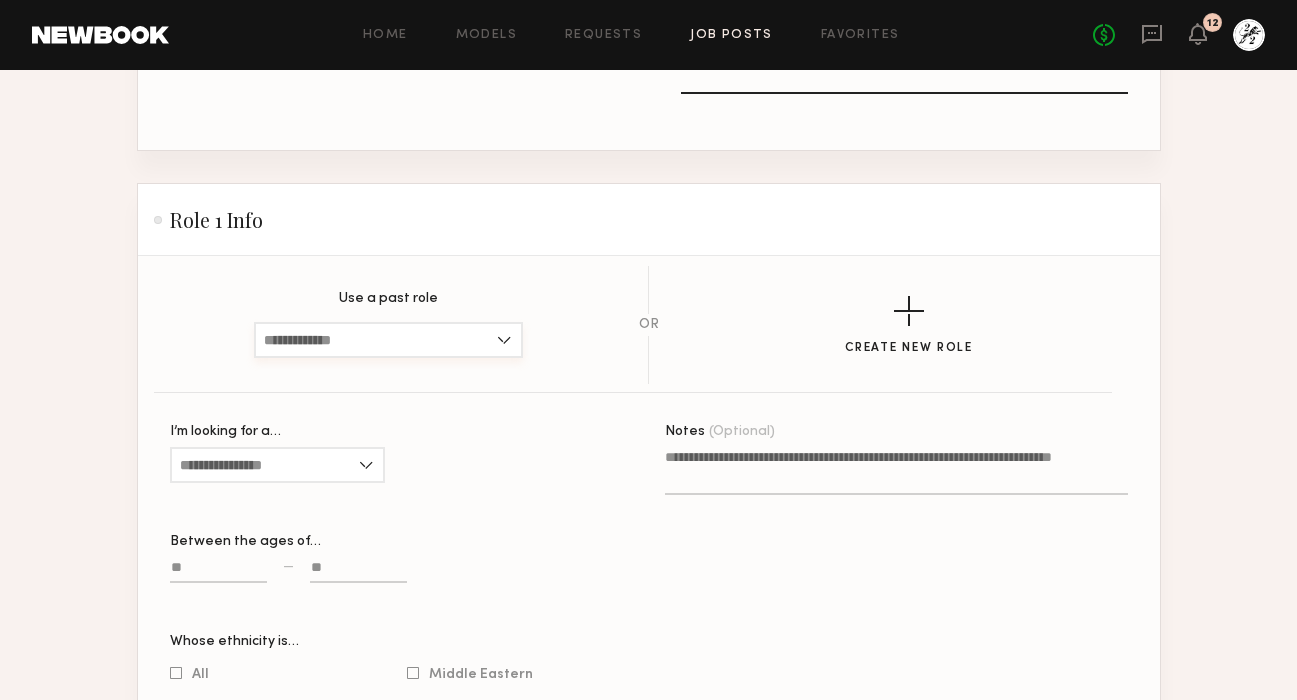 click at bounding box center (388, 340) 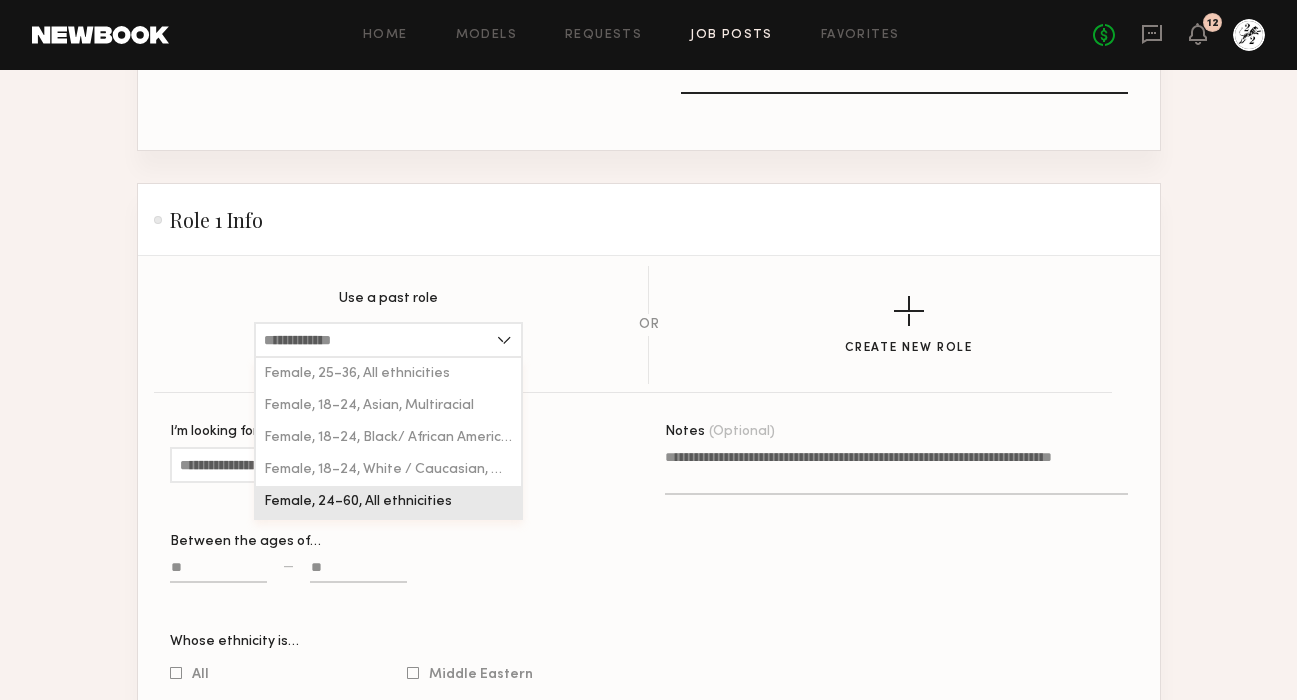 click on "Female, 24–60, All ethnicities" 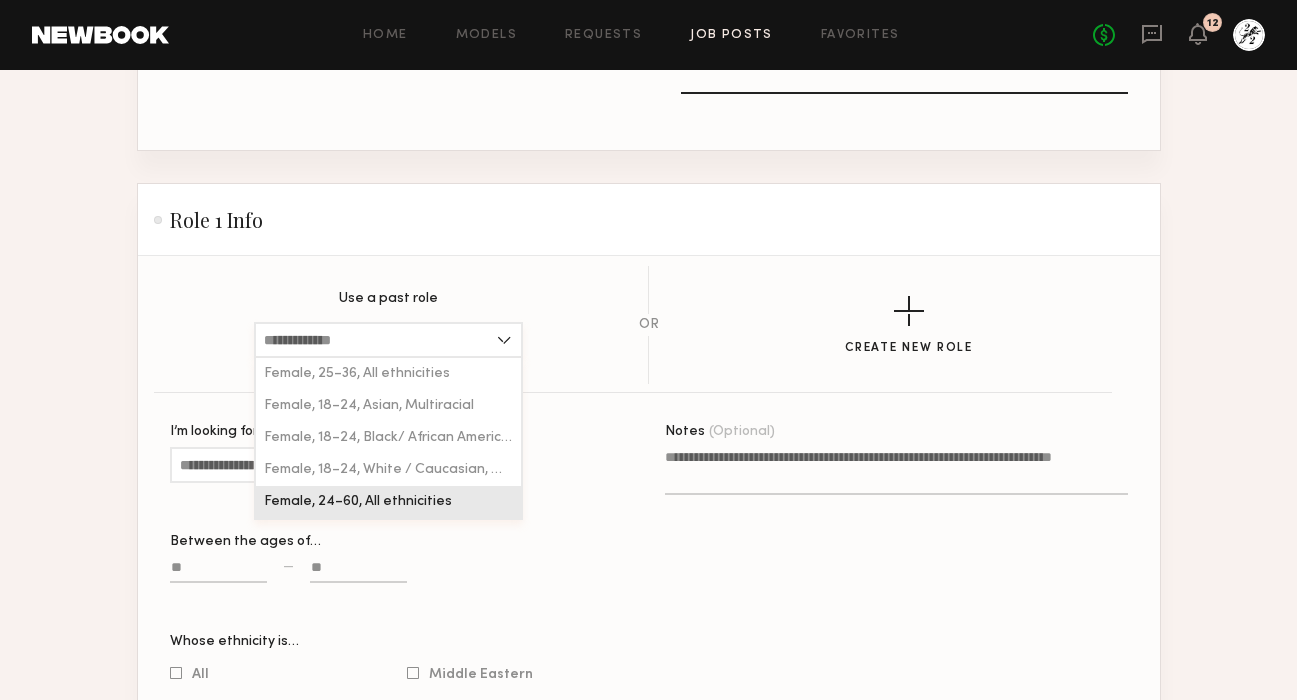 type on "**********" 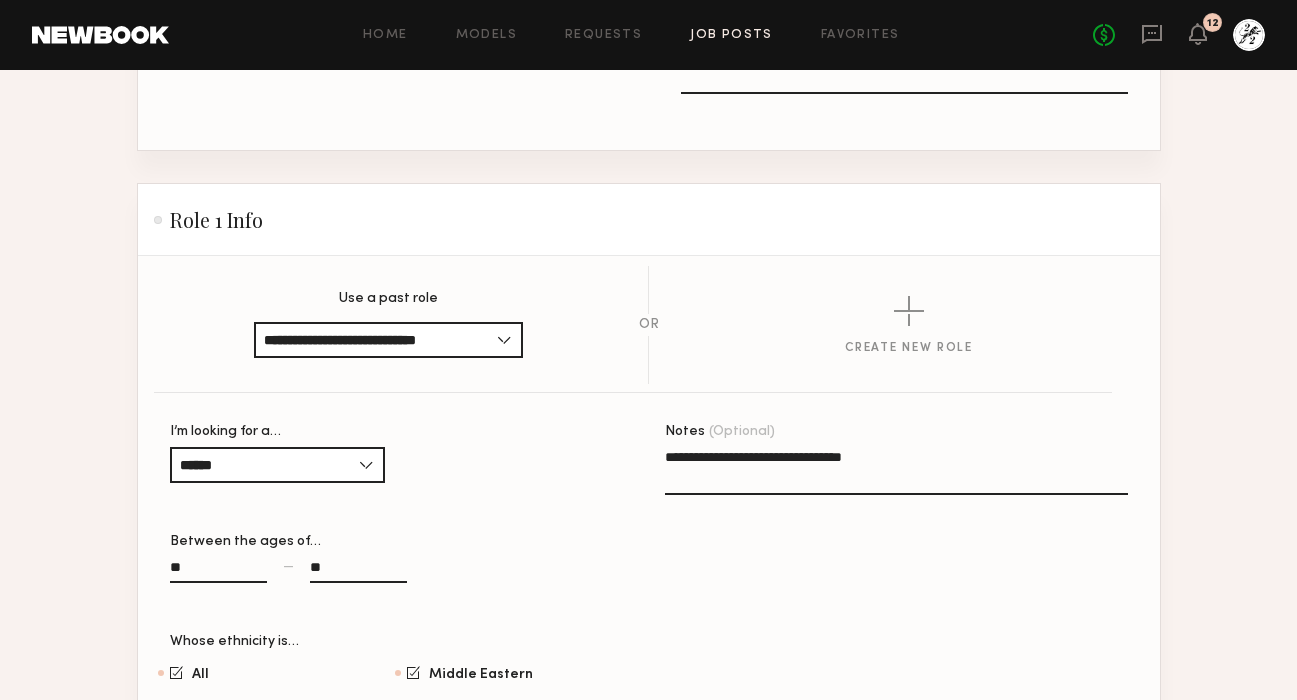 click on "I’m looking for a… ****** Female Male All" 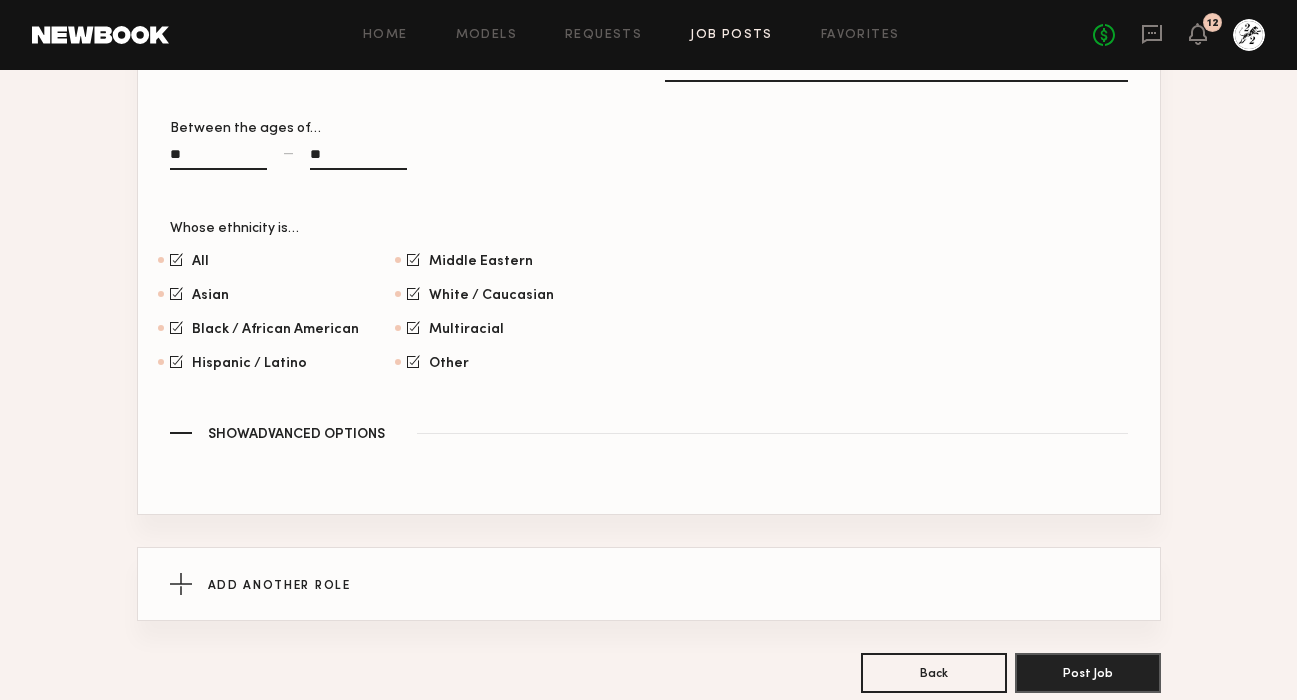scroll, scrollTop: 1452, scrollLeft: 0, axis: vertical 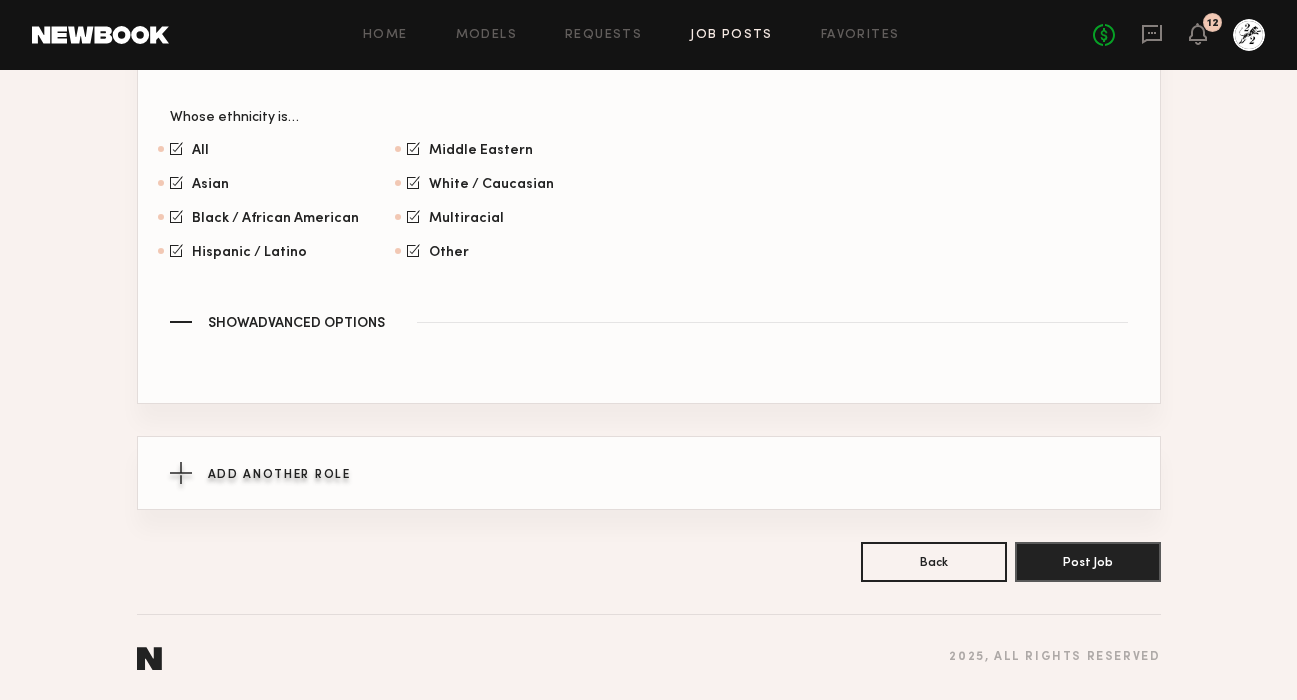 click on "Add Another Role" 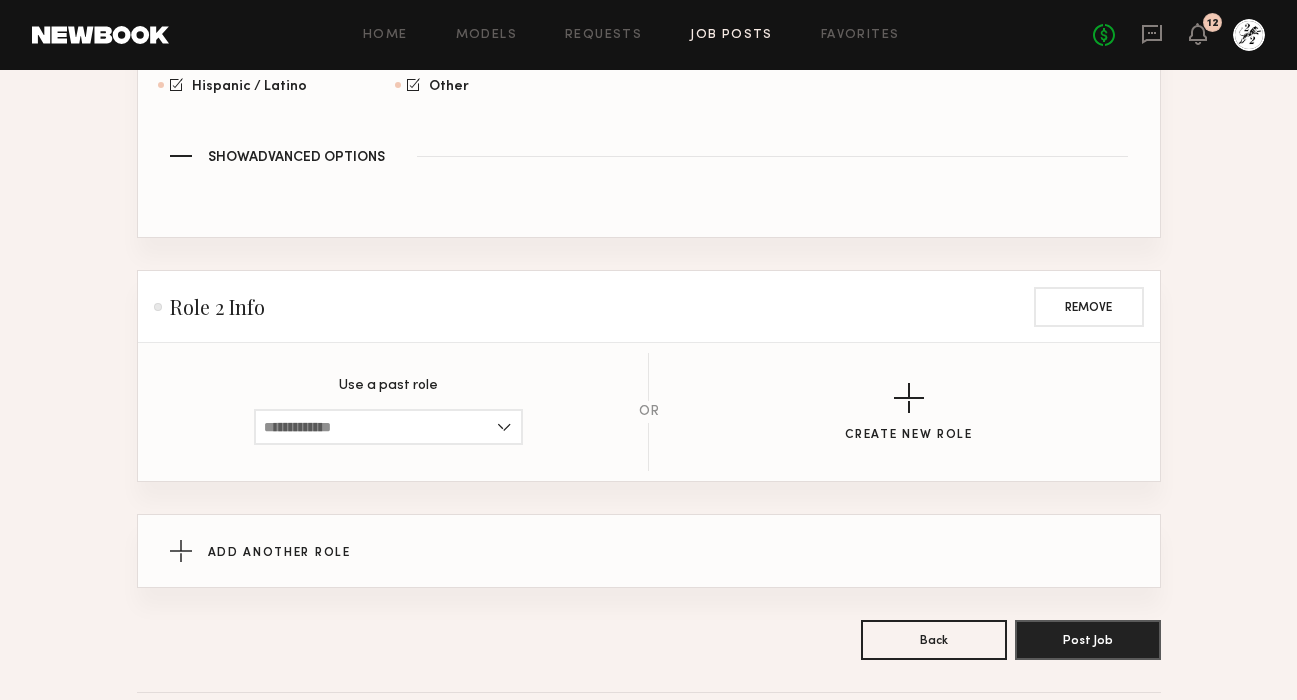 scroll, scrollTop: 1629, scrollLeft: 0, axis: vertical 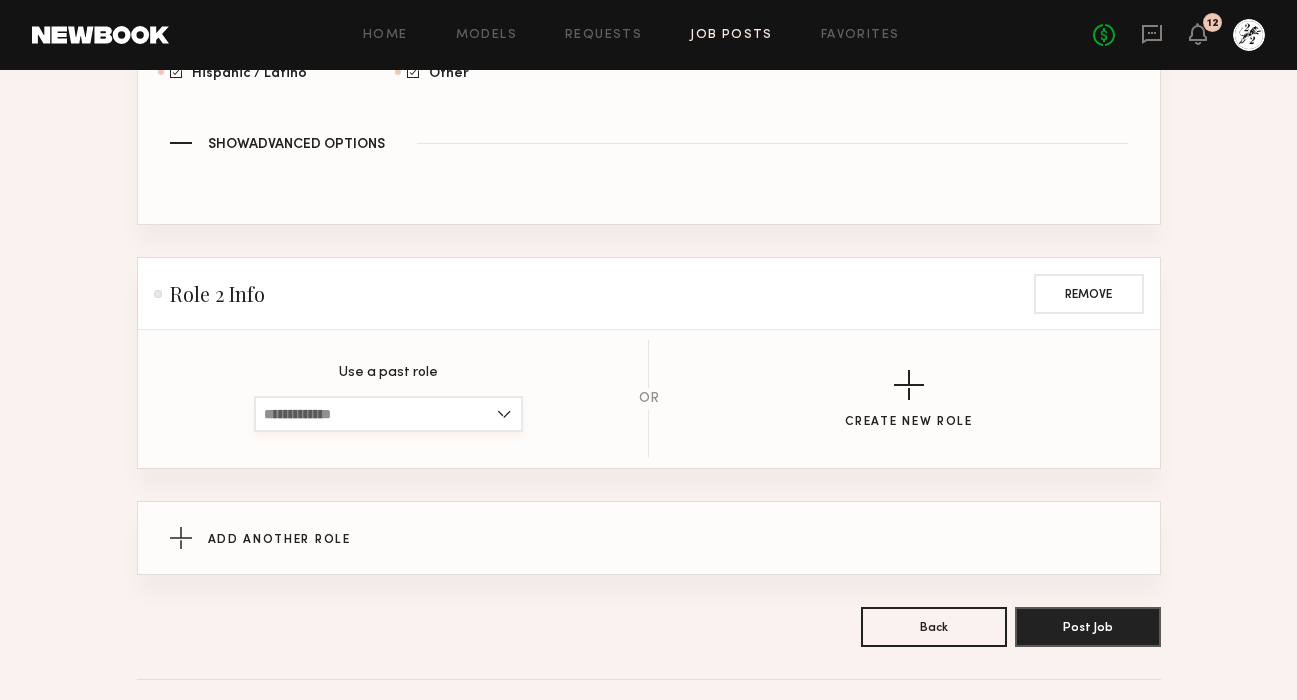 click at bounding box center [388, 414] 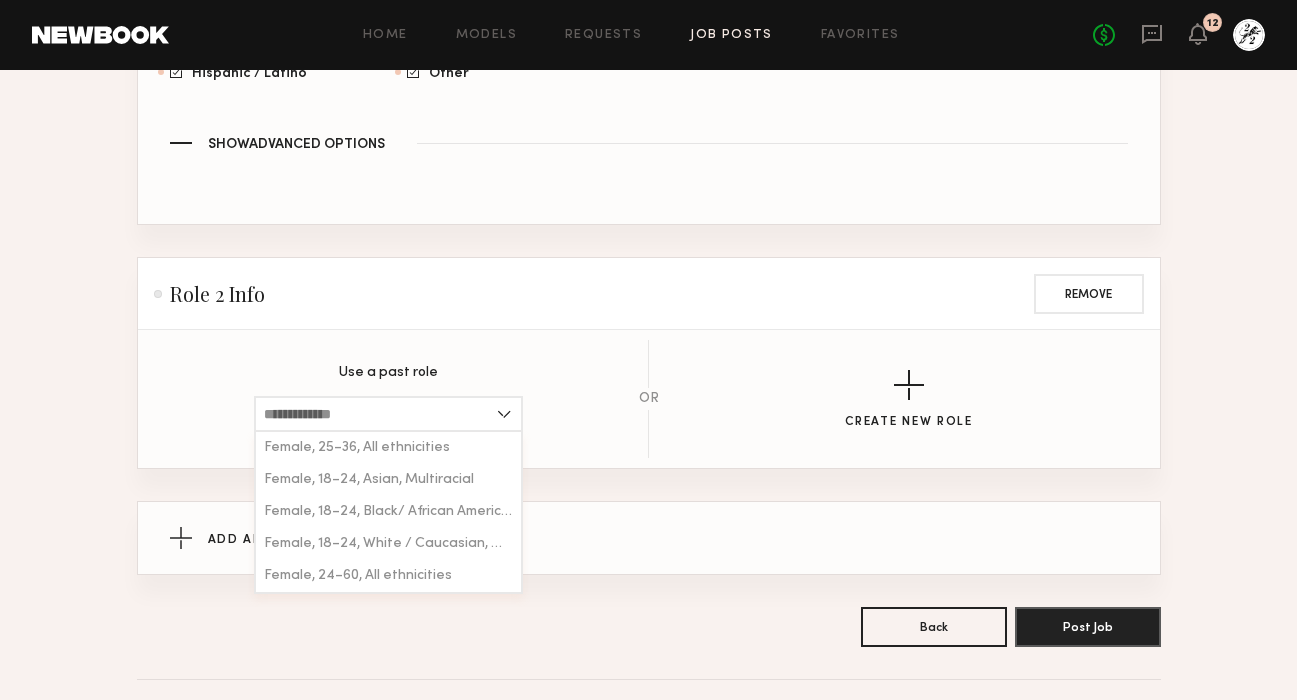 click on "Use a past role Female, 25–36, All ethnicities Female, 18–24, Asian, Multiracial Female, 18–24, Black/ African American, Hispanic / Latino Female, 18–24, White / Caucasian, Multiracial, Middle Eastern, Other Female, 24–60, All ethnicities OR Create New Role" 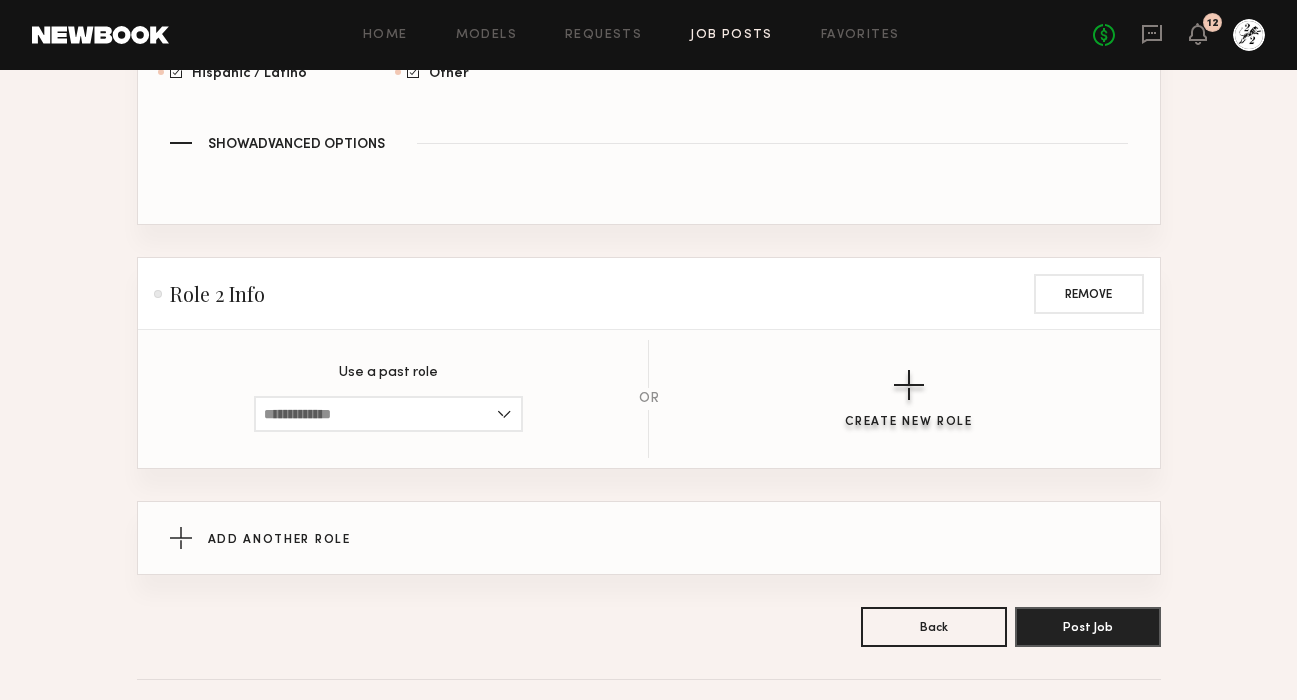 click 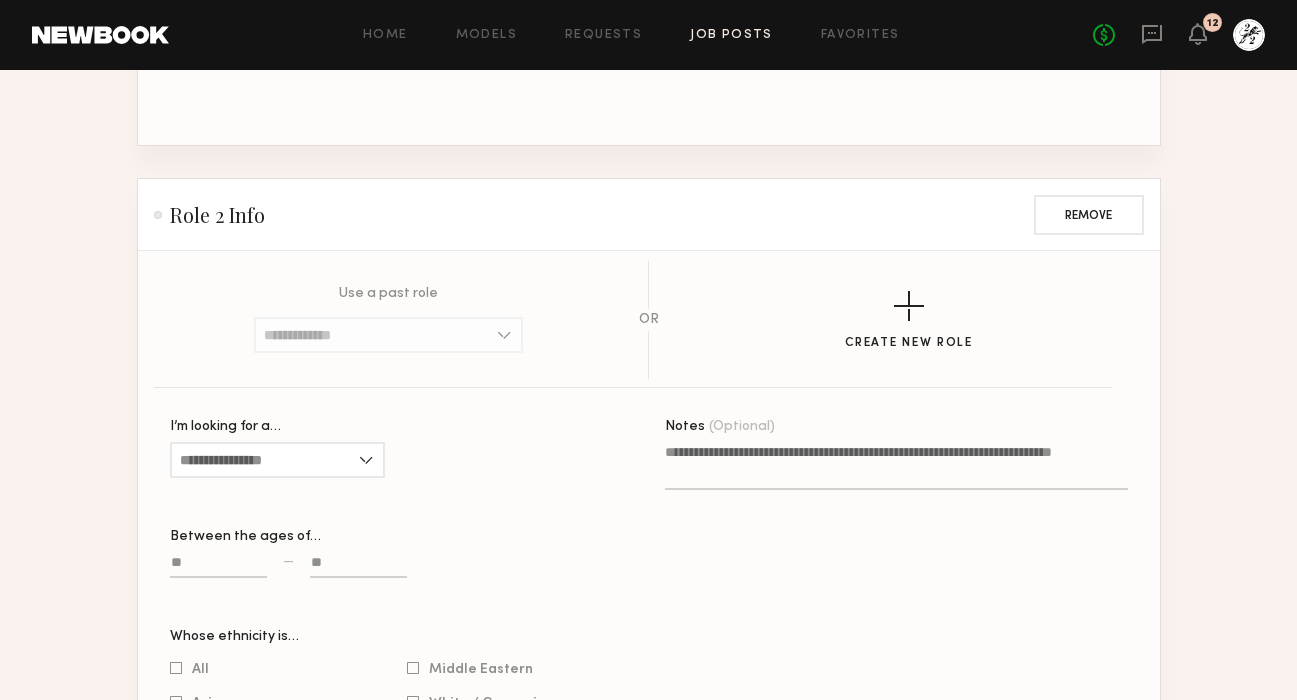 scroll, scrollTop: 1758, scrollLeft: 0, axis: vertical 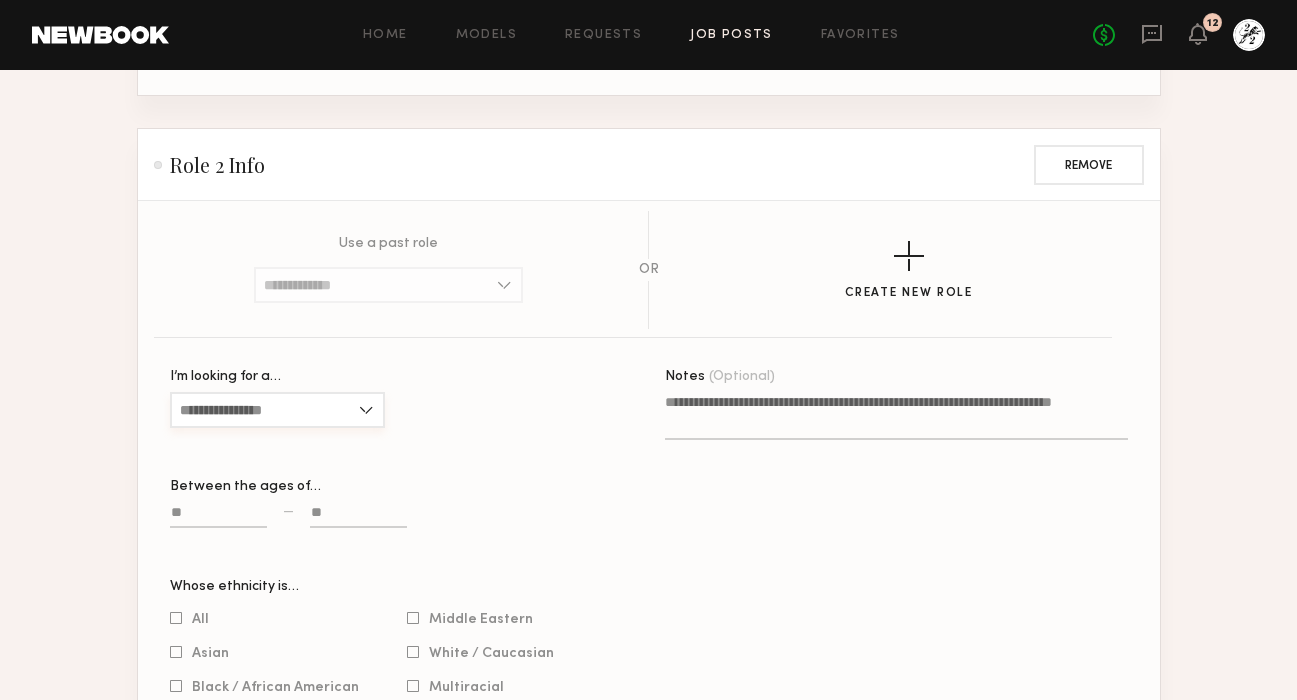 click on "I’m looking for a…" at bounding box center [277, 410] 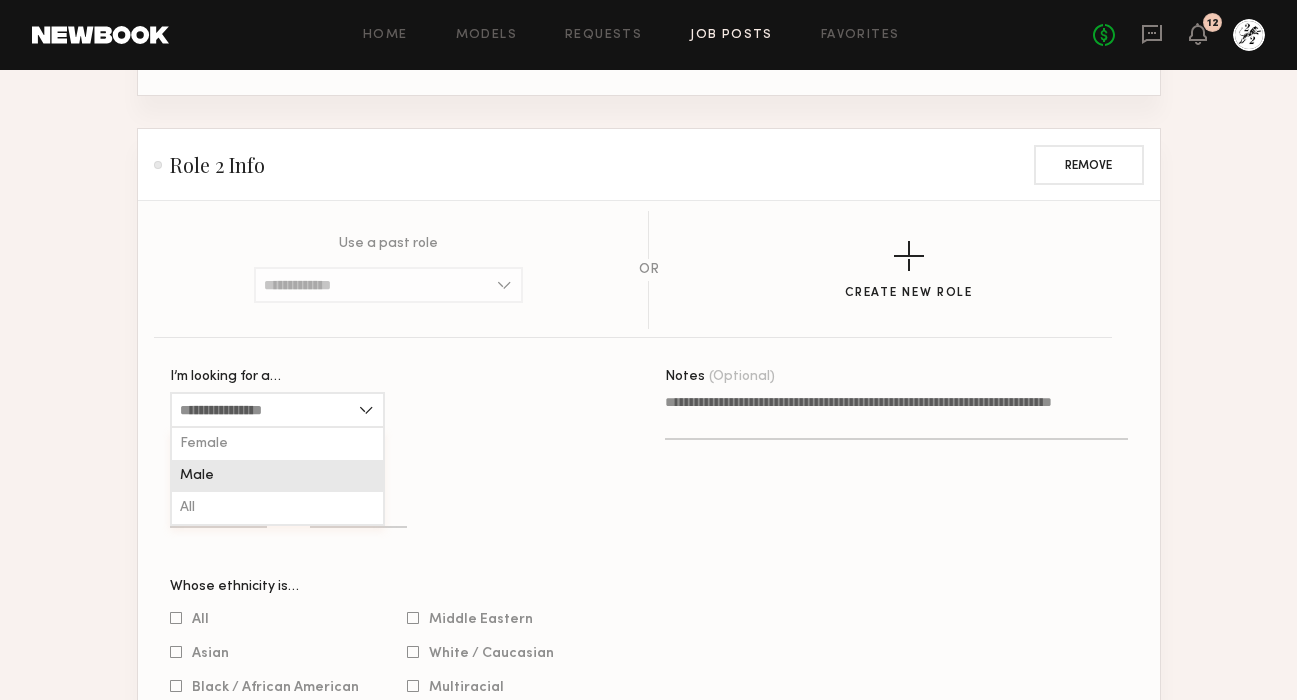 click on "Male" 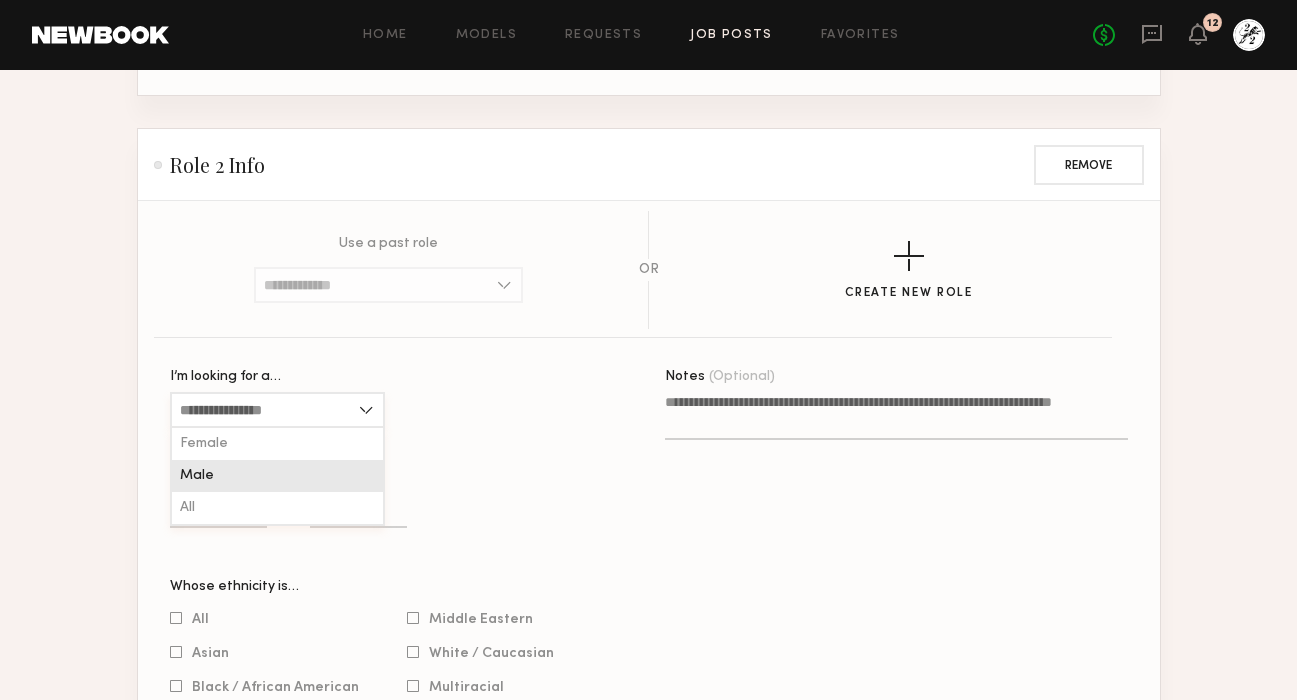 type on "****" 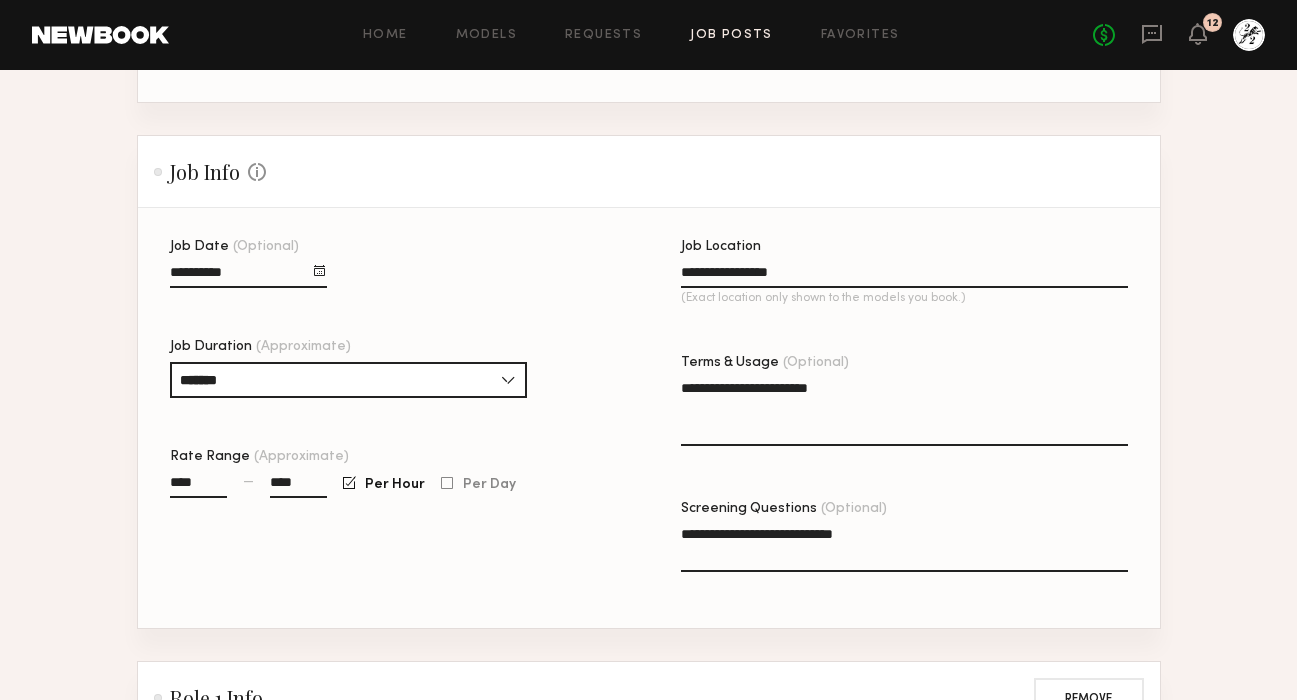 scroll, scrollTop: 281, scrollLeft: 0, axis: vertical 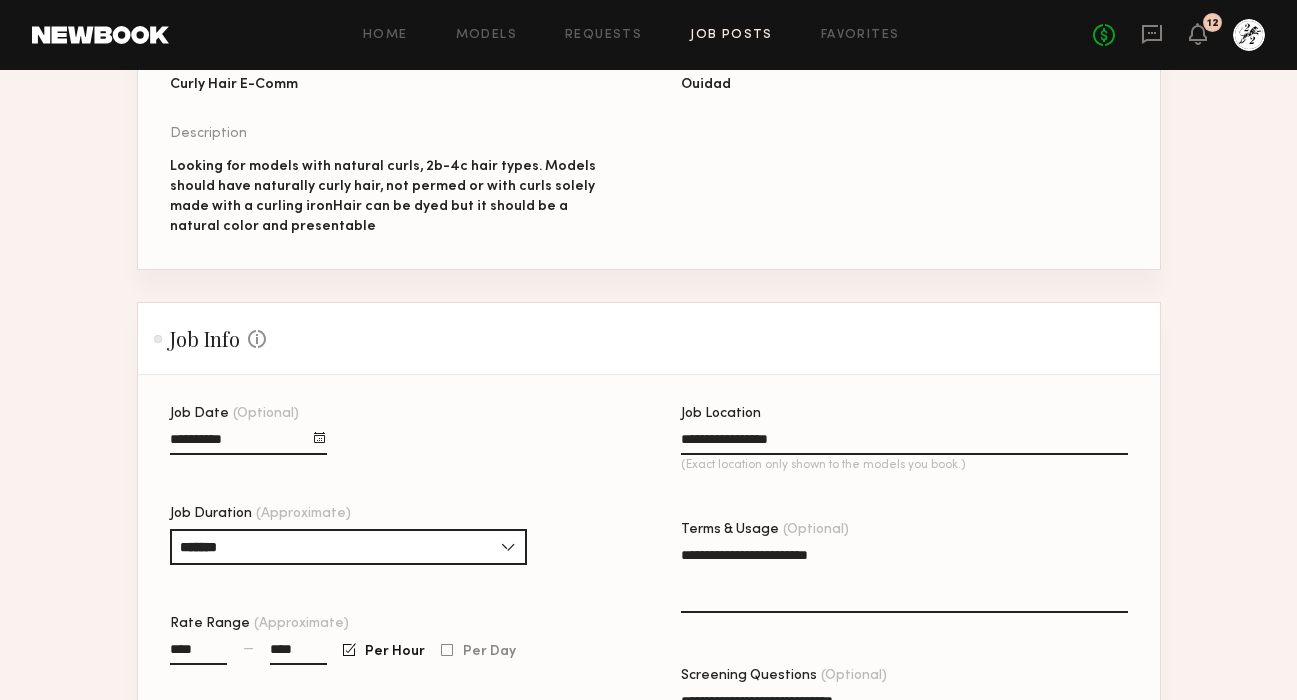 click on "Looking for models with natural curls, 2b-4c hair types. Models should have naturally curly hair, not permed or with curls solely made with a curling iron​Hair can be dyed but it should be a natural color and presentable​" 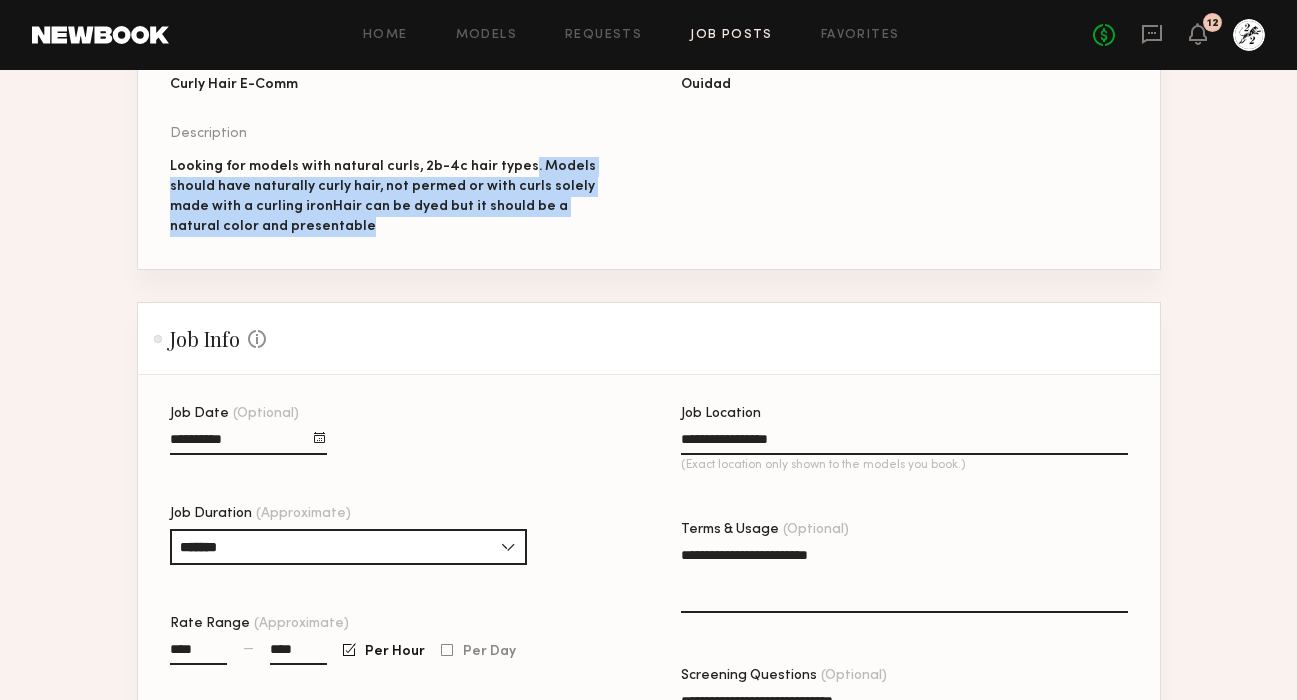 drag, startPoint x: 519, startPoint y: 164, endPoint x: 595, endPoint y: 219, distance: 93.813644 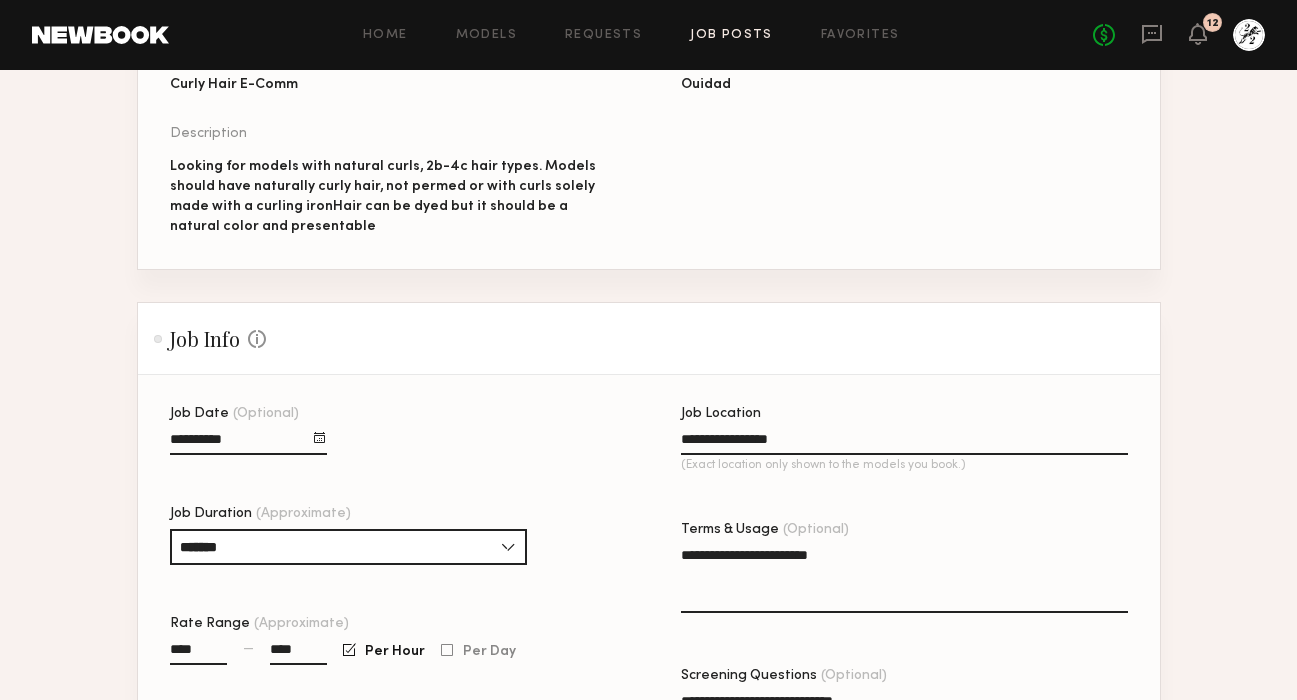 click on "**********" 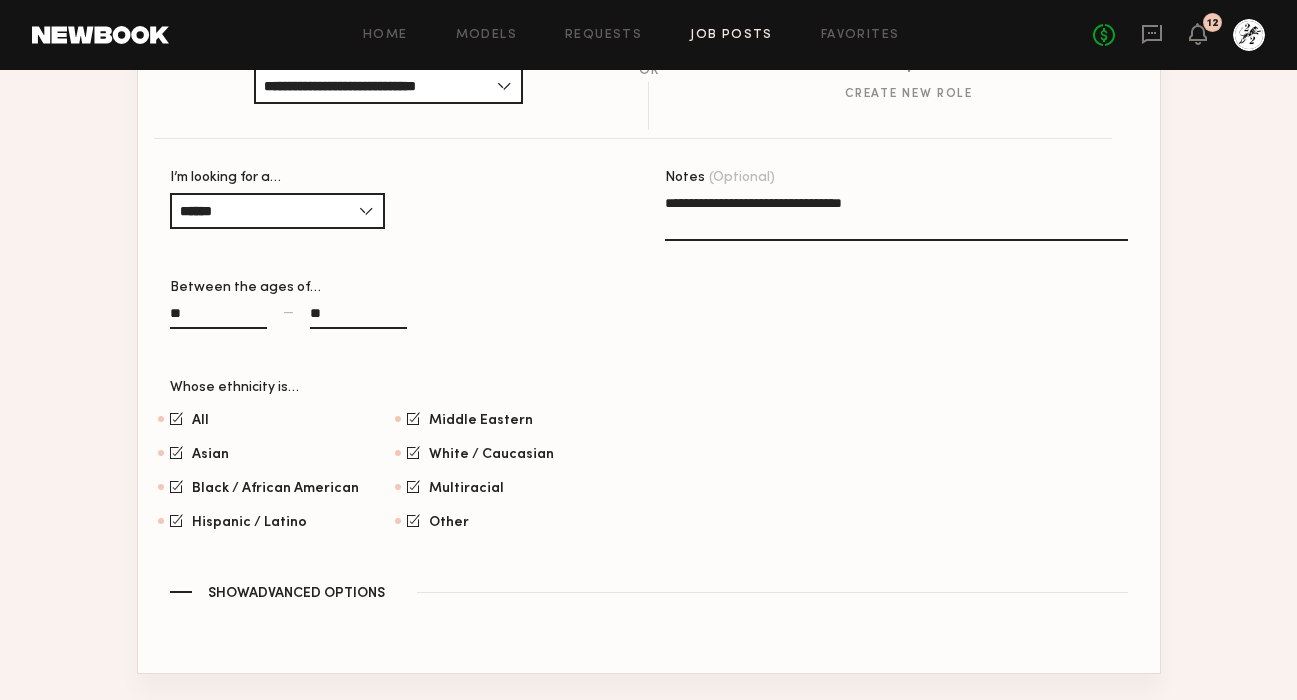scroll, scrollTop: 1078, scrollLeft: 0, axis: vertical 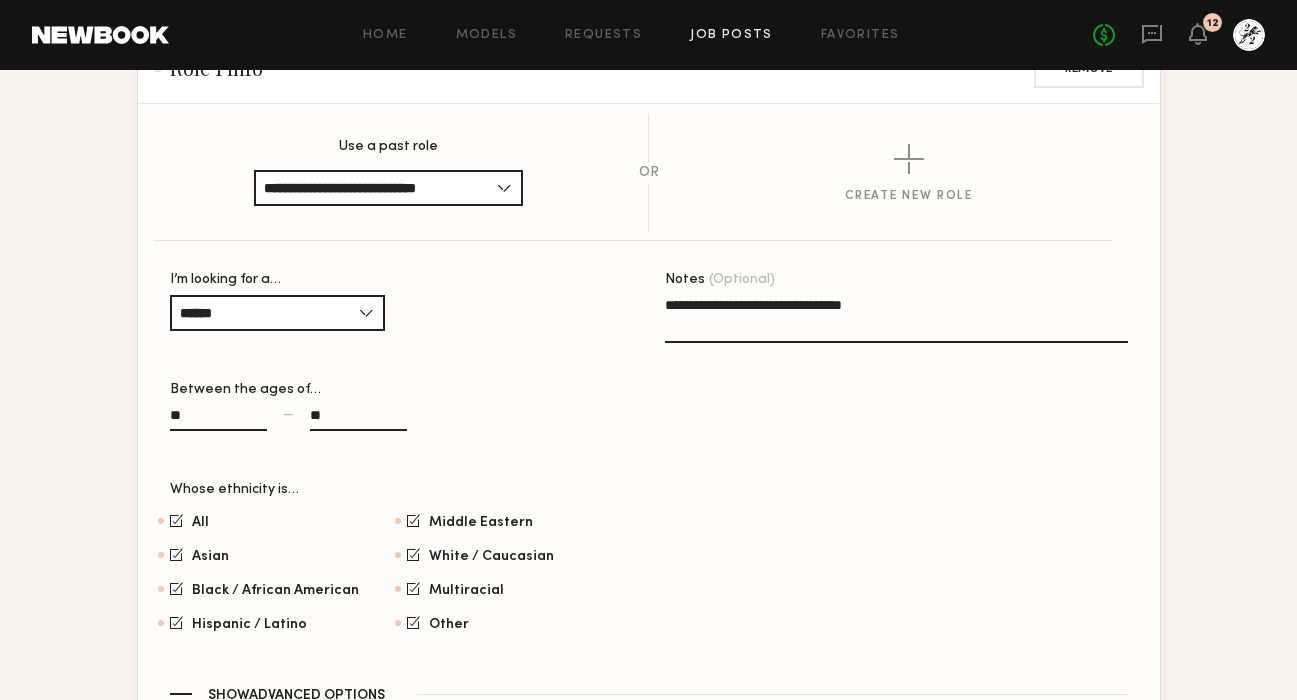 click on "**********" 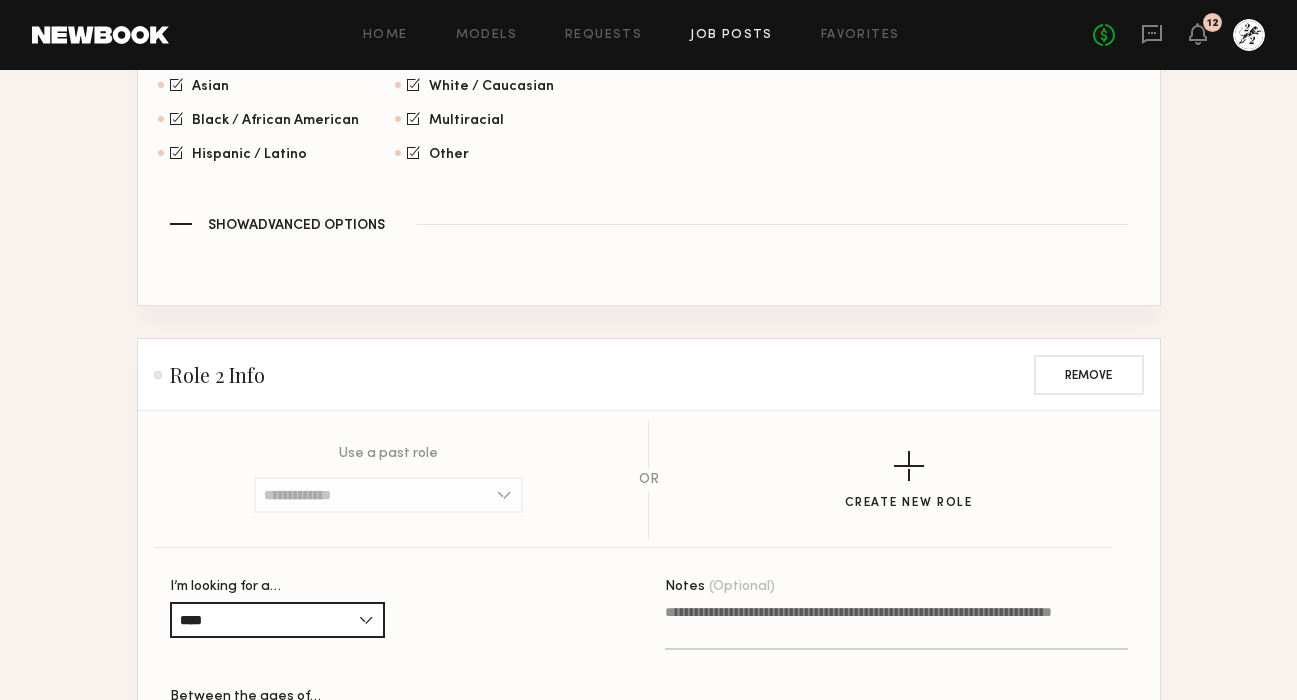 scroll, scrollTop: 1758, scrollLeft: 0, axis: vertical 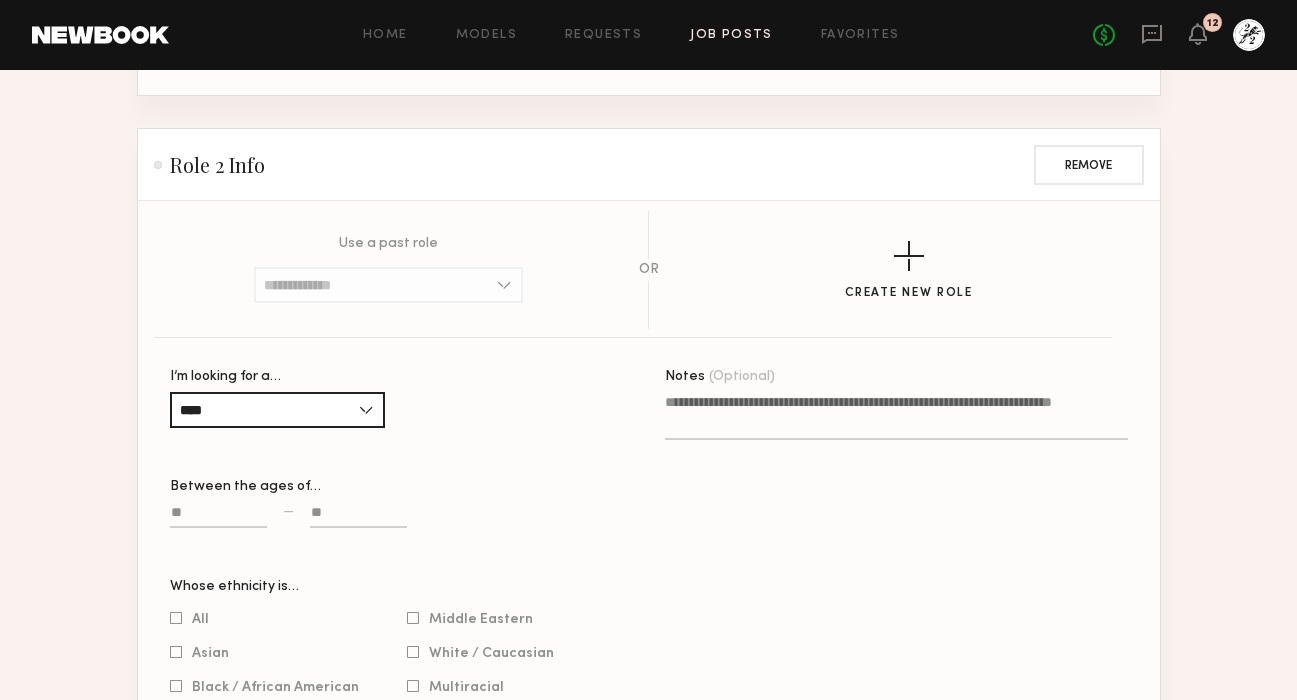 type on "**********" 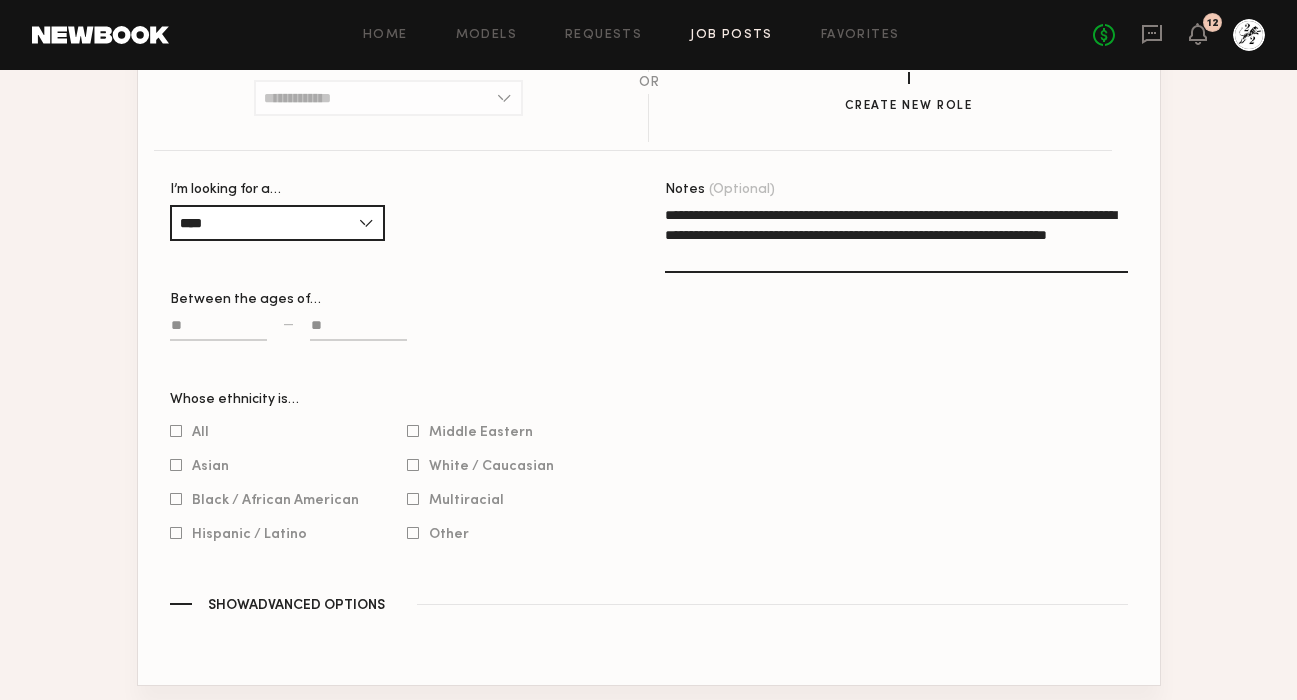 scroll, scrollTop: 1966, scrollLeft: 0, axis: vertical 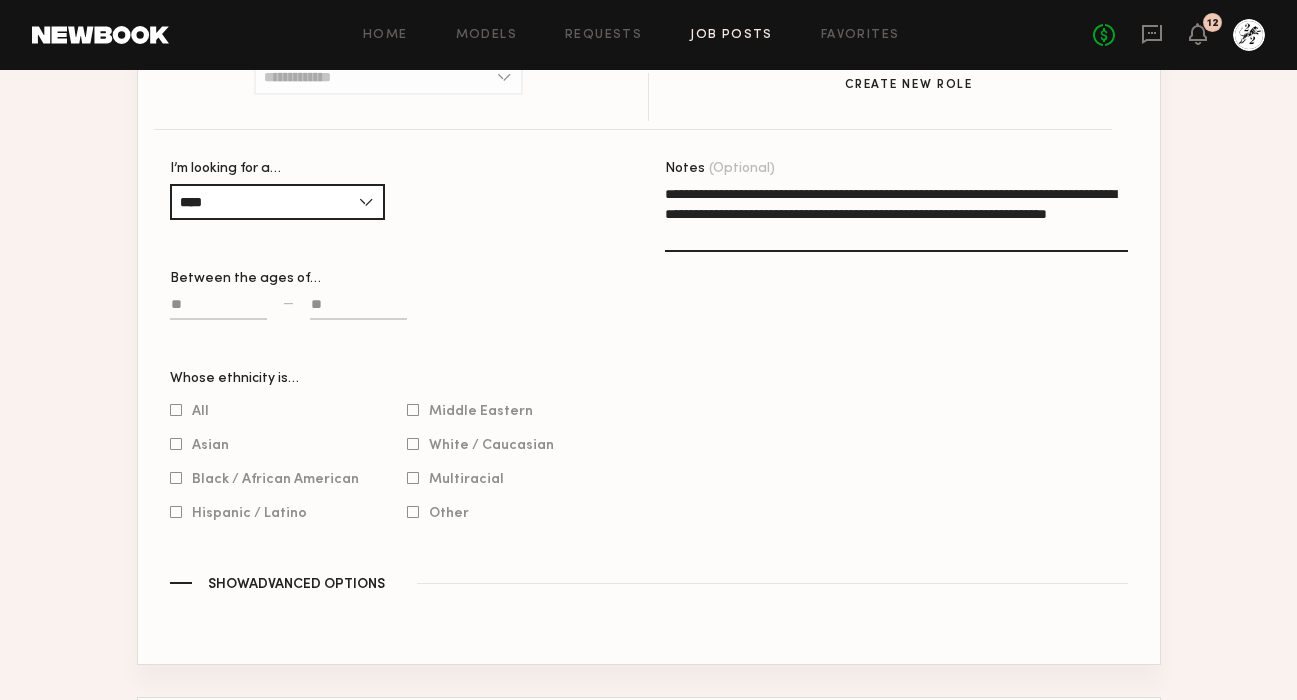 type on "**********" 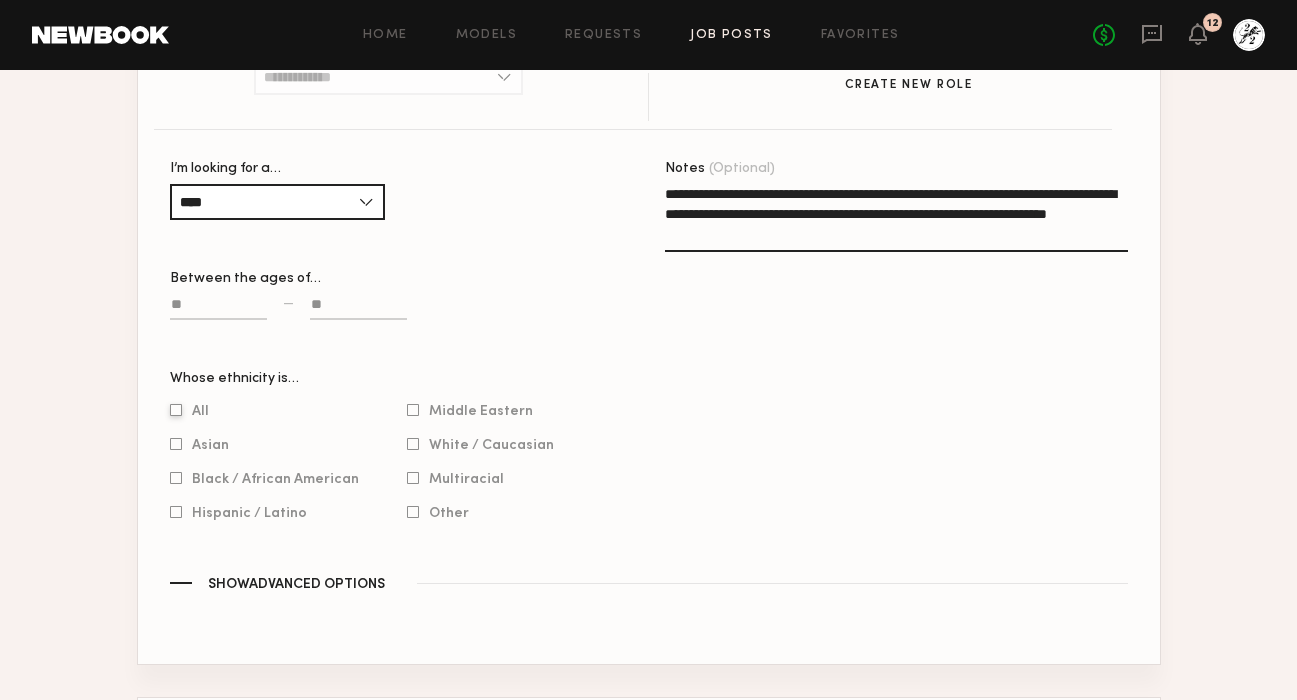 click 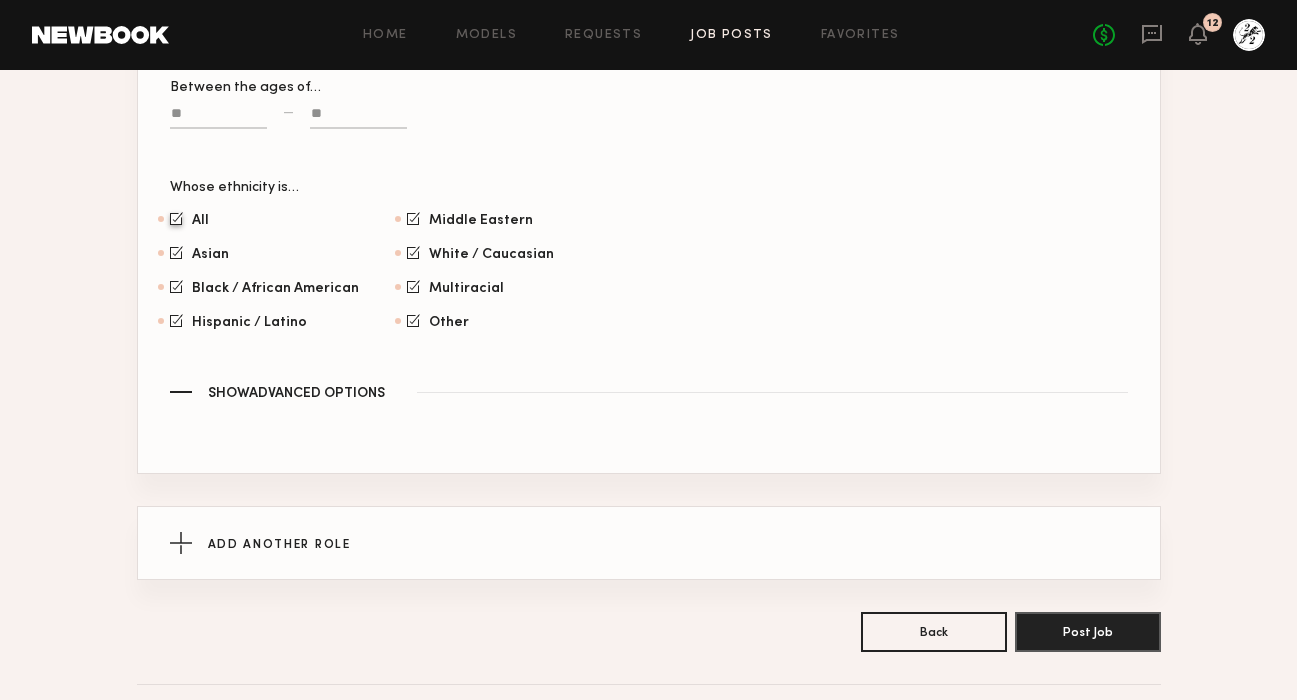 scroll, scrollTop: 2231, scrollLeft: 0, axis: vertical 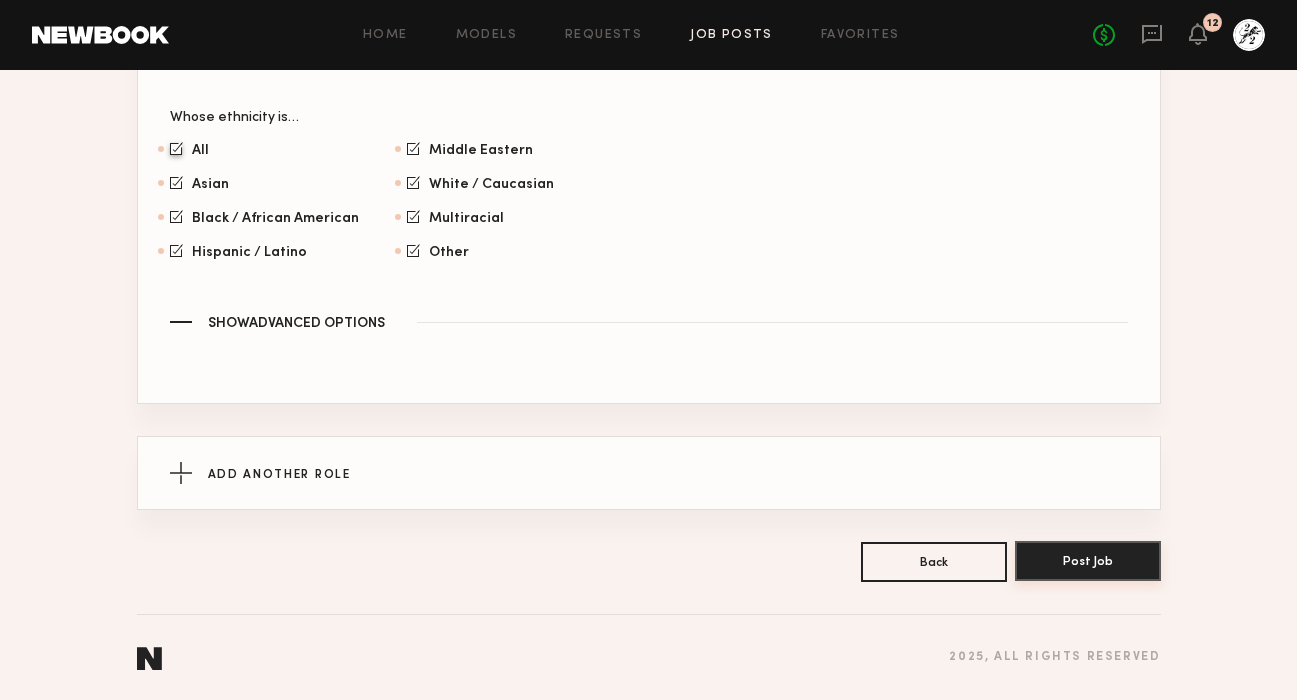 click on "Post Job" 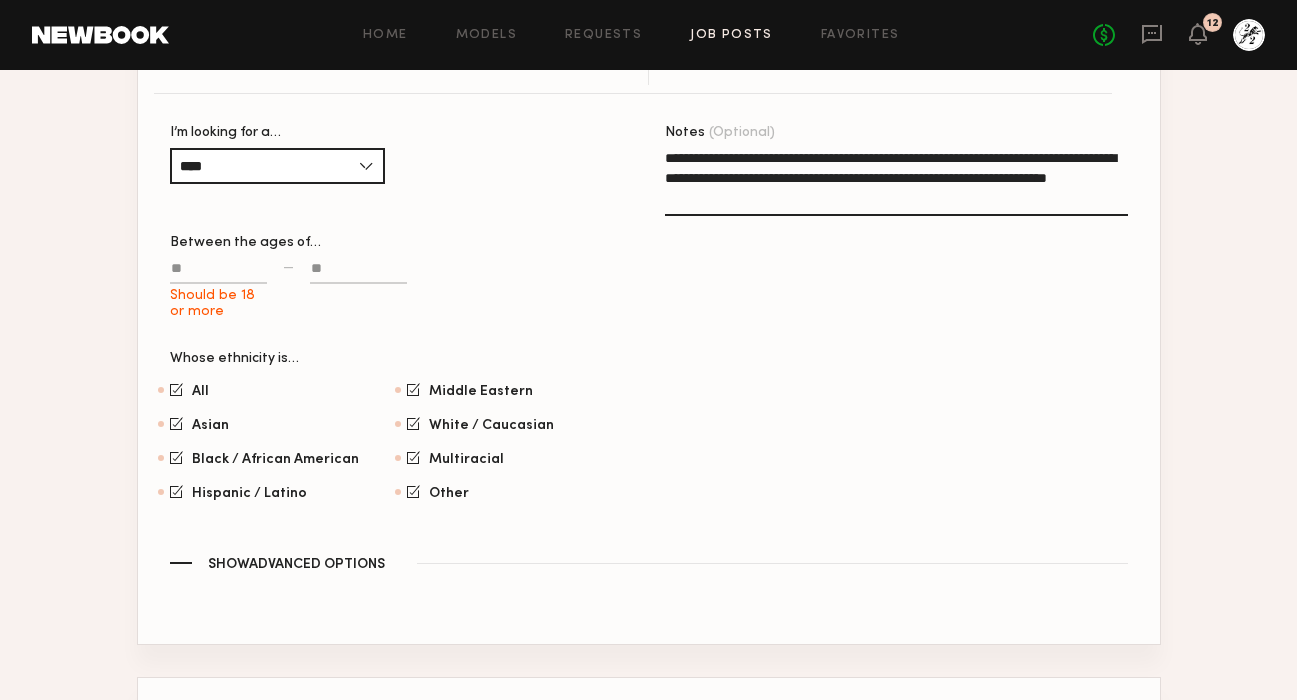 scroll, scrollTop: 1978, scrollLeft: 0, axis: vertical 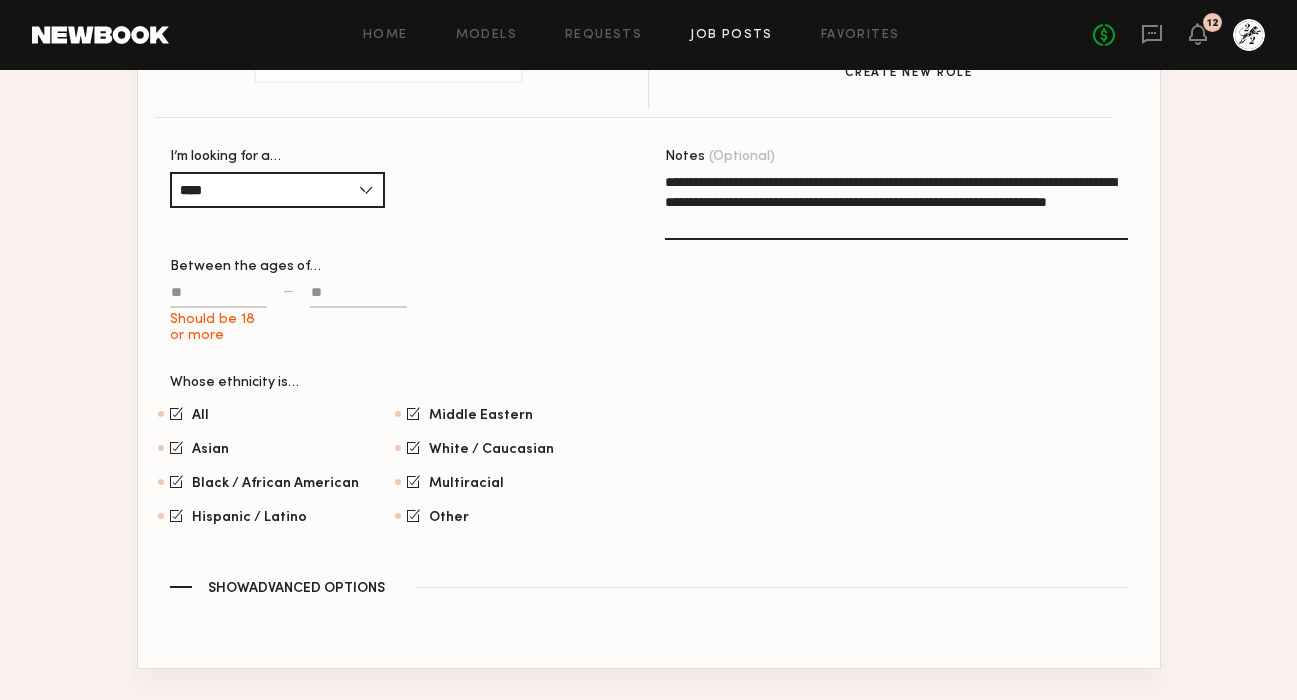 click 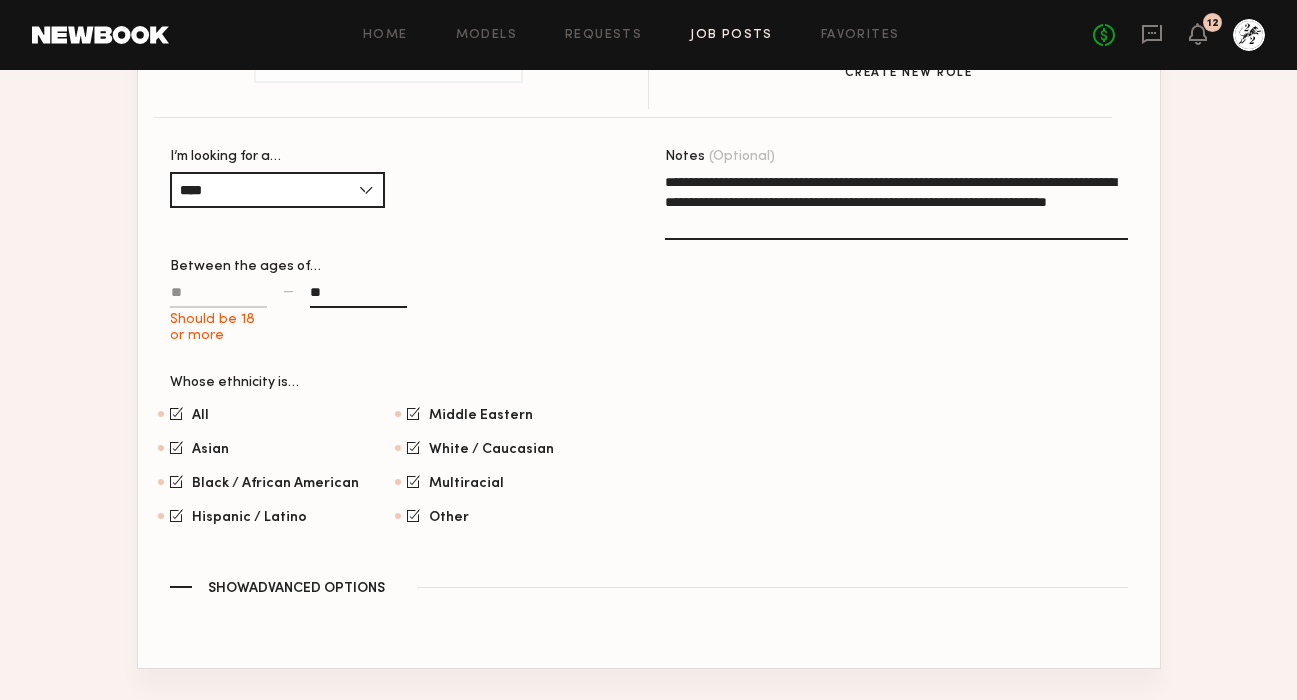 type on "**" 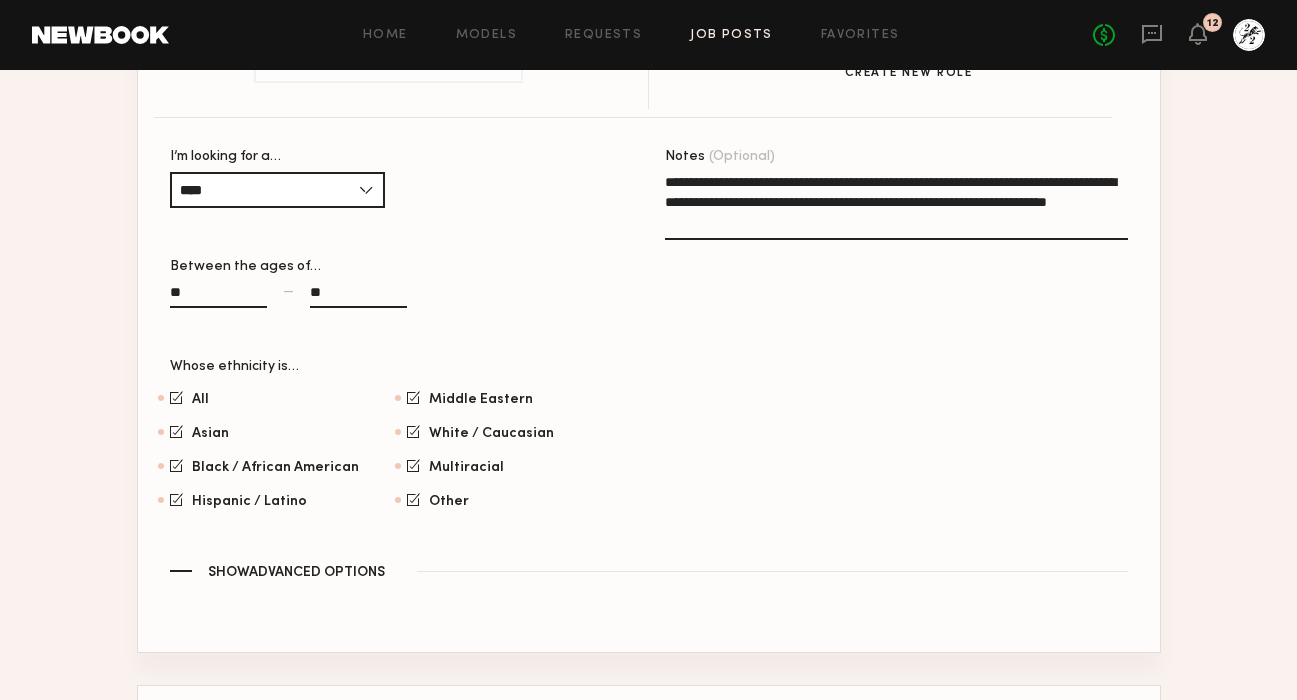 type on "**" 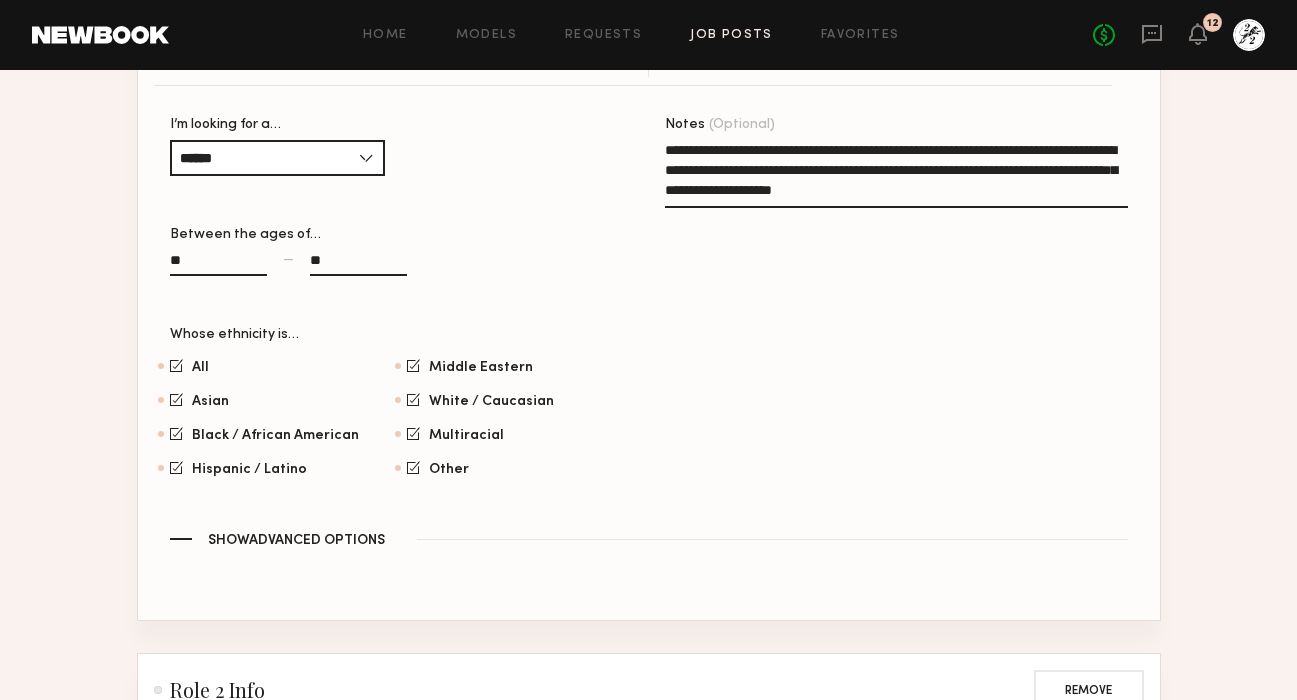 scroll, scrollTop: 1255, scrollLeft: 0, axis: vertical 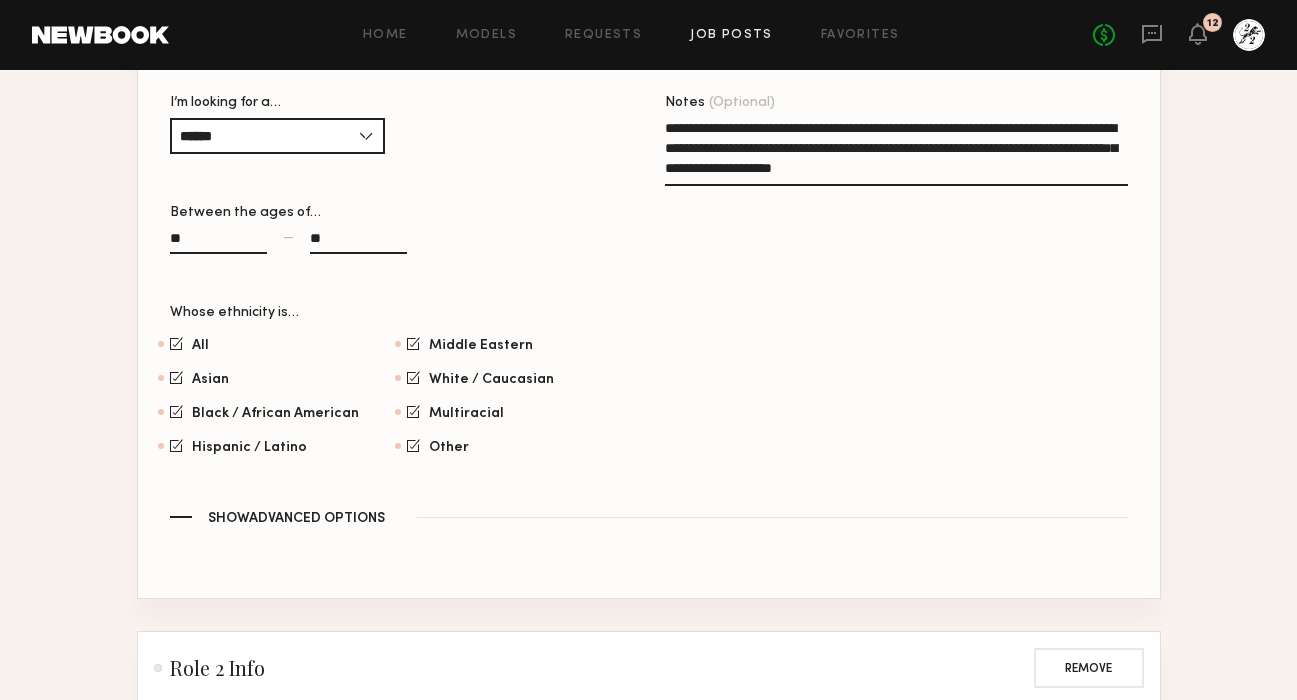 click on "**" 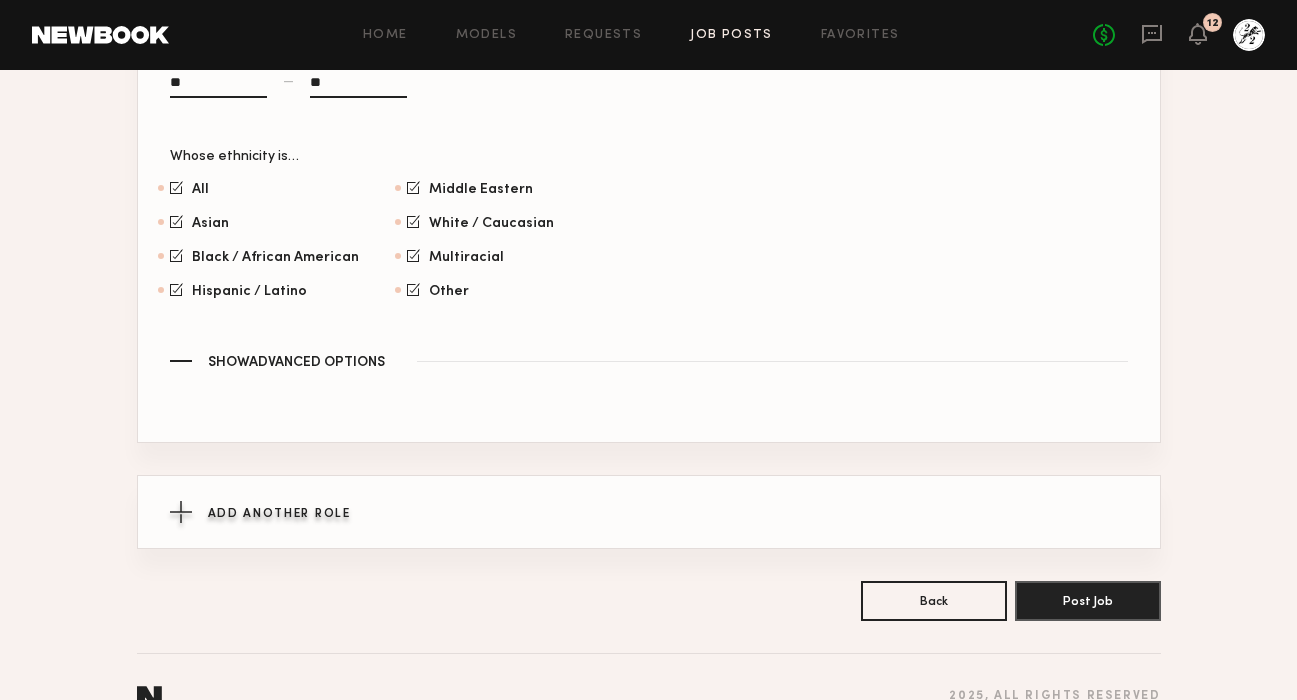 scroll, scrollTop: 2199, scrollLeft: 0, axis: vertical 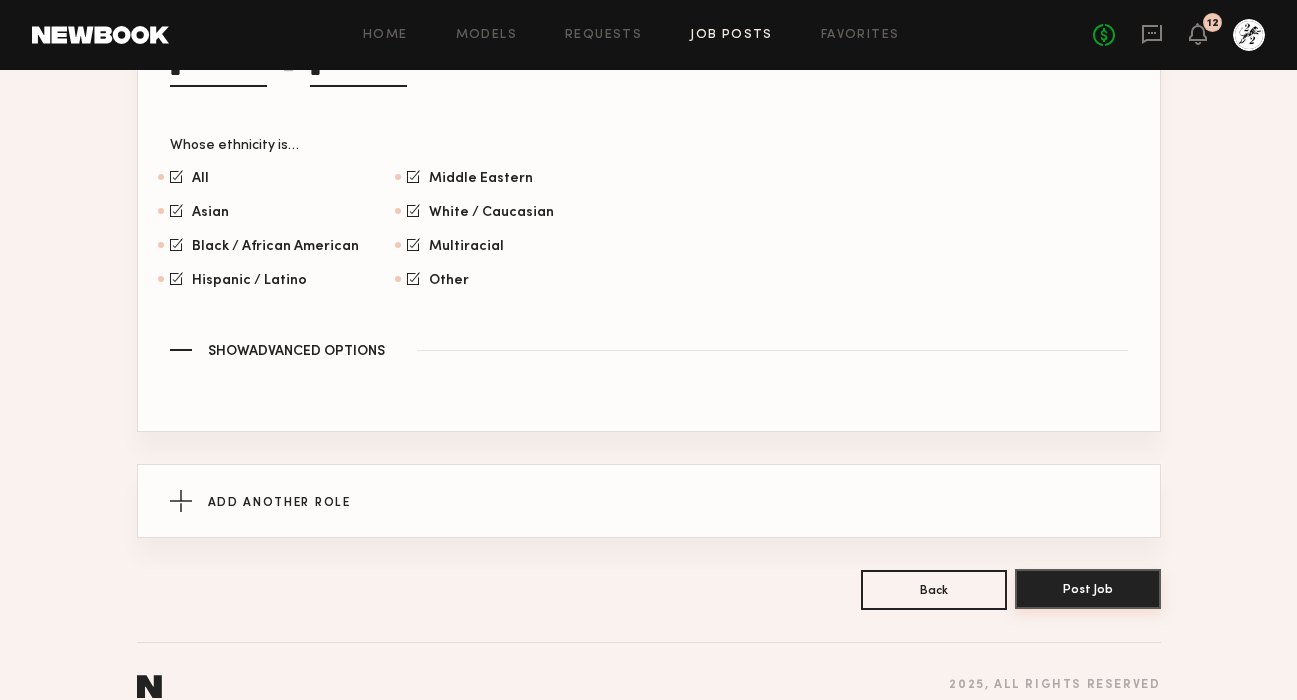 click on "Post Job" 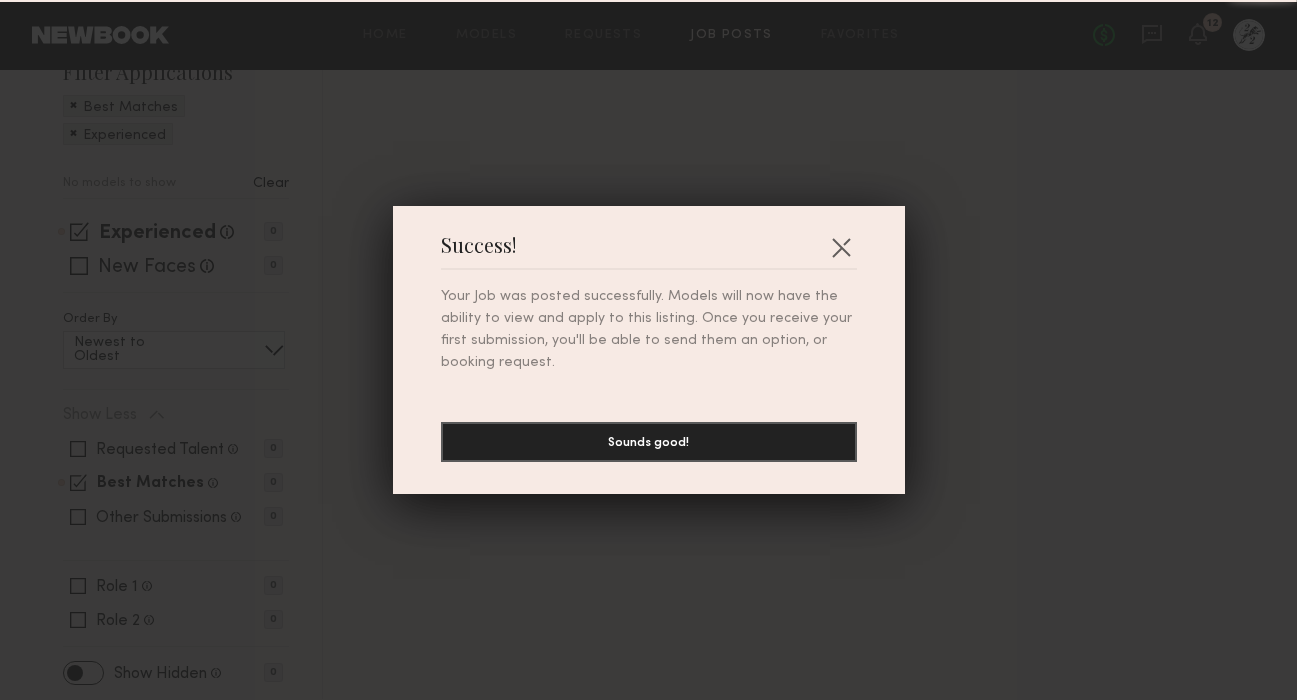 scroll, scrollTop: 0, scrollLeft: 0, axis: both 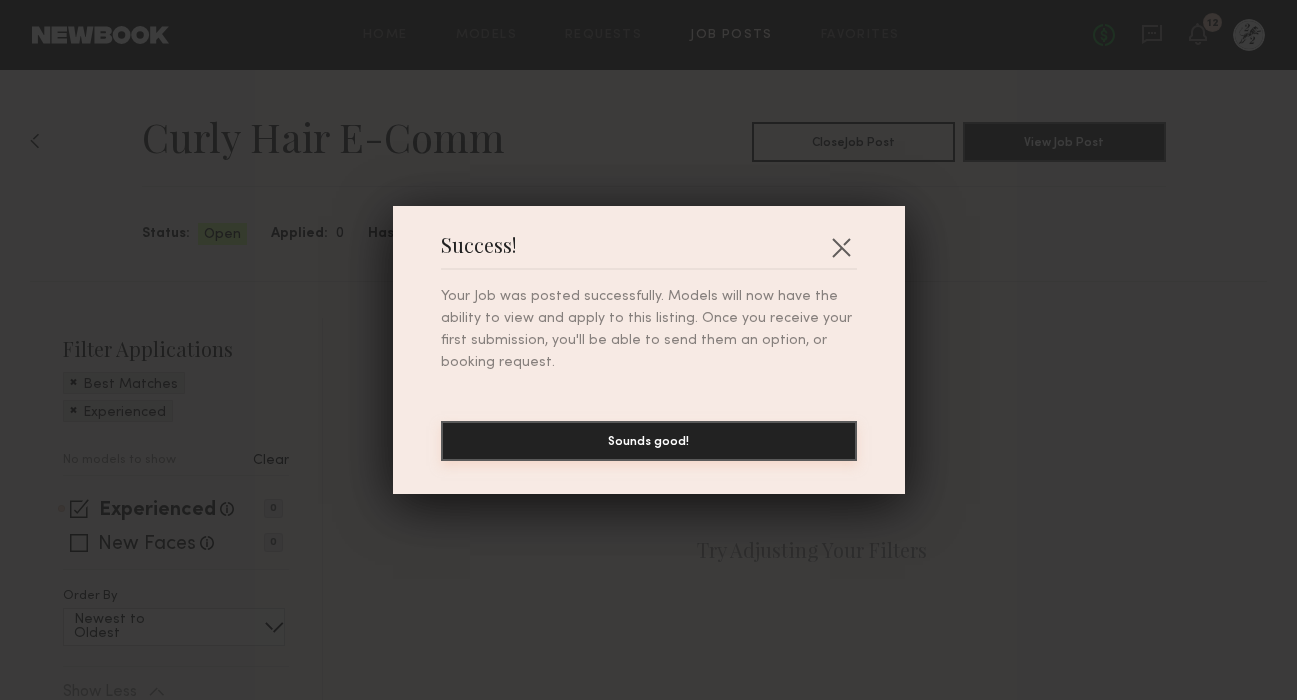 click on "Sounds good!" at bounding box center [649, 441] 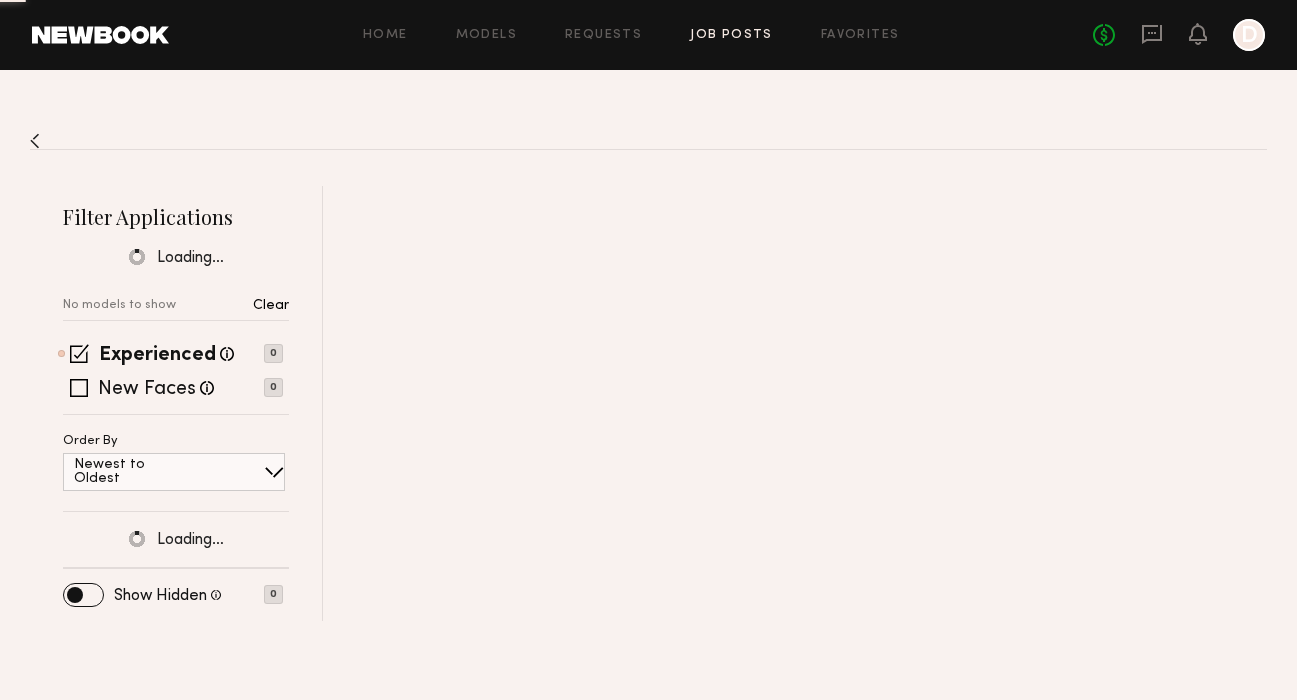 scroll, scrollTop: 0, scrollLeft: 0, axis: both 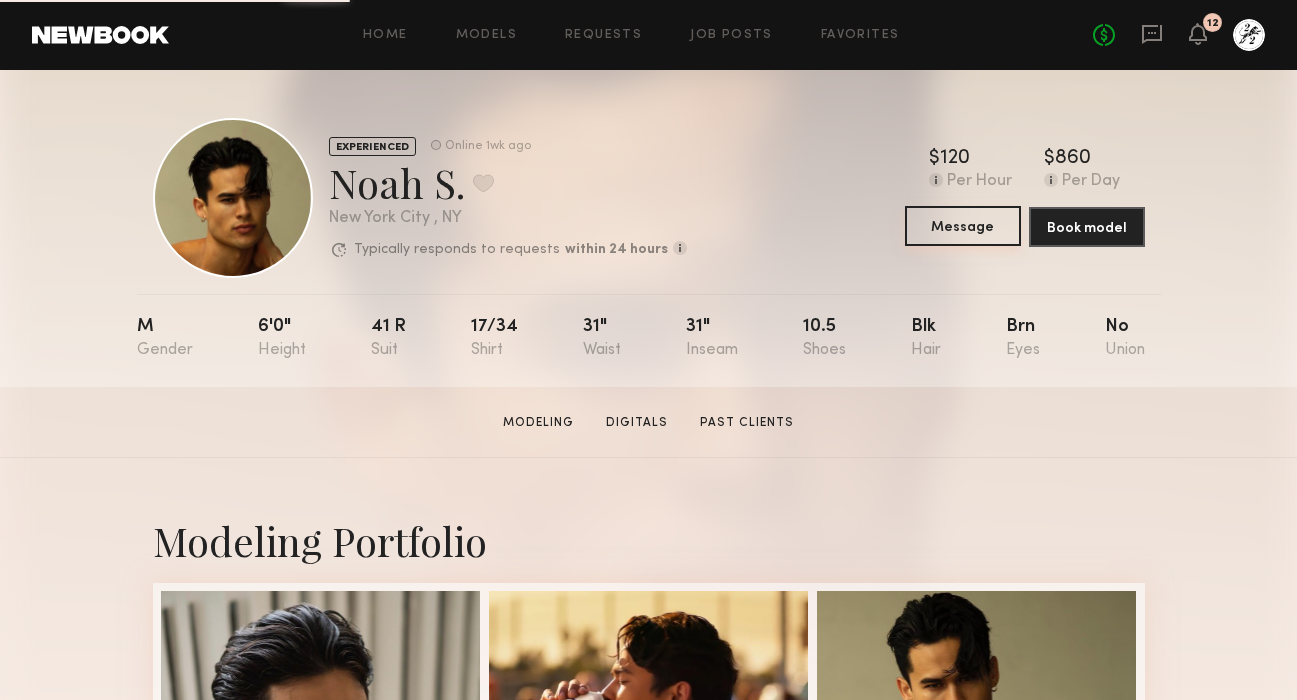 click on "Message" 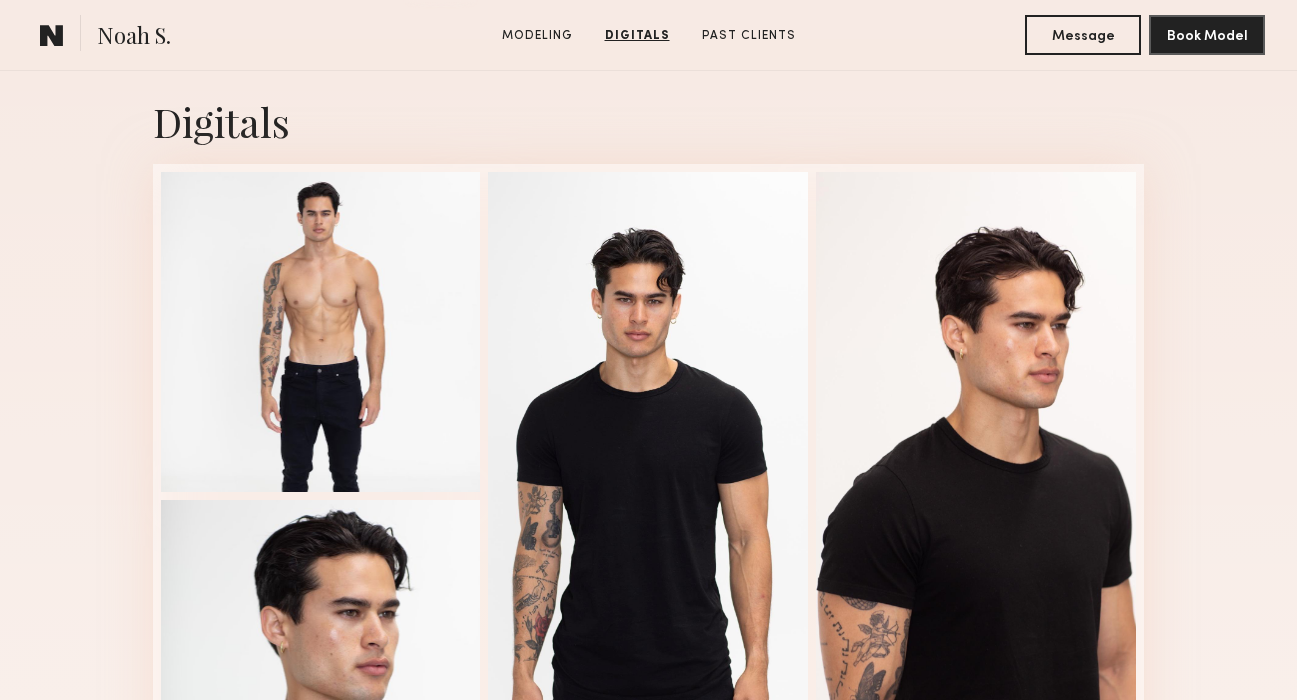 scroll, scrollTop: 1938, scrollLeft: 0, axis: vertical 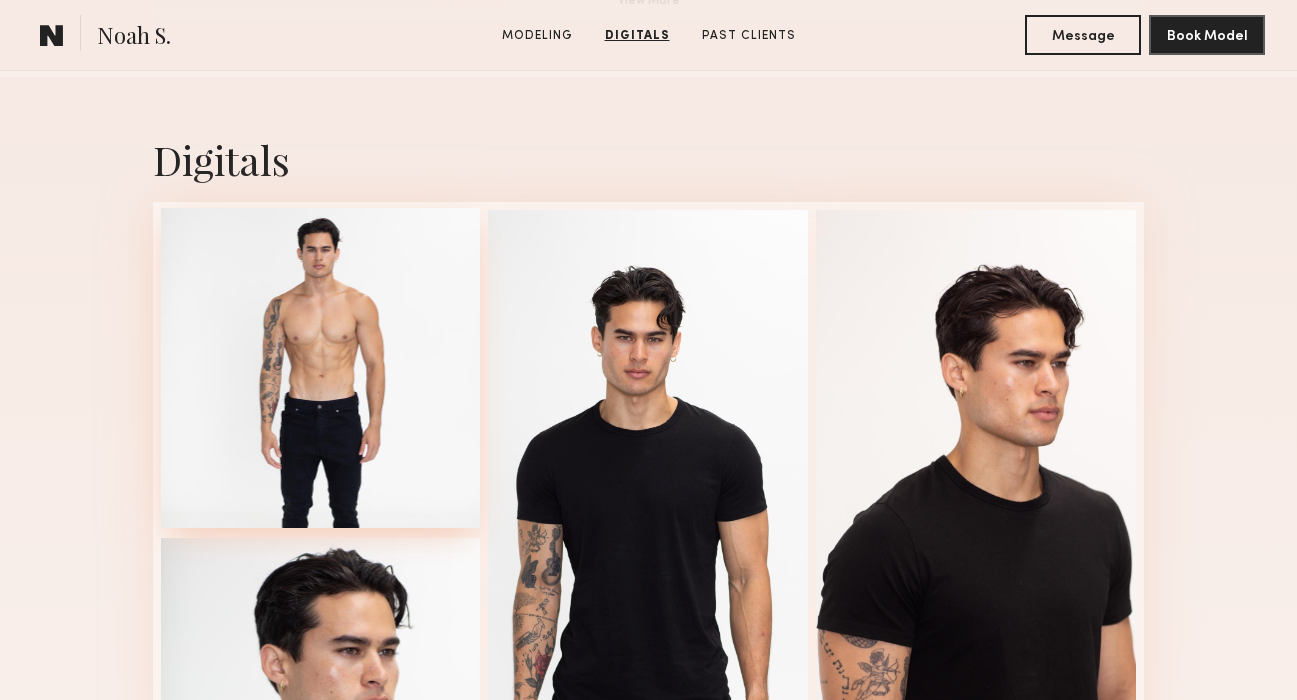 click at bounding box center [321, 368] 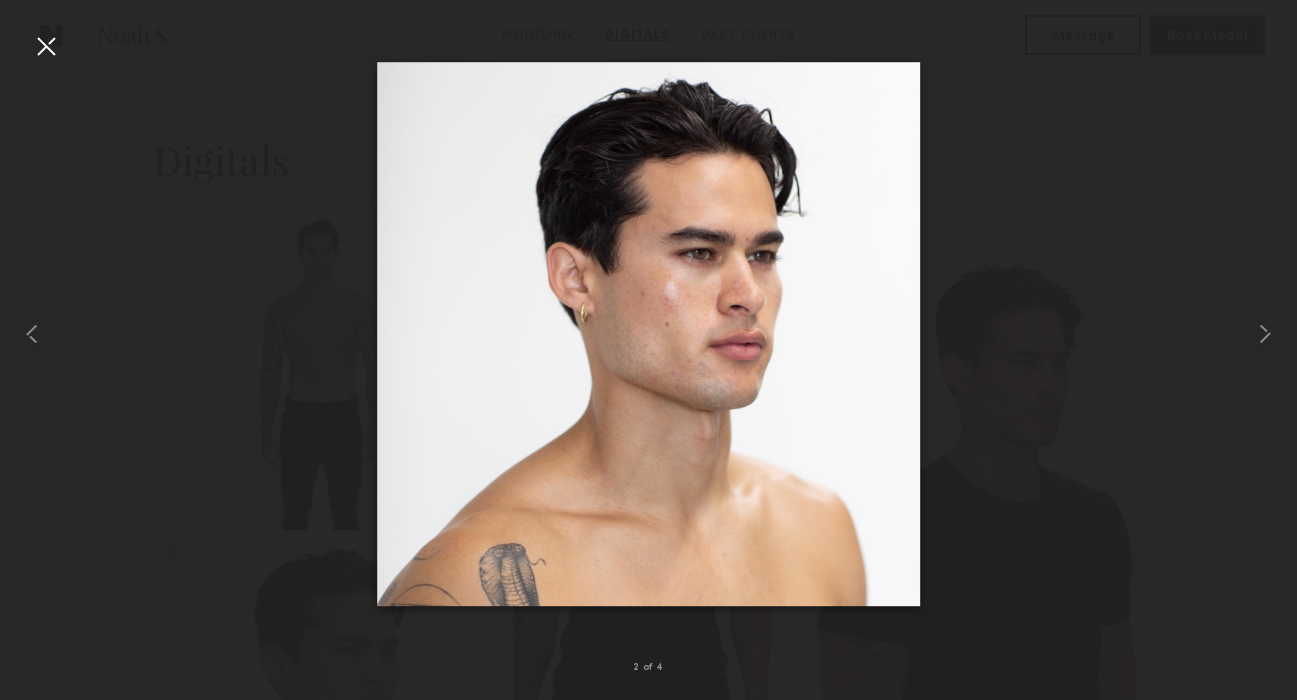 click at bounding box center [46, 46] 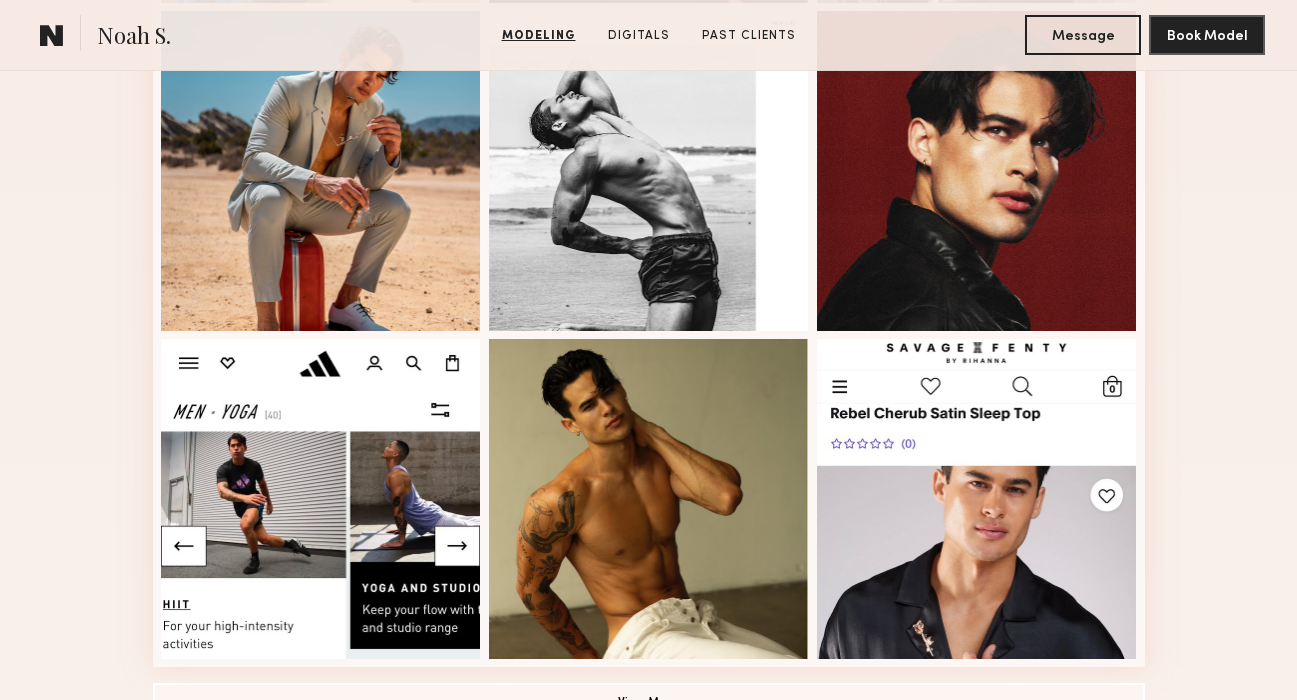 scroll, scrollTop: 1429, scrollLeft: 0, axis: vertical 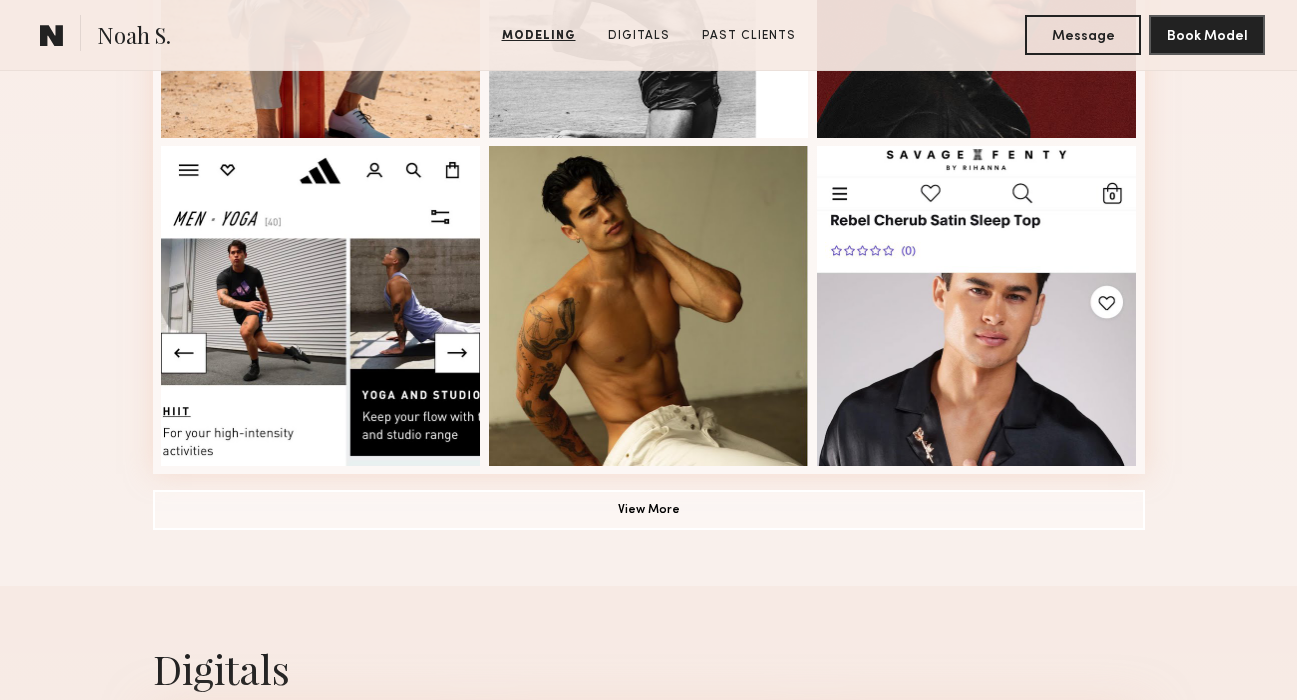 click on "Modeling Portfolio View More" at bounding box center (649, -193) 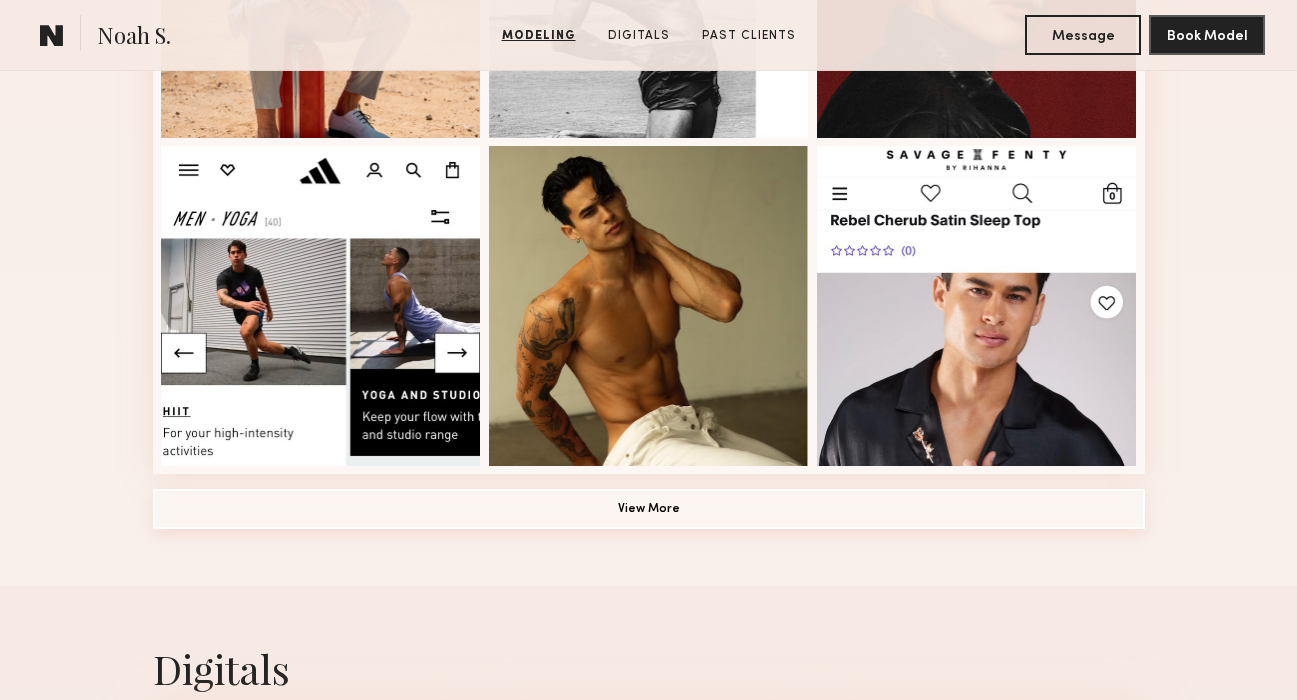 click on "View More" 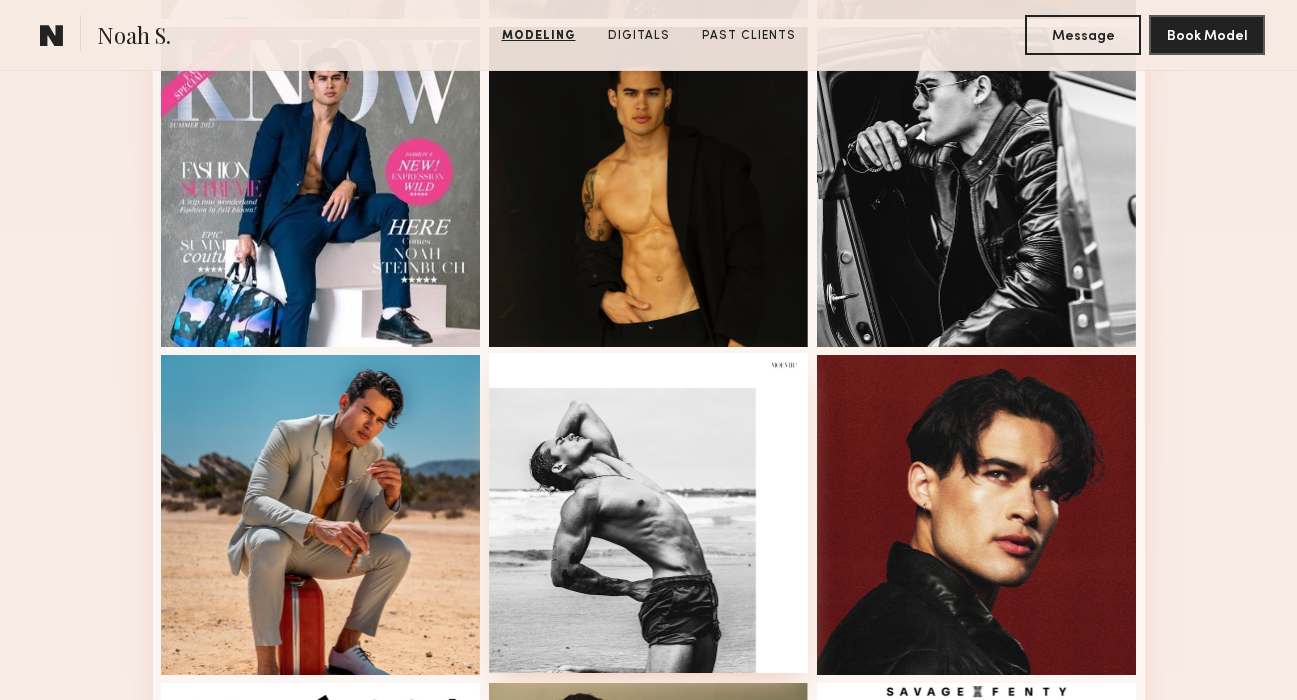scroll, scrollTop: 1027, scrollLeft: 0, axis: vertical 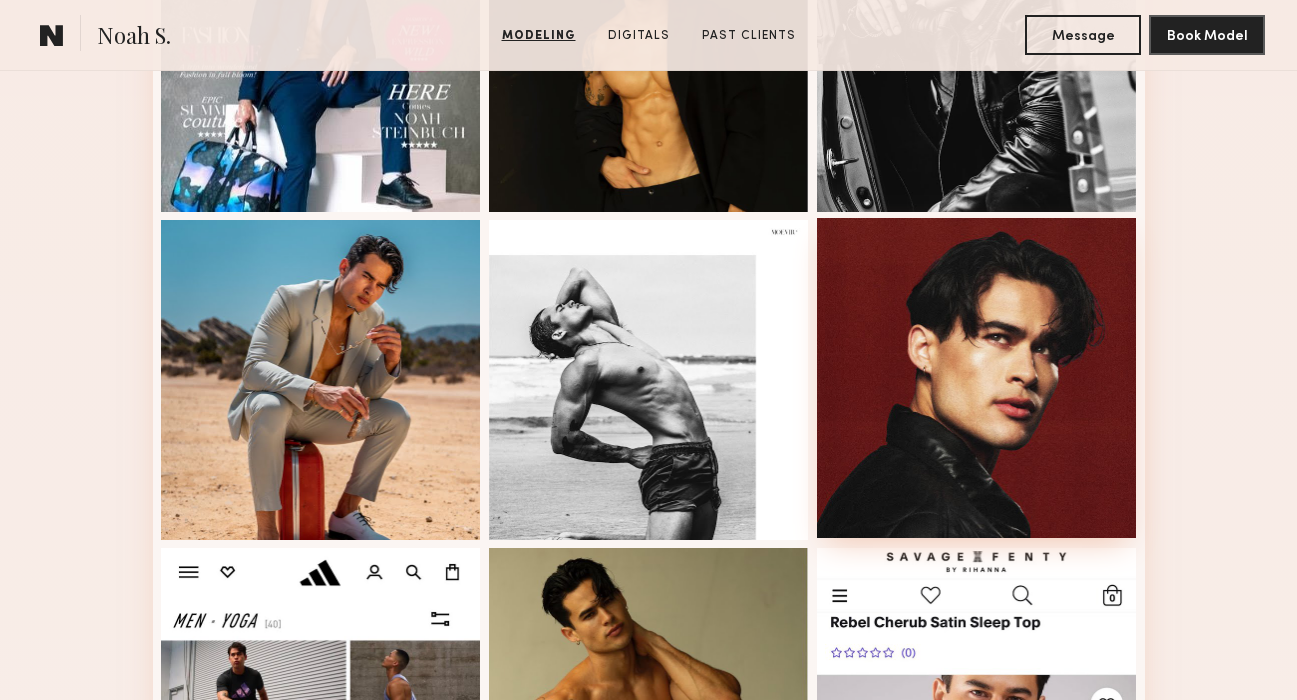 click at bounding box center [977, 378] 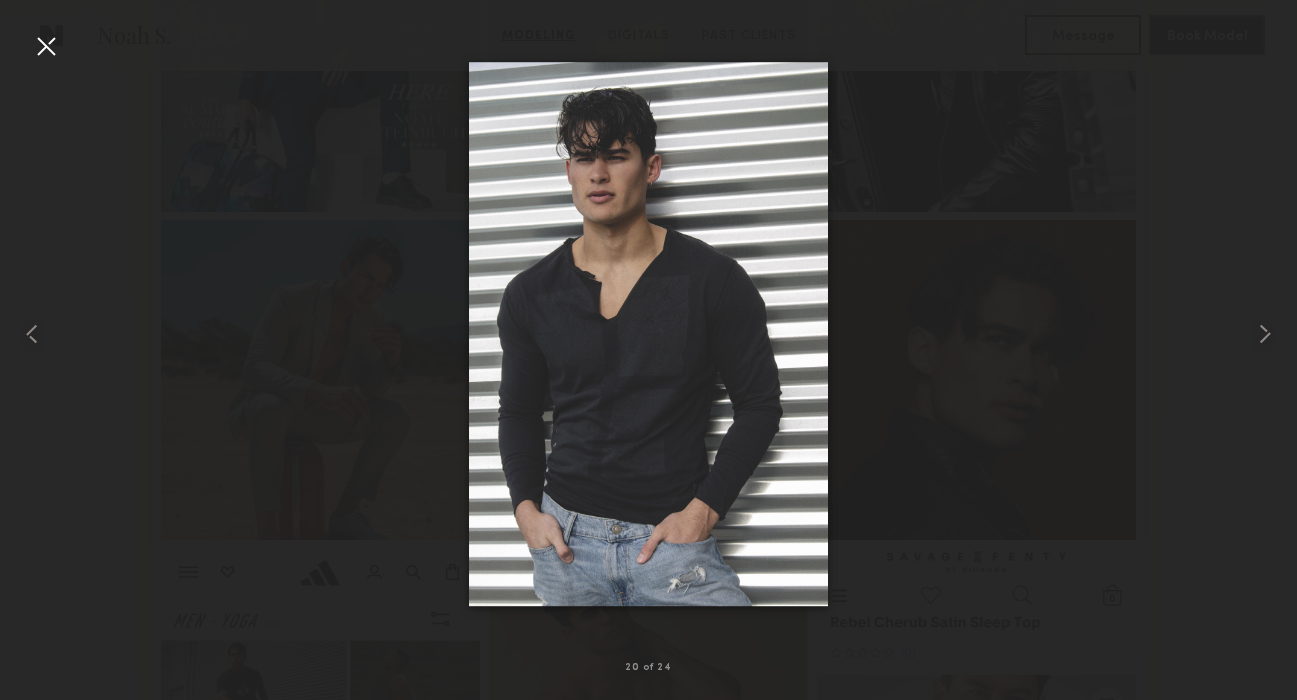 click at bounding box center [46, 46] 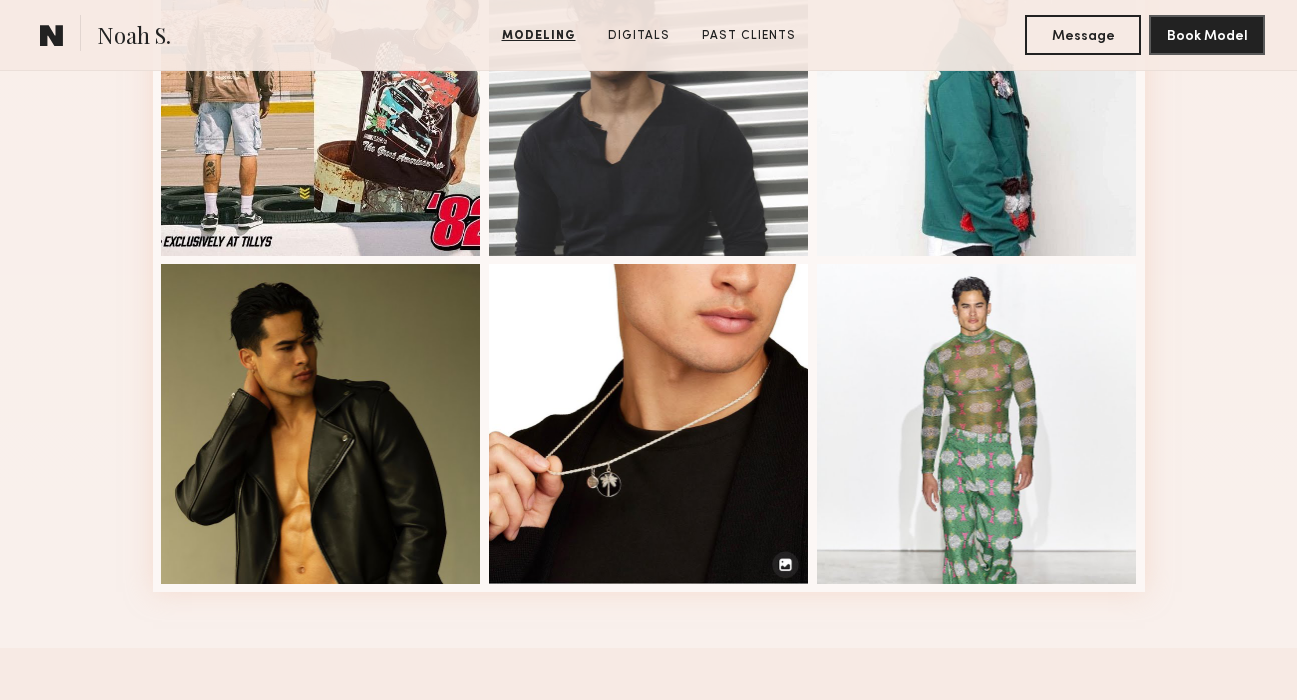 scroll, scrollTop: 2761, scrollLeft: 0, axis: vertical 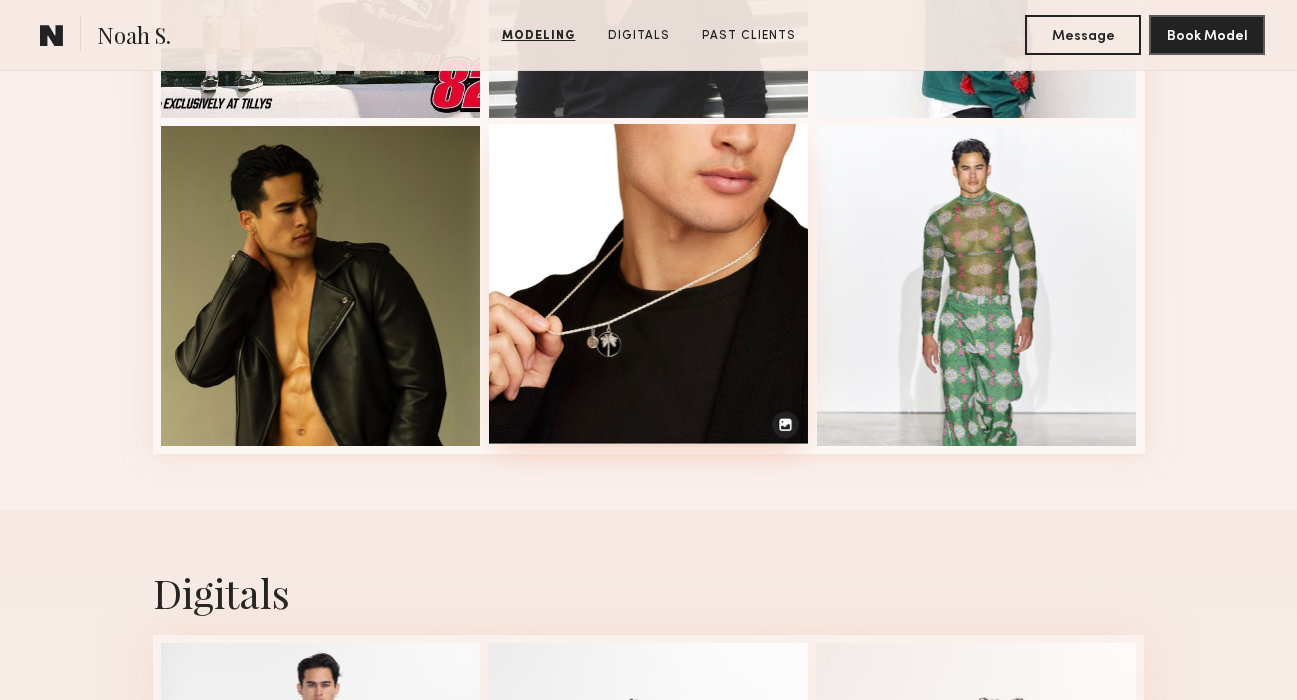 click at bounding box center (649, 284) 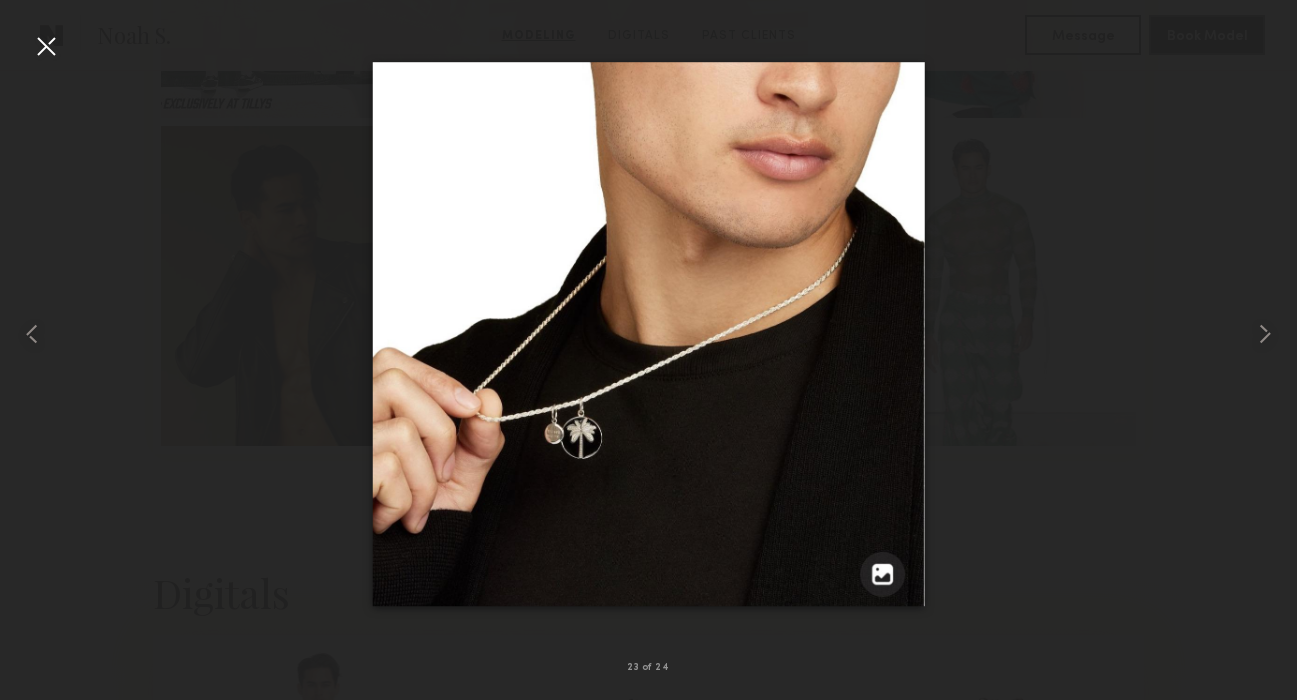 click at bounding box center [648, 334] 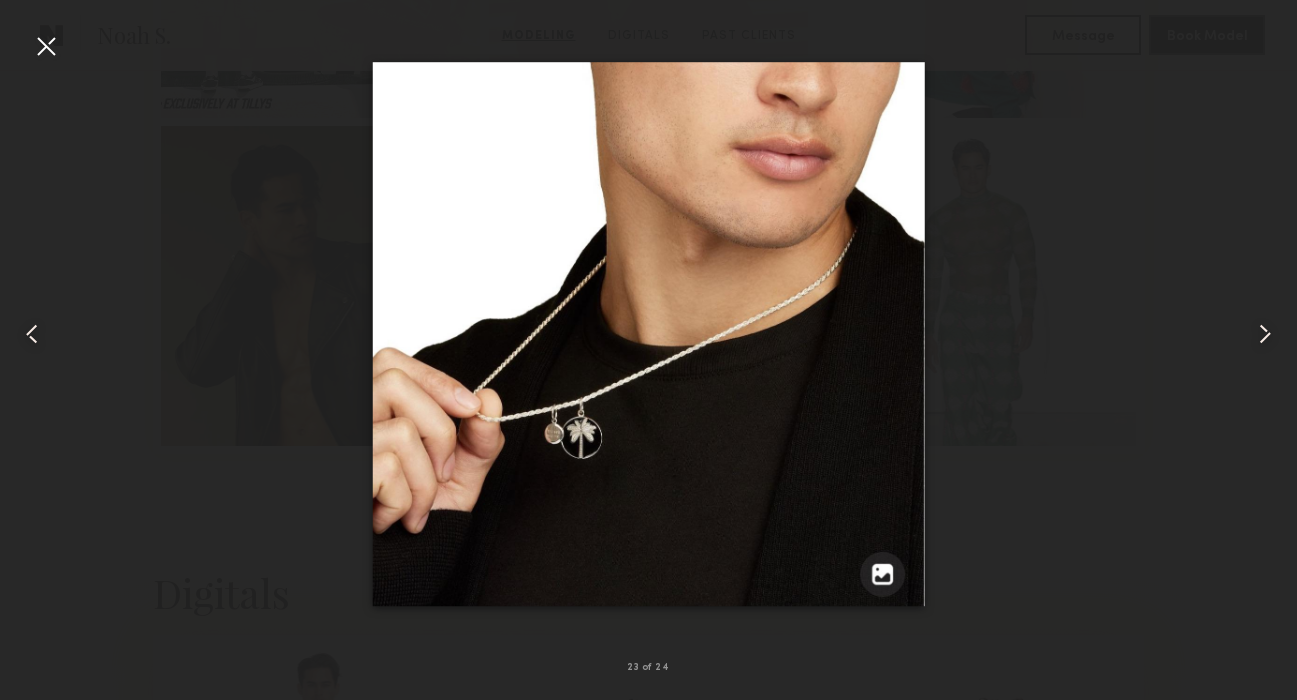 click at bounding box center [46, 46] 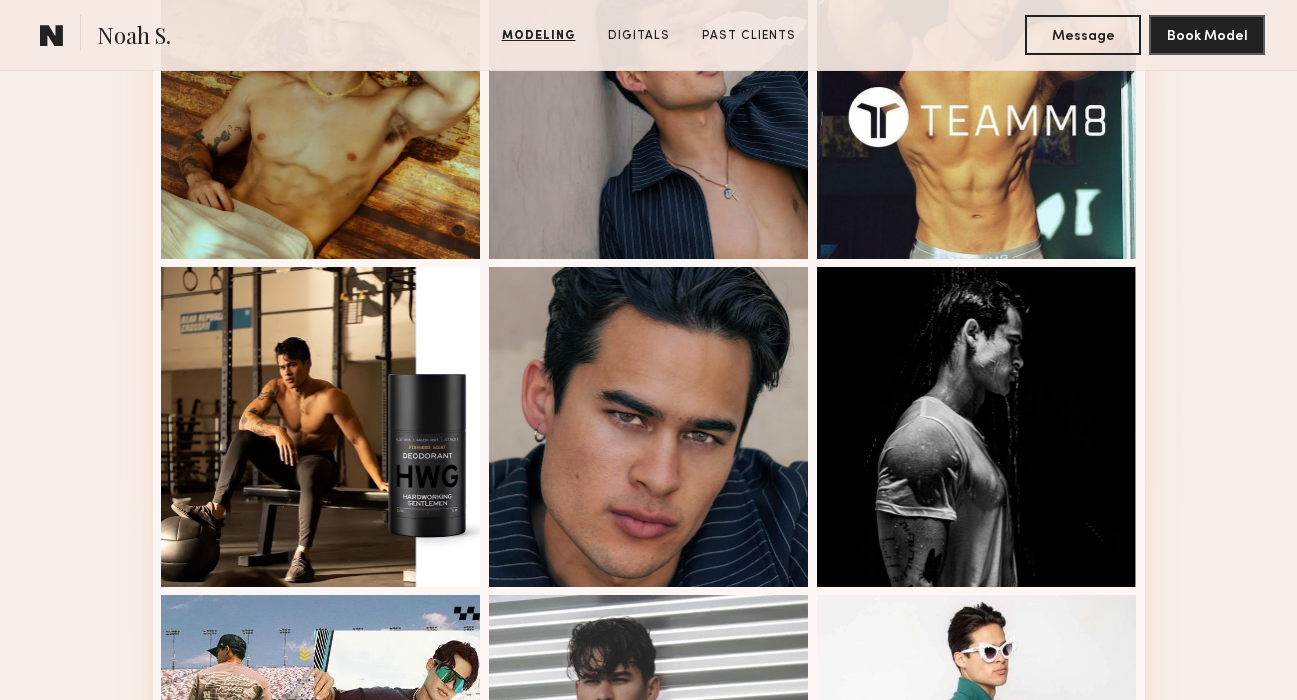 scroll, scrollTop: 2003, scrollLeft: 0, axis: vertical 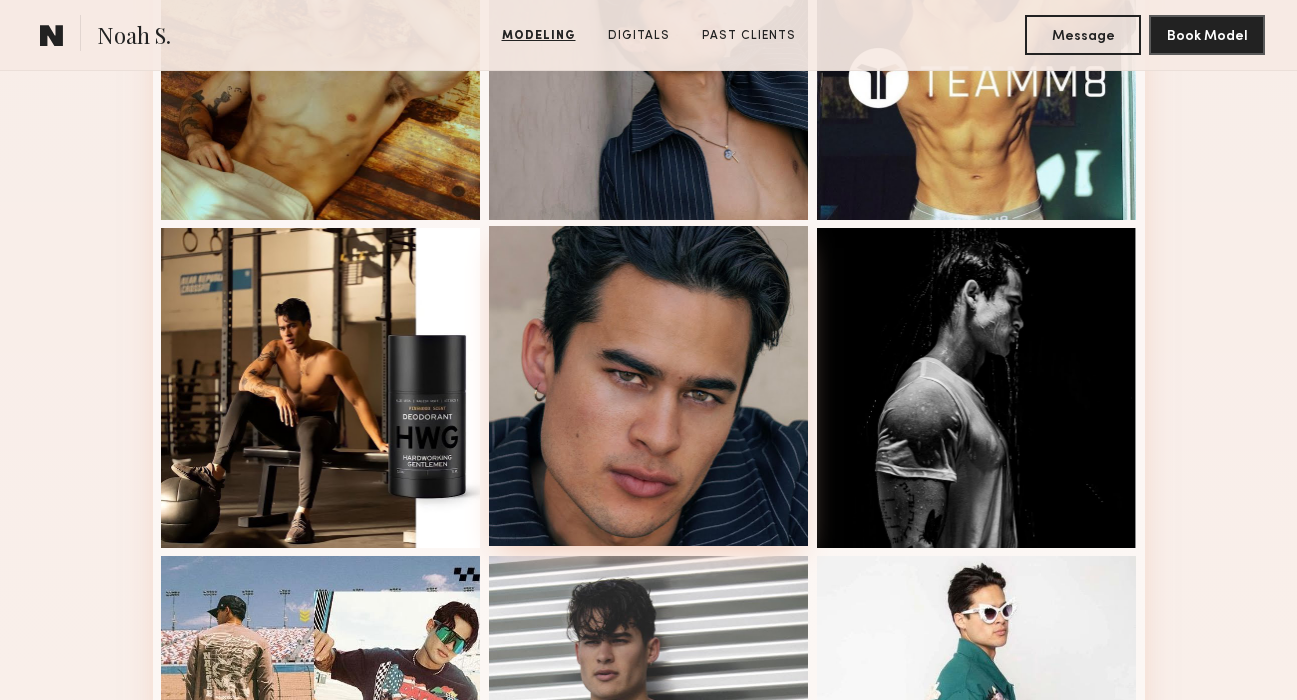 click at bounding box center (649, 386) 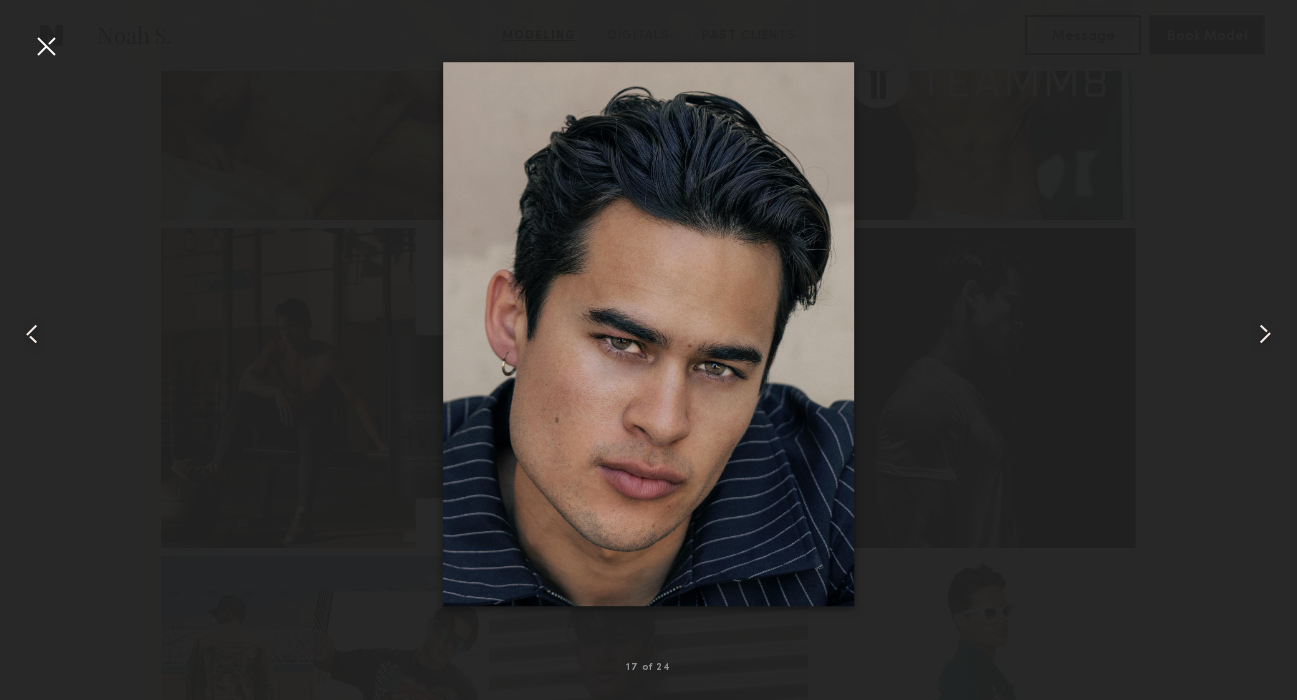 click at bounding box center (46, 46) 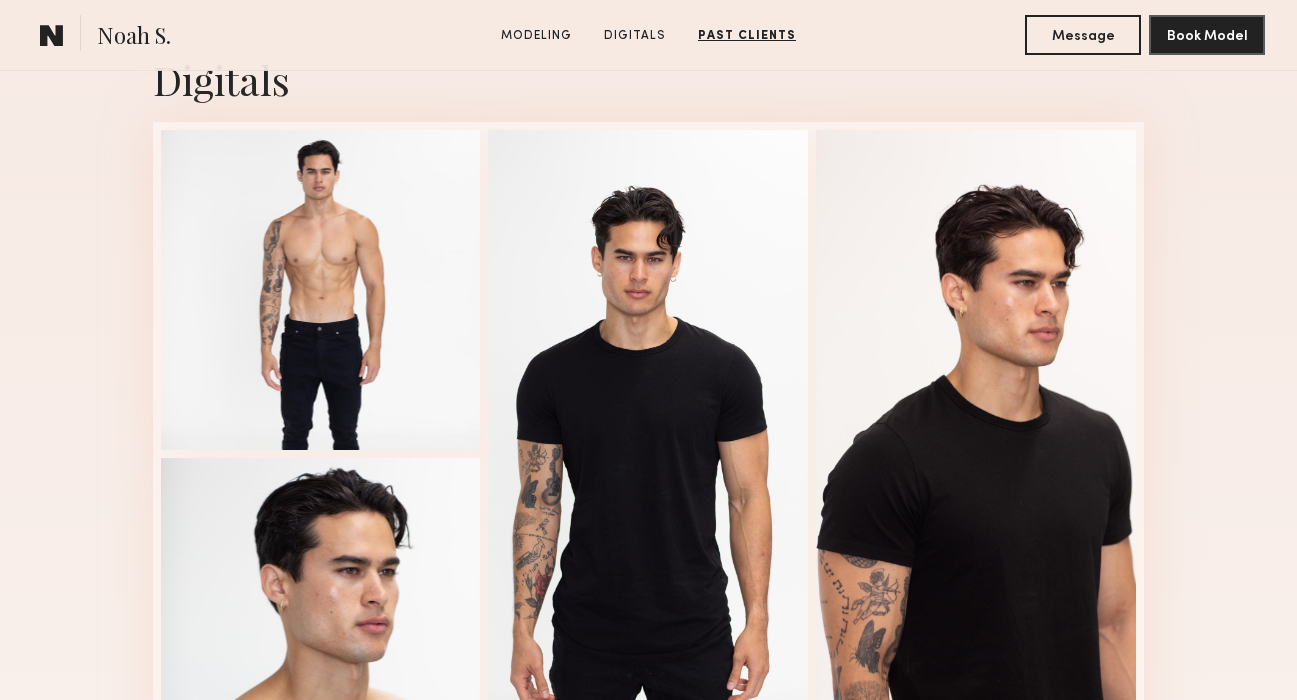 scroll, scrollTop: 3121, scrollLeft: 0, axis: vertical 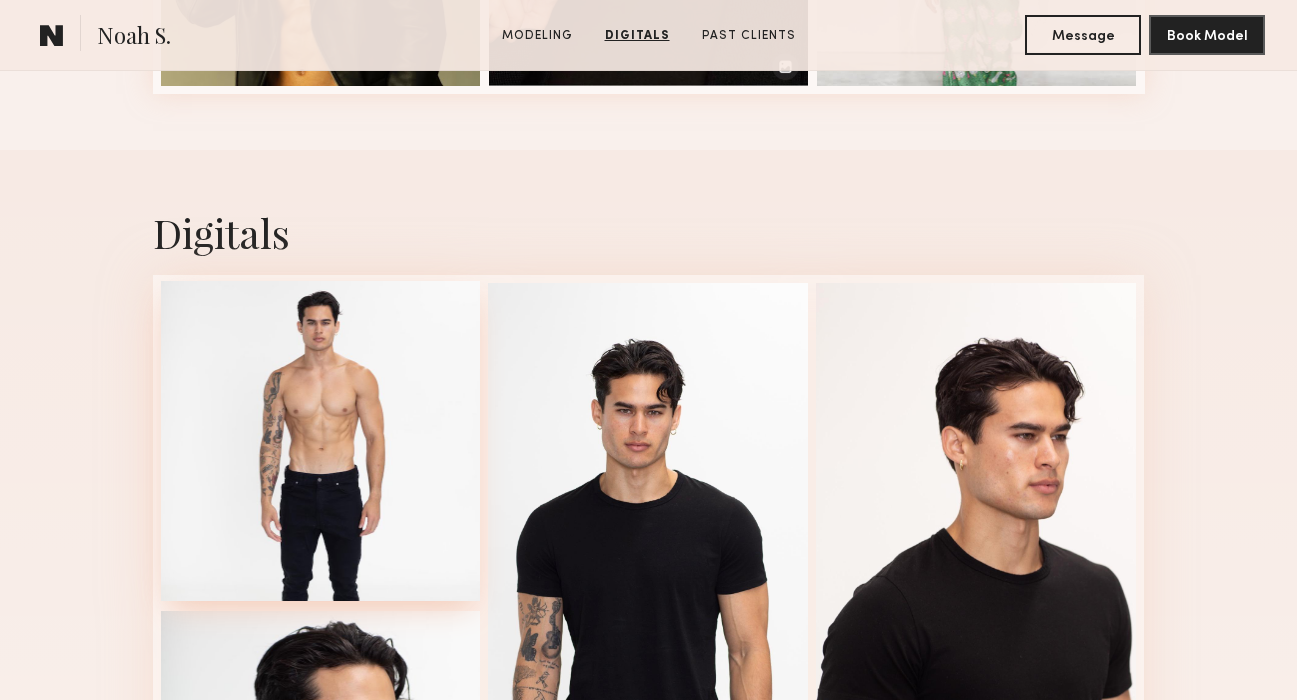 click at bounding box center [321, 441] 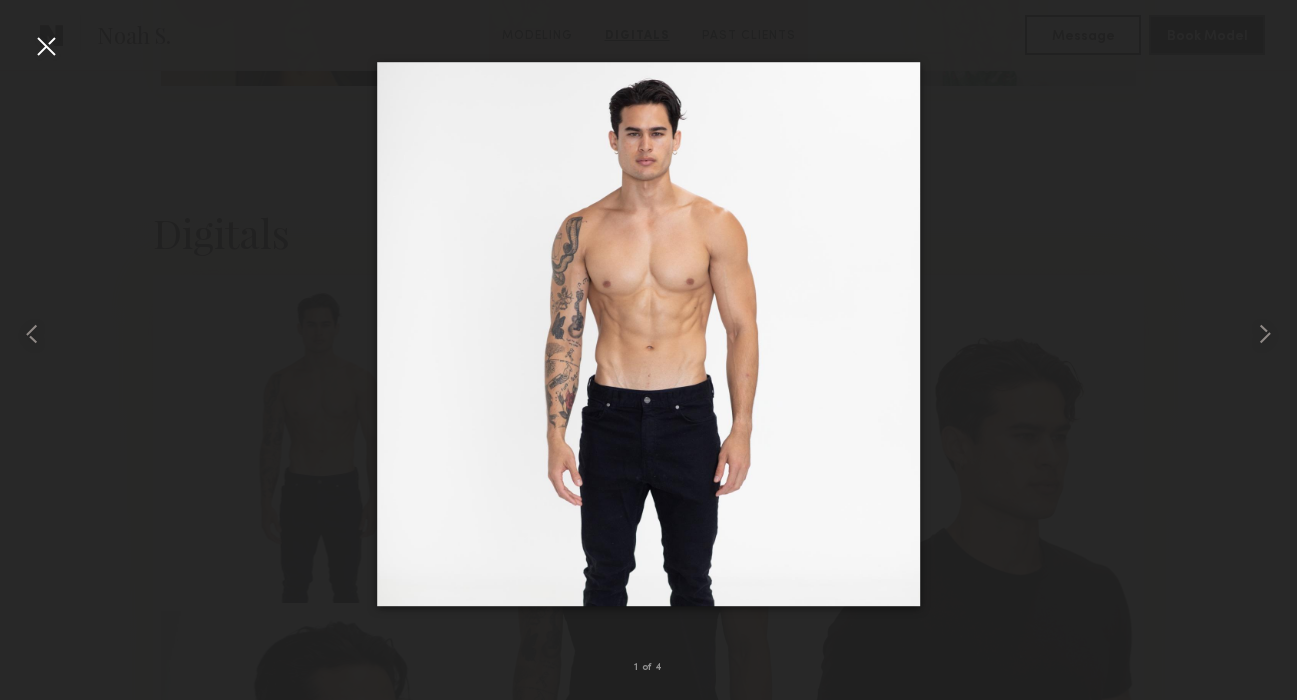 click at bounding box center [46, 46] 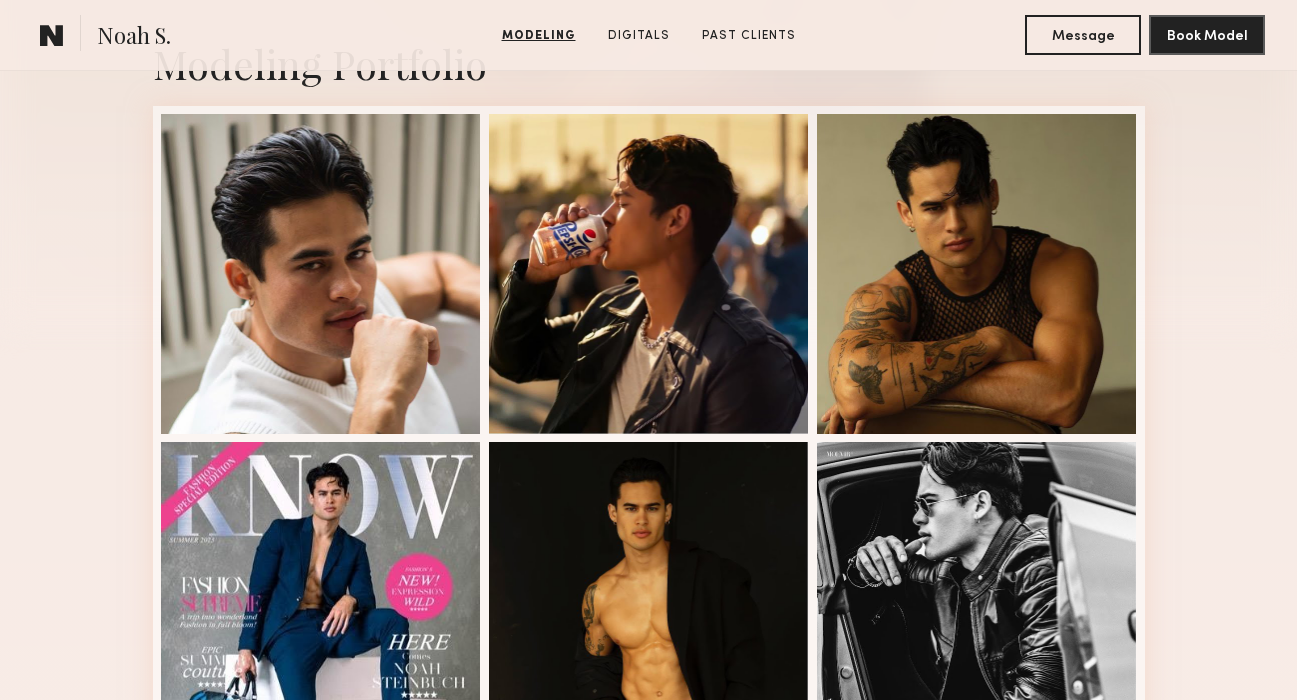 scroll, scrollTop: 0, scrollLeft: 0, axis: both 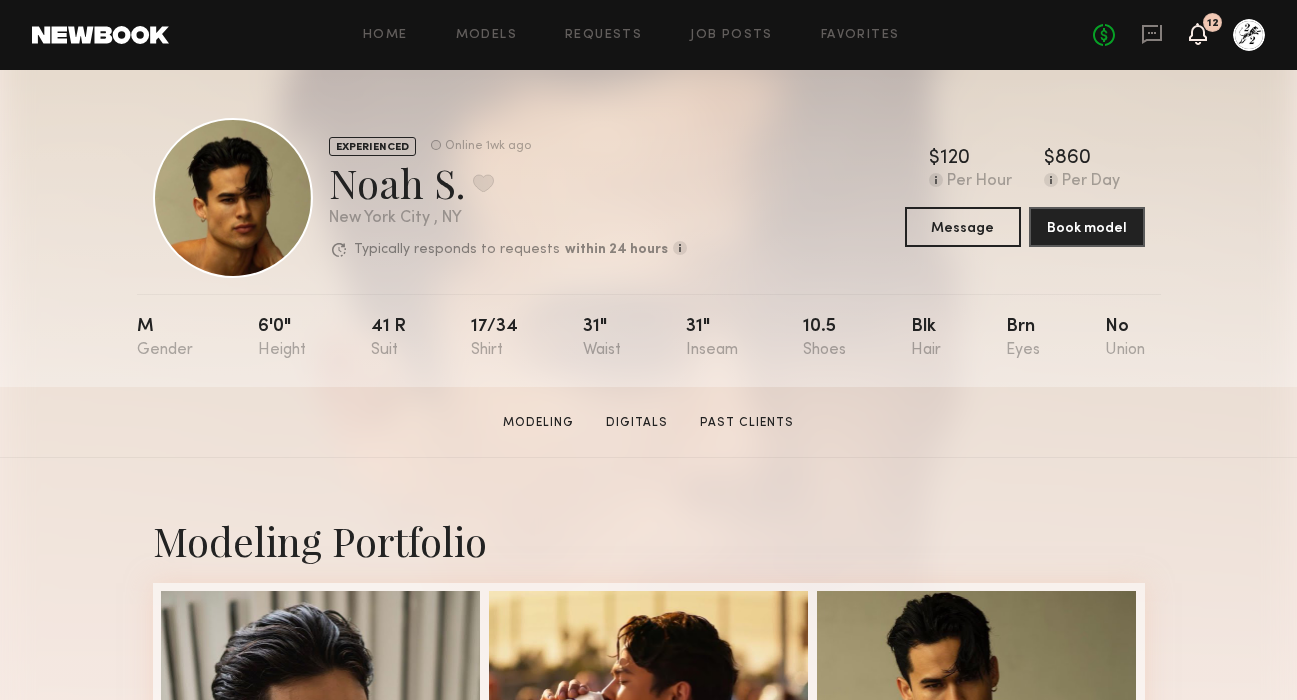 click 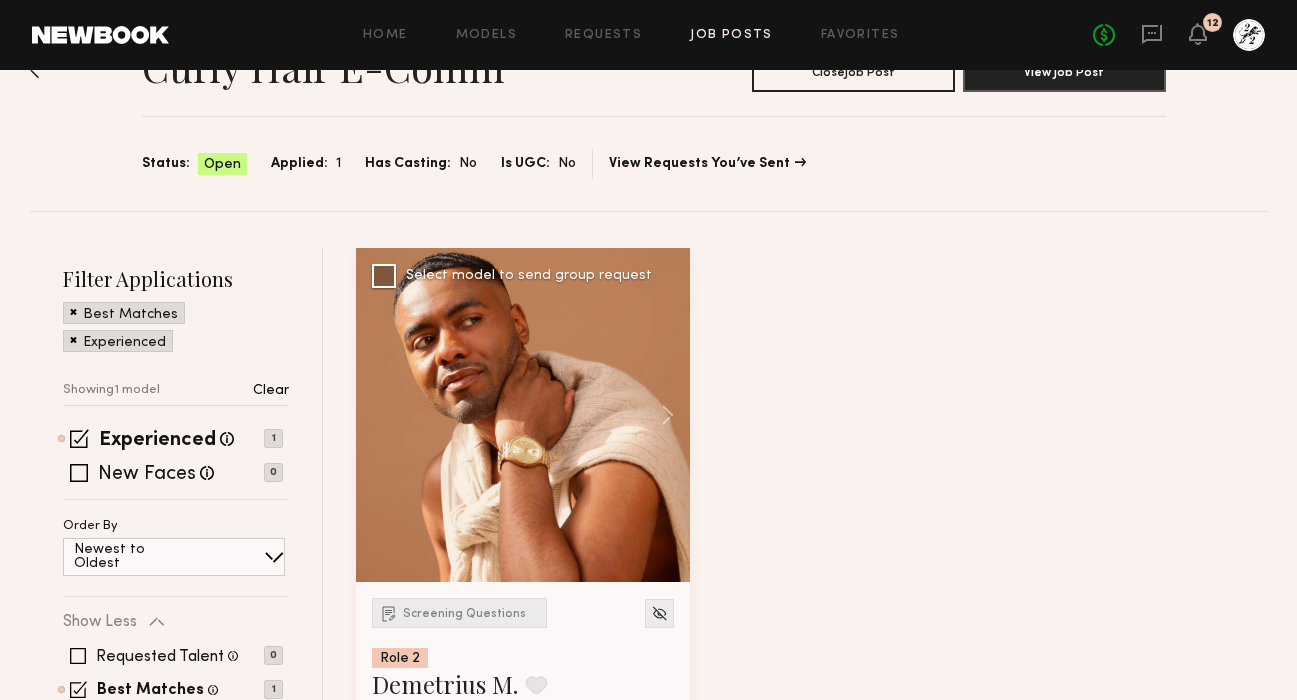 scroll, scrollTop: 156, scrollLeft: 0, axis: vertical 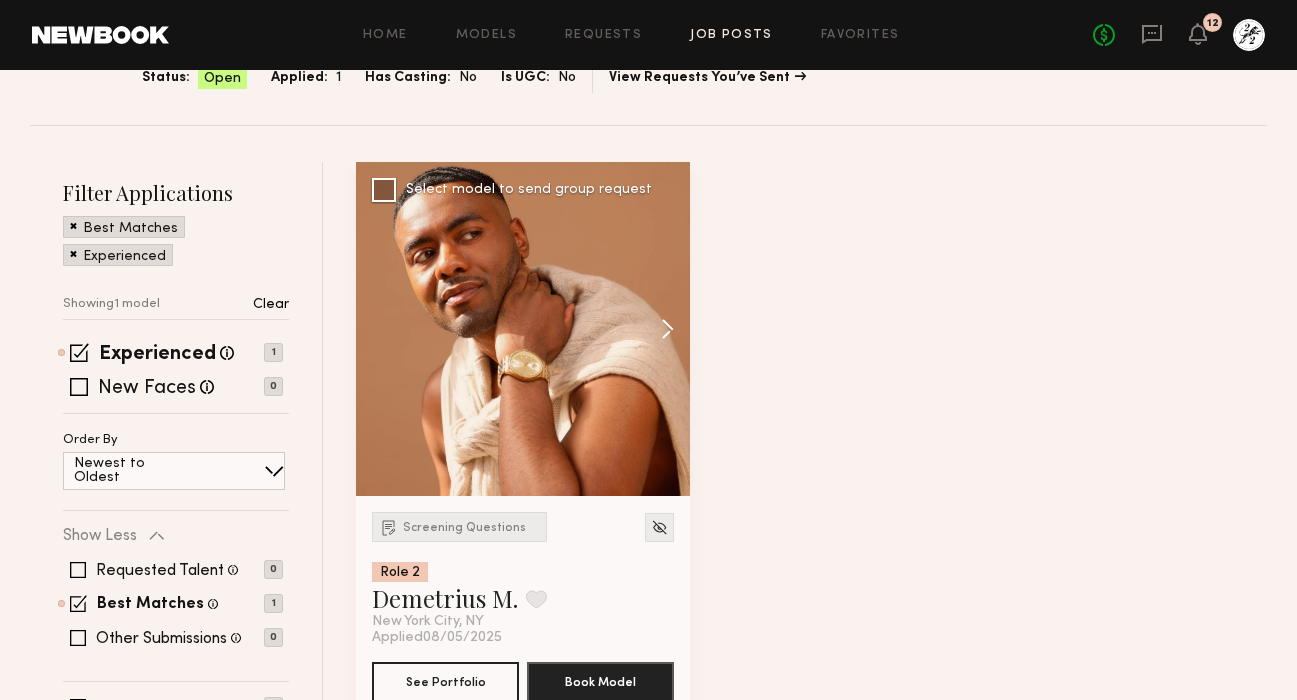 click 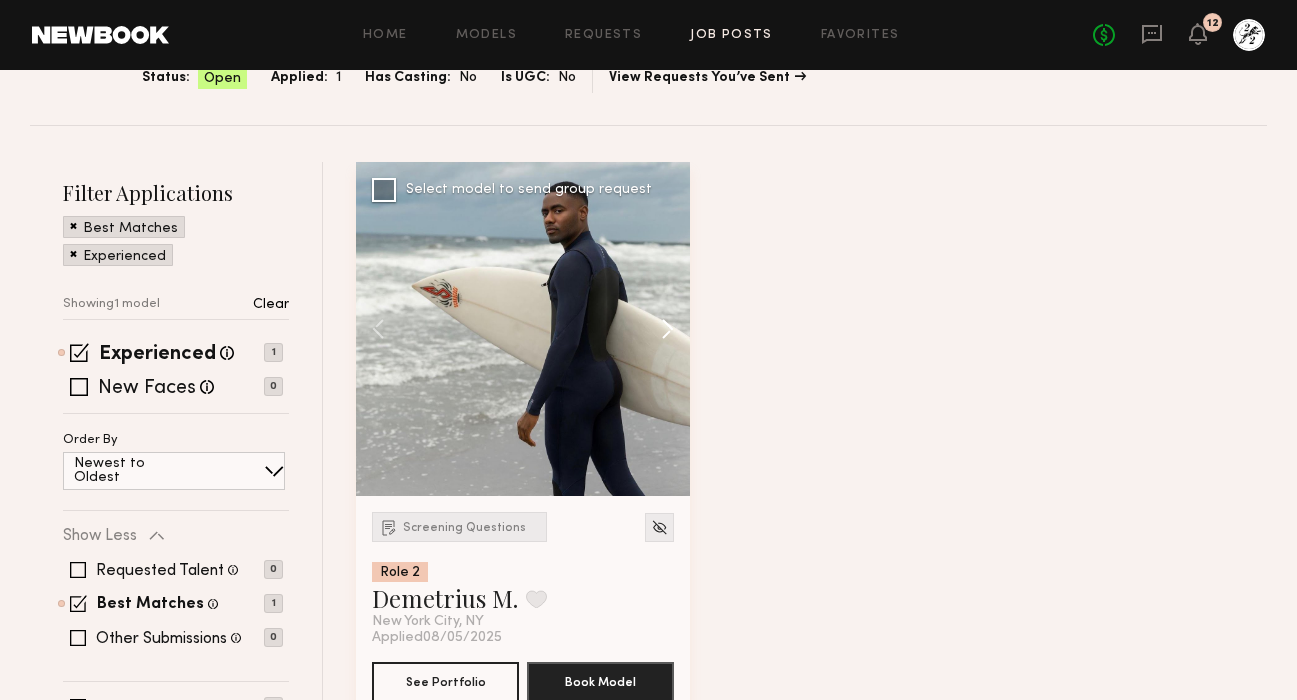 click 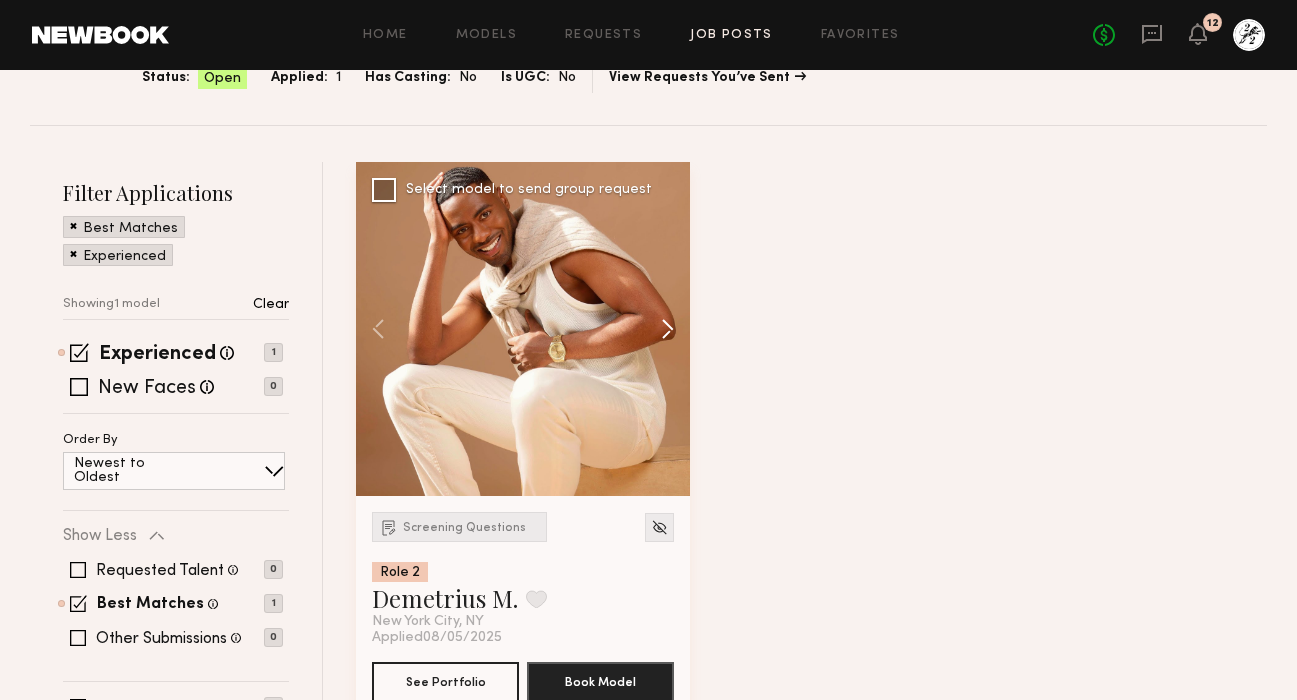 click 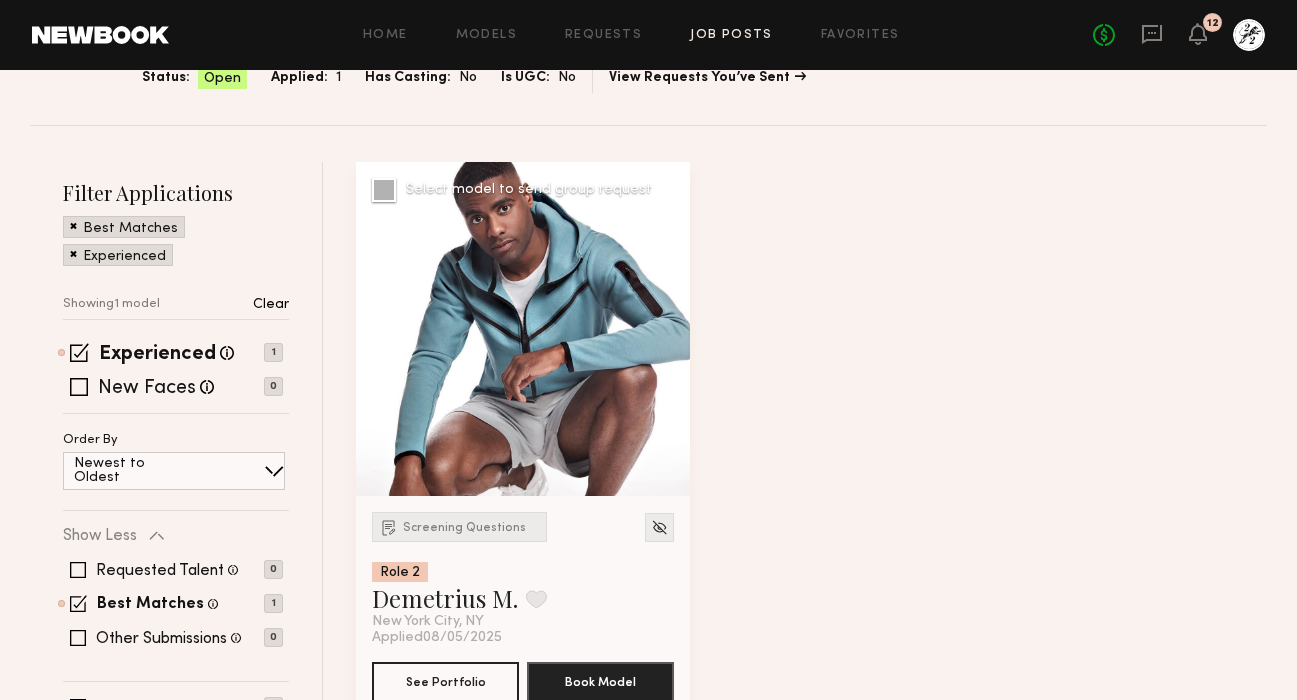 click 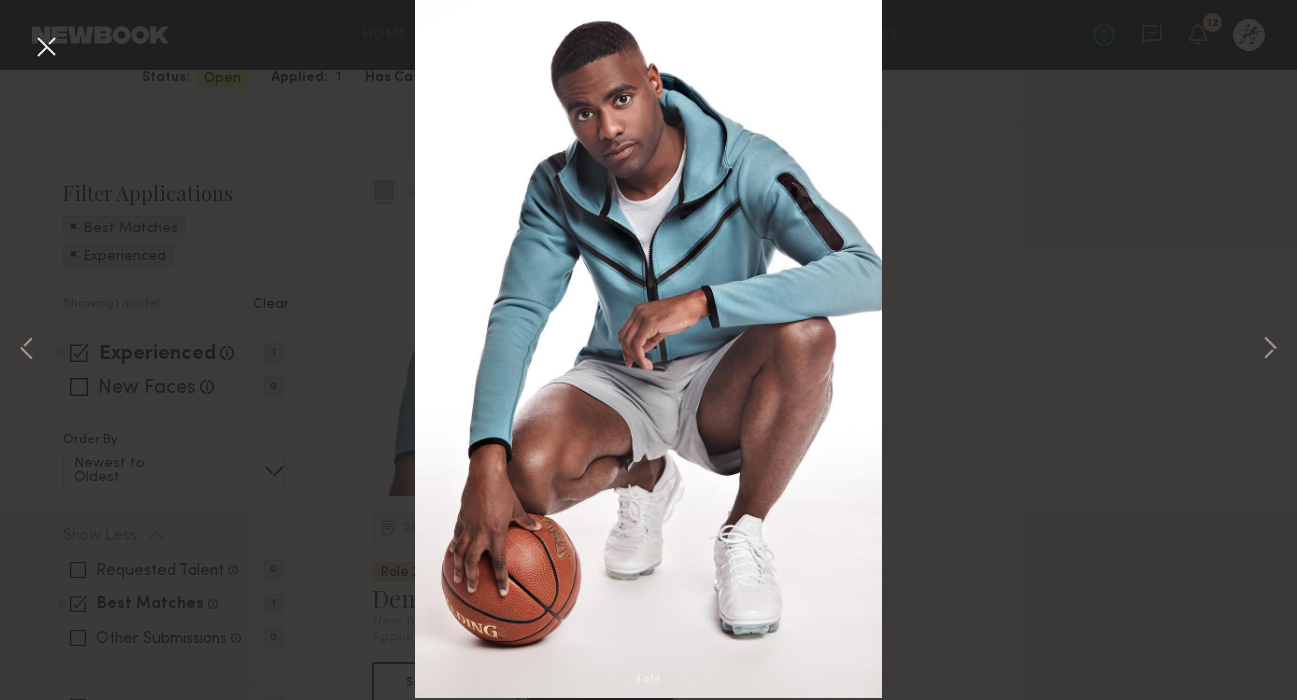 click at bounding box center [46, 48] 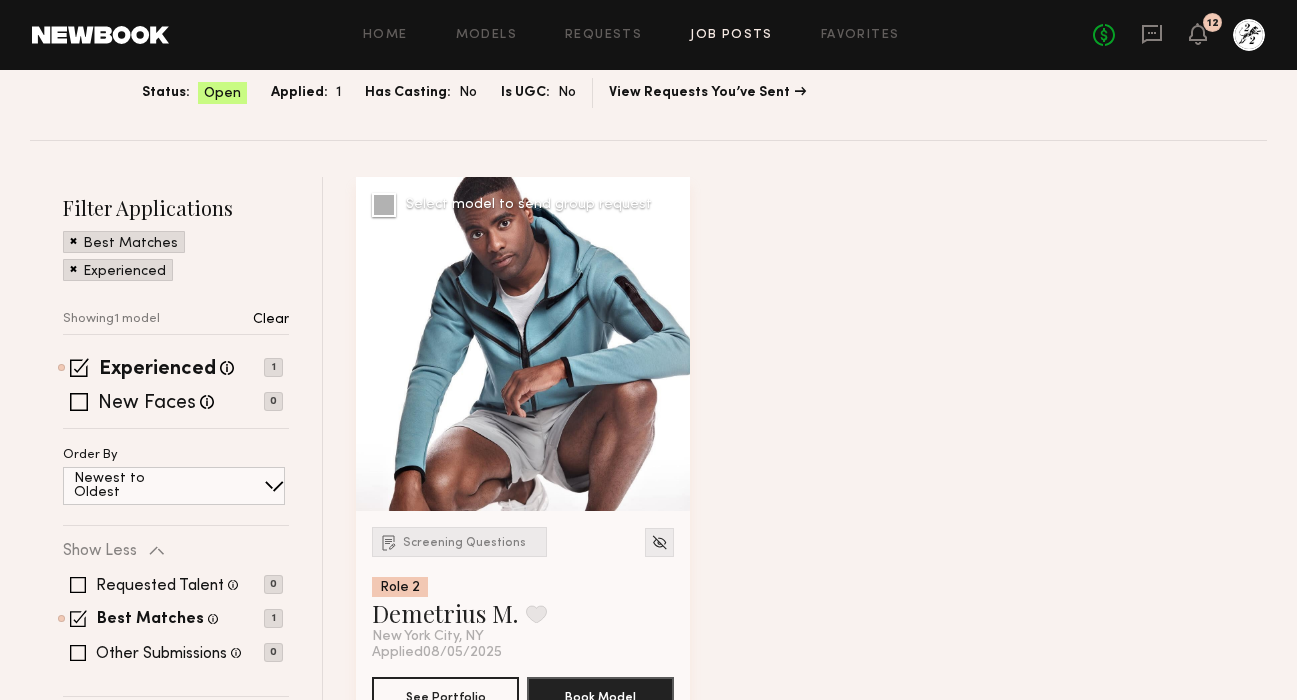 scroll, scrollTop: 4, scrollLeft: 0, axis: vertical 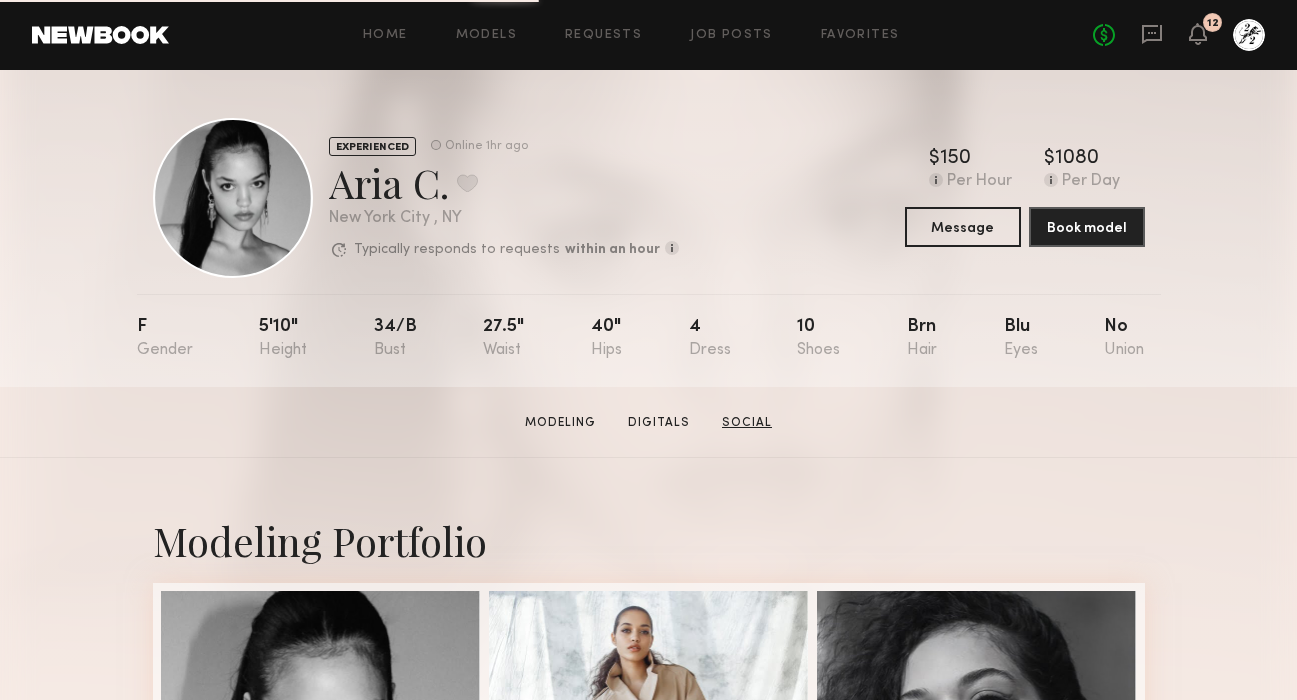 click on "Social" 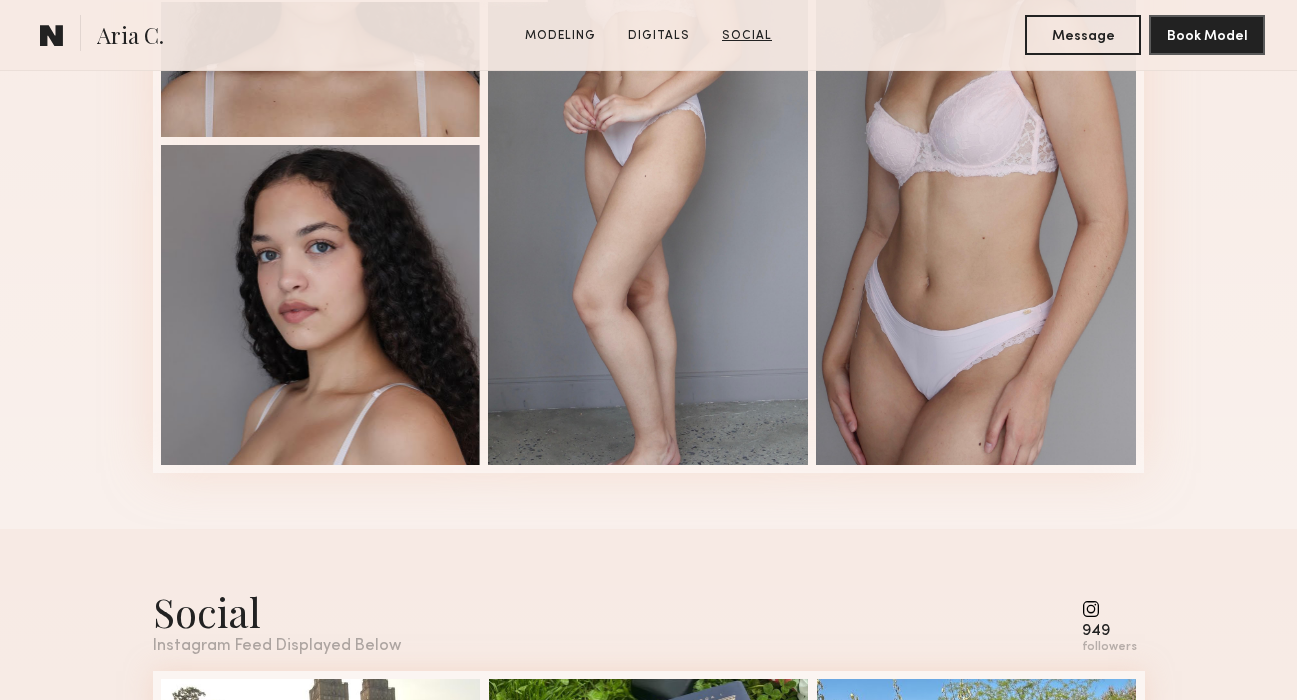 scroll, scrollTop: 2739, scrollLeft: 0, axis: vertical 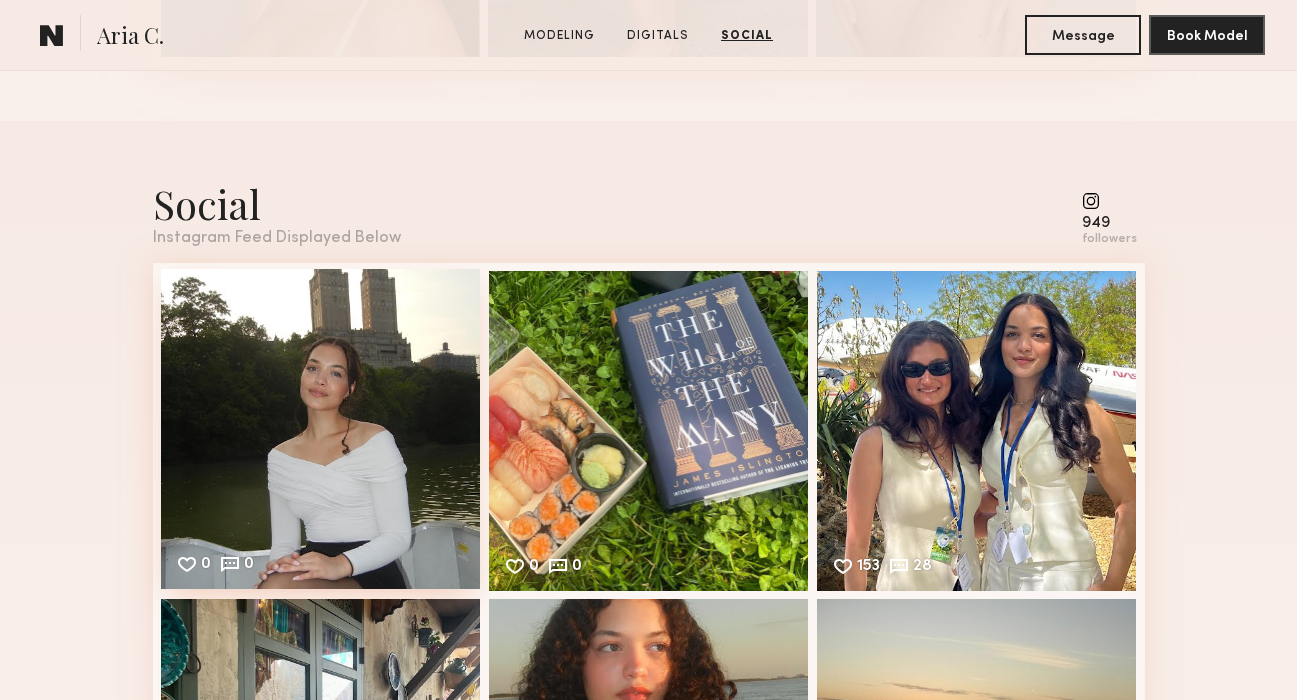 click on "0 0  Likes & comments displayed  to show model’s engagement" at bounding box center (321, 429) 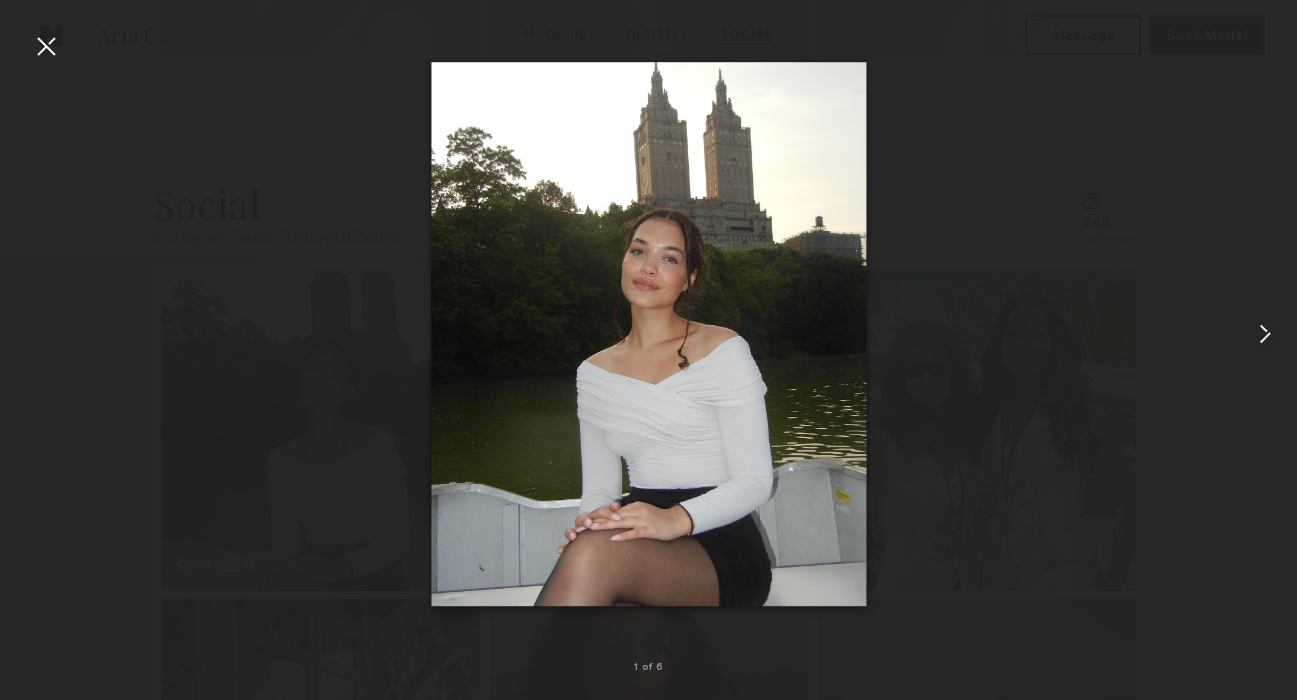 click at bounding box center [1271, 334] 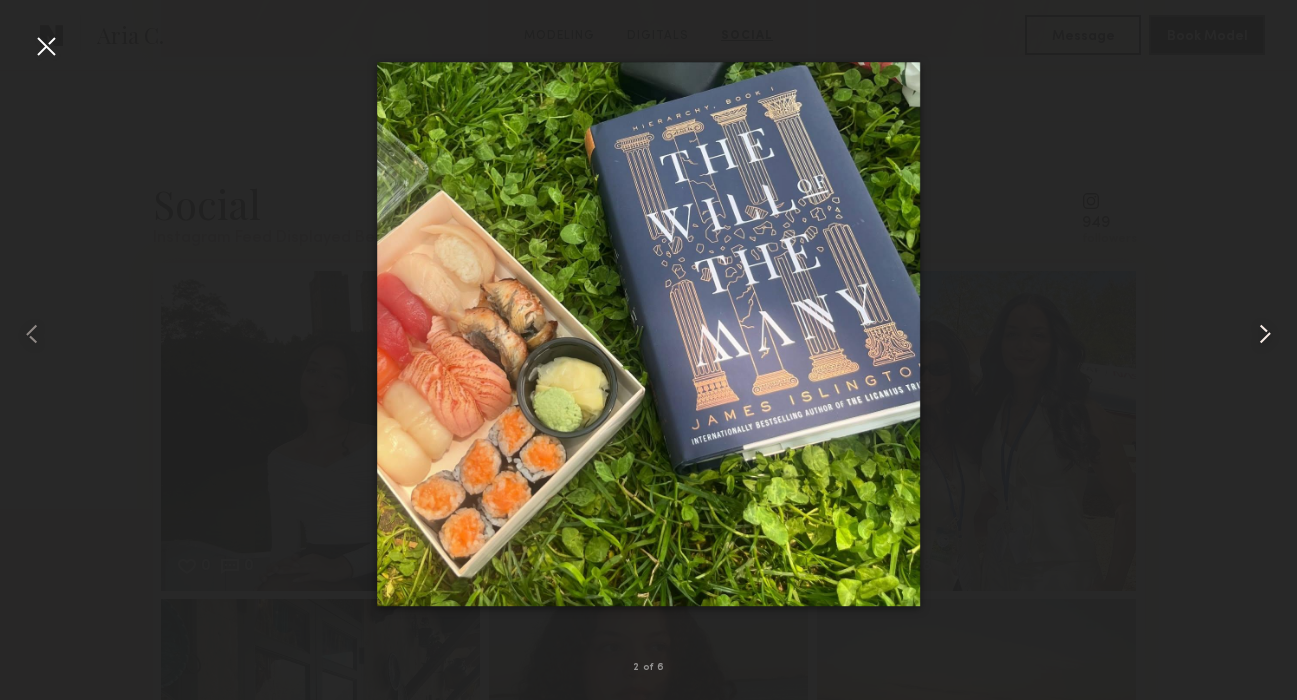 click at bounding box center (1271, 334) 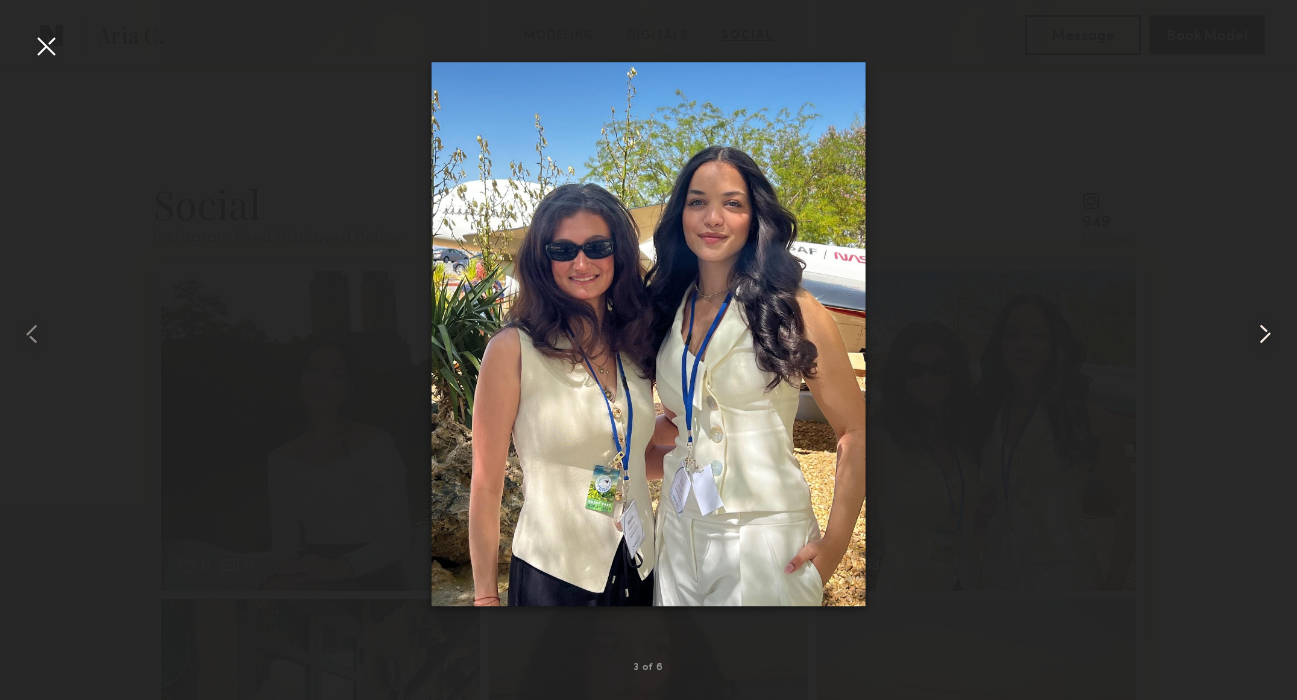click at bounding box center [1271, 334] 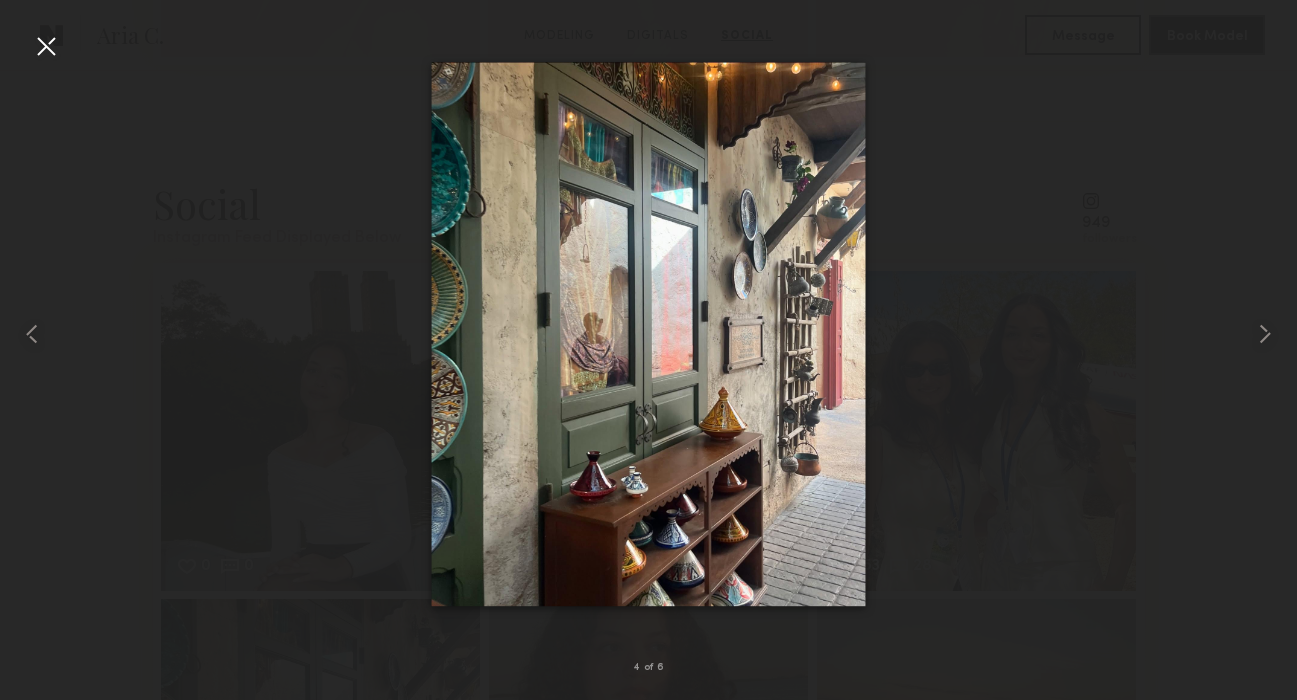 click at bounding box center [648, 334] 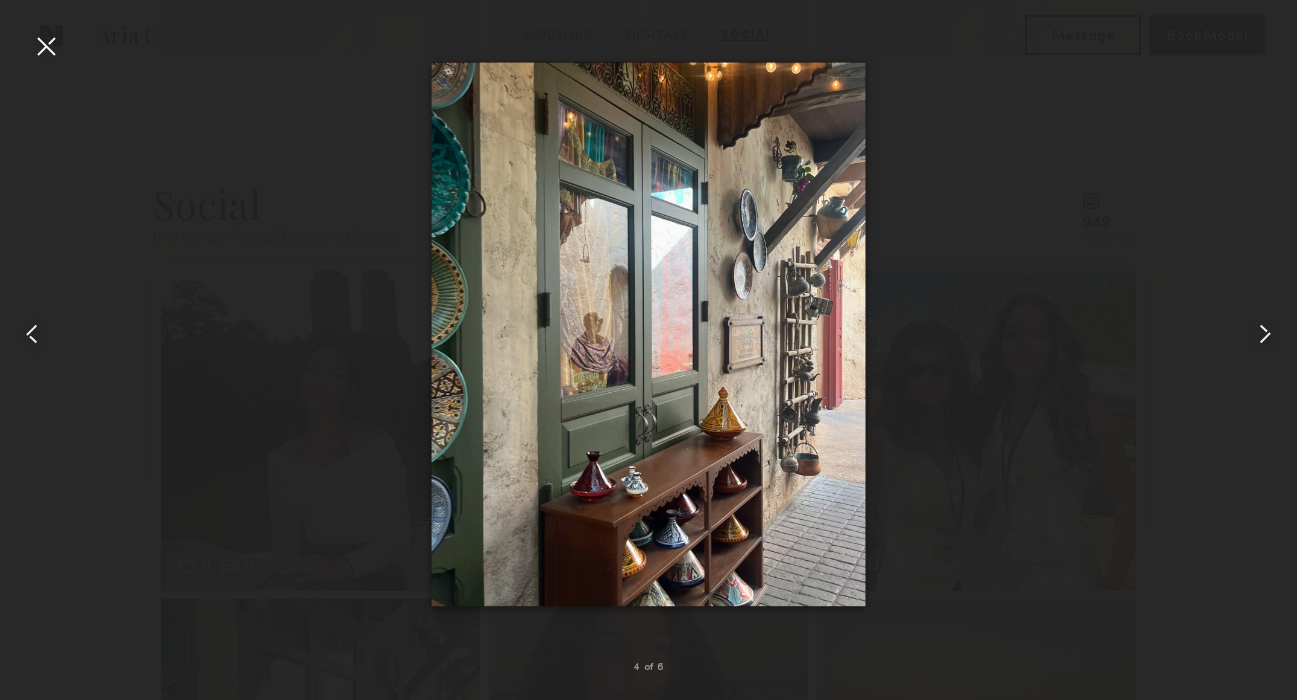 click at bounding box center [46, 46] 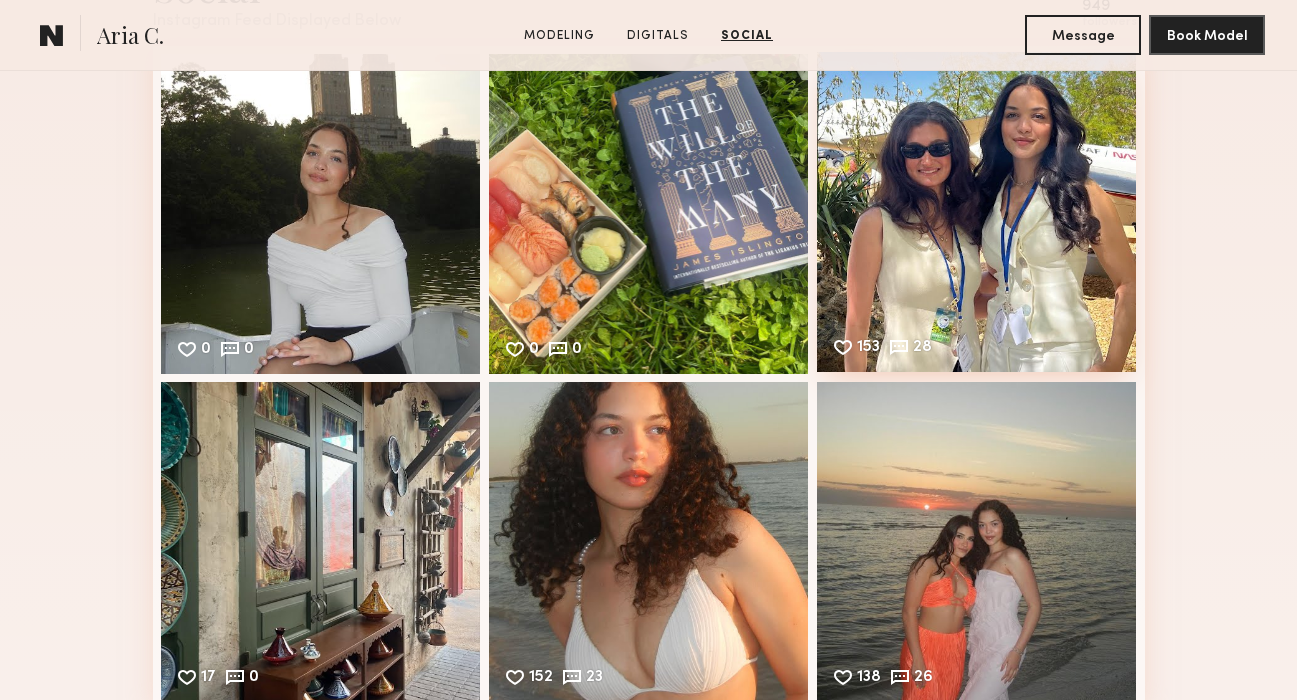 scroll, scrollTop: 2712, scrollLeft: 0, axis: vertical 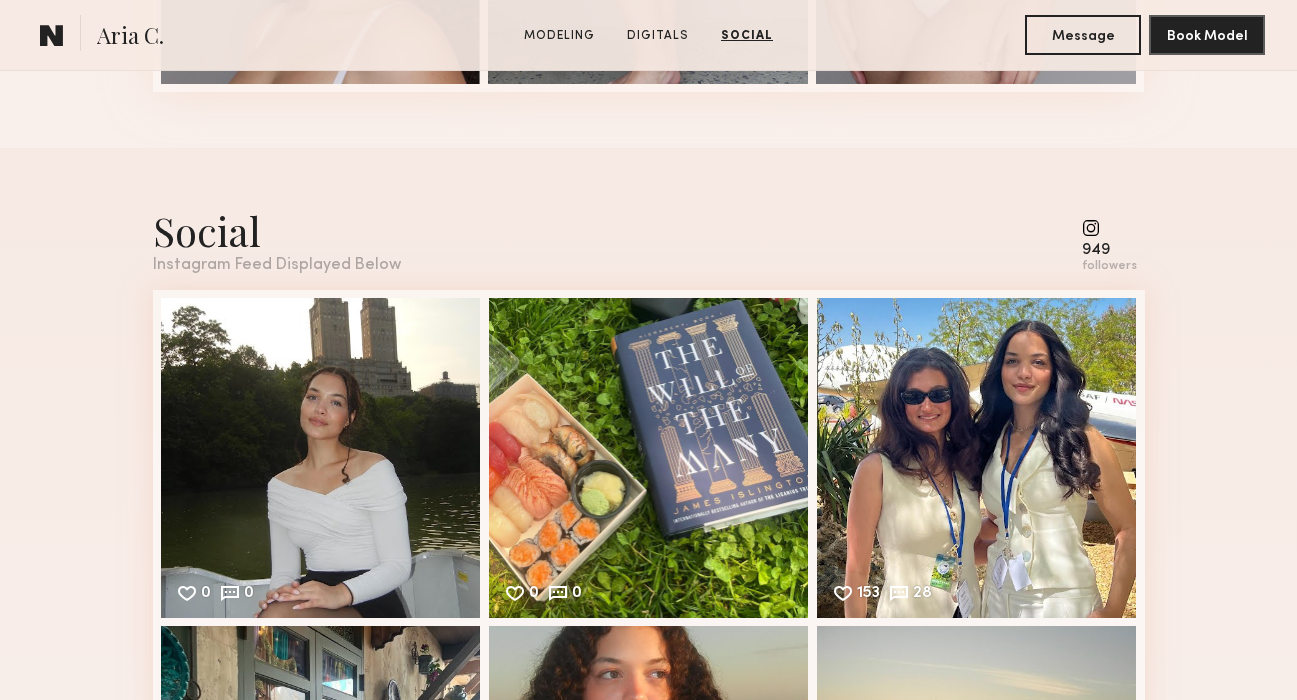 click on "949 followers" at bounding box center [1113, 239] 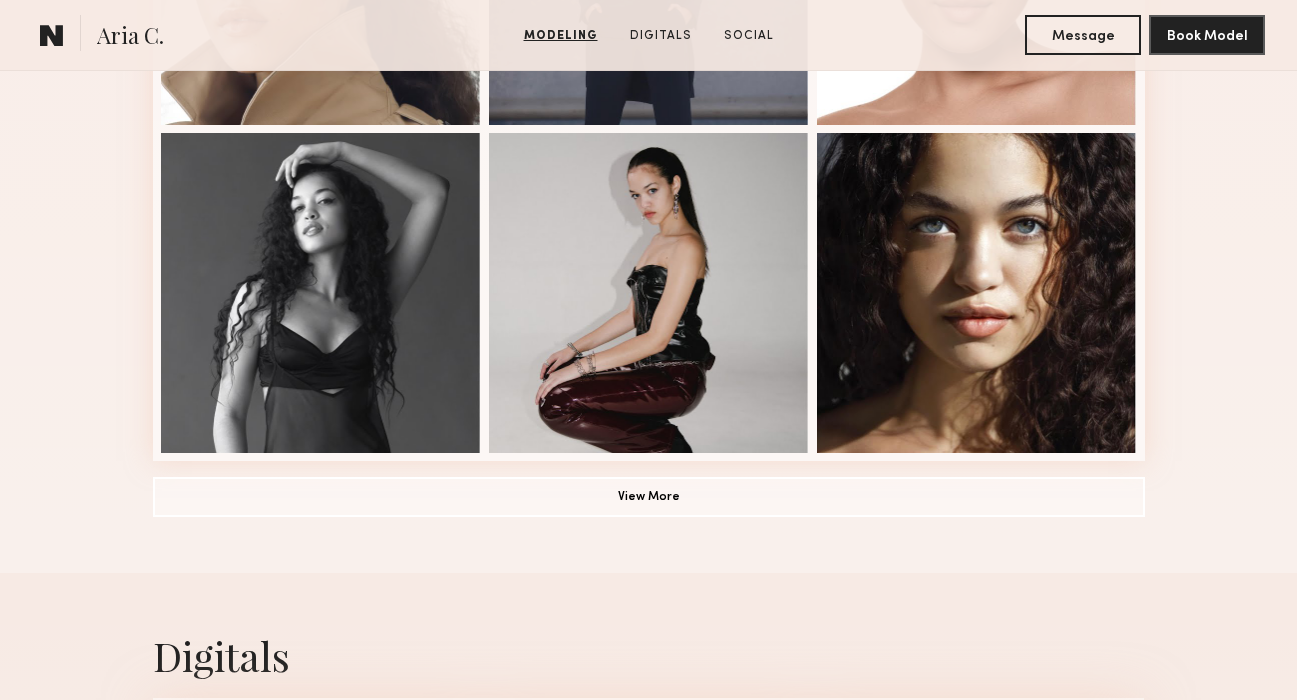 scroll, scrollTop: 1759, scrollLeft: 0, axis: vertical 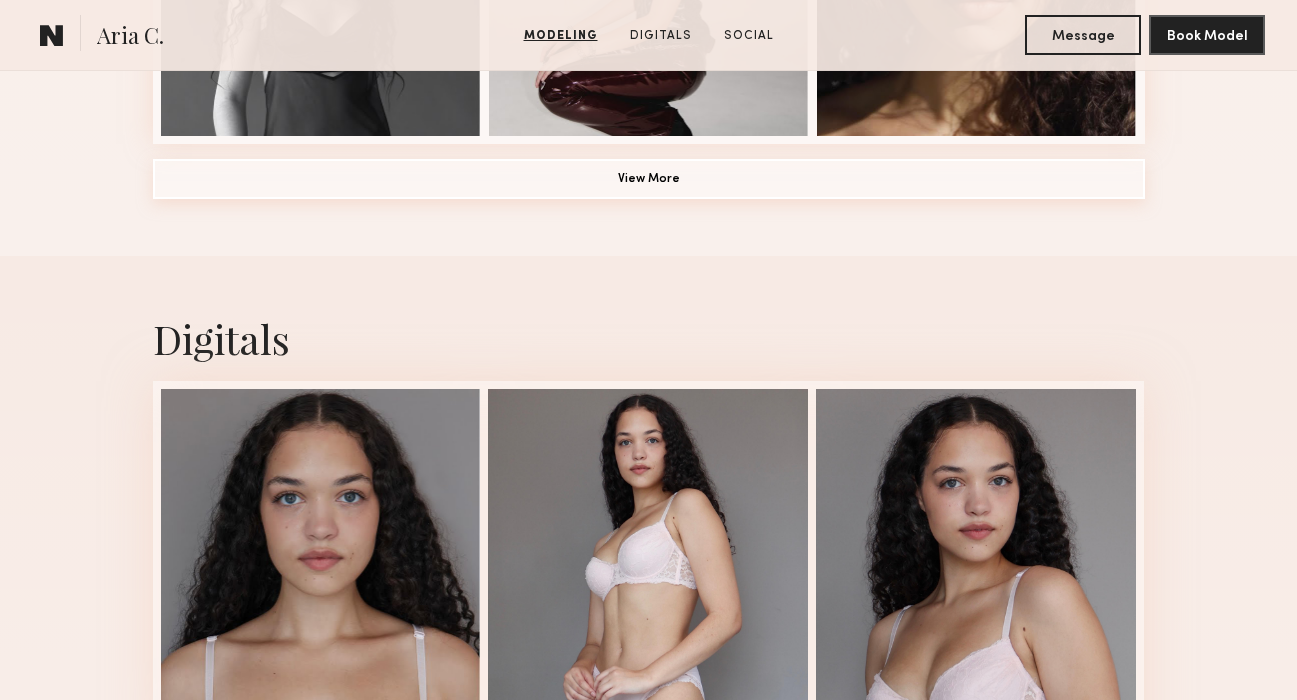 click on "View More" 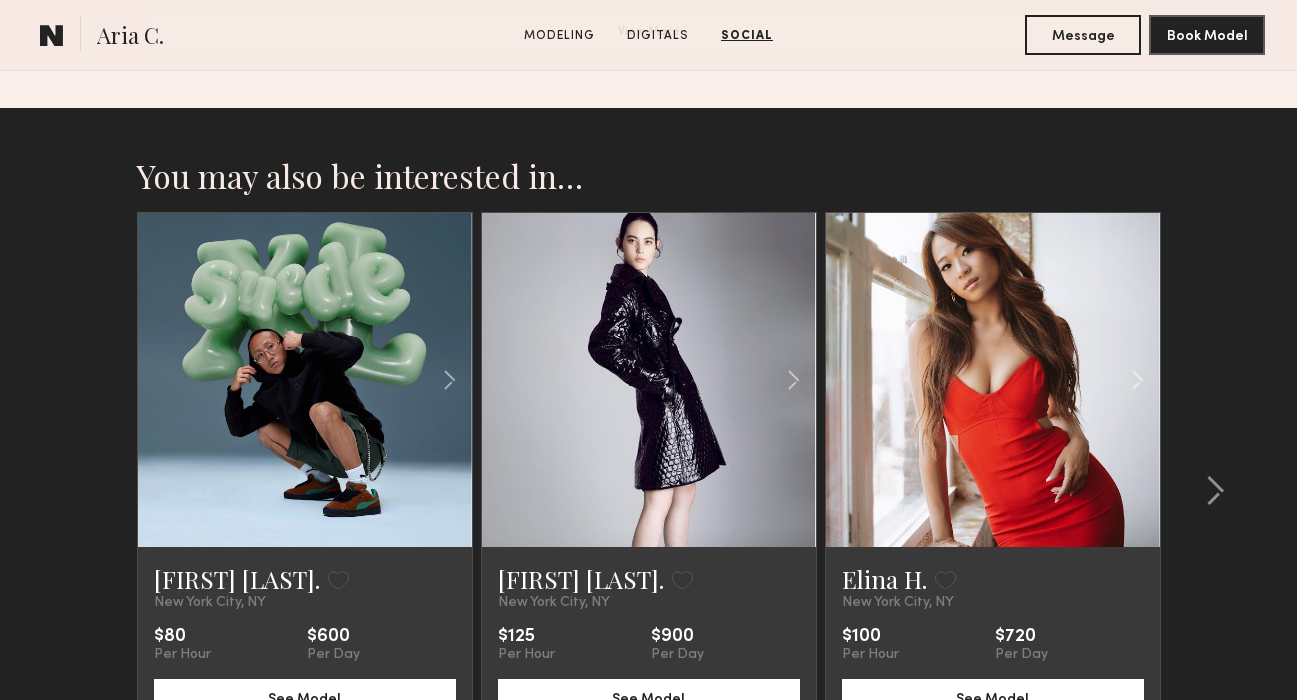 scroll, scrollTop: 5018, scrollLeft: 0, axis: vertical 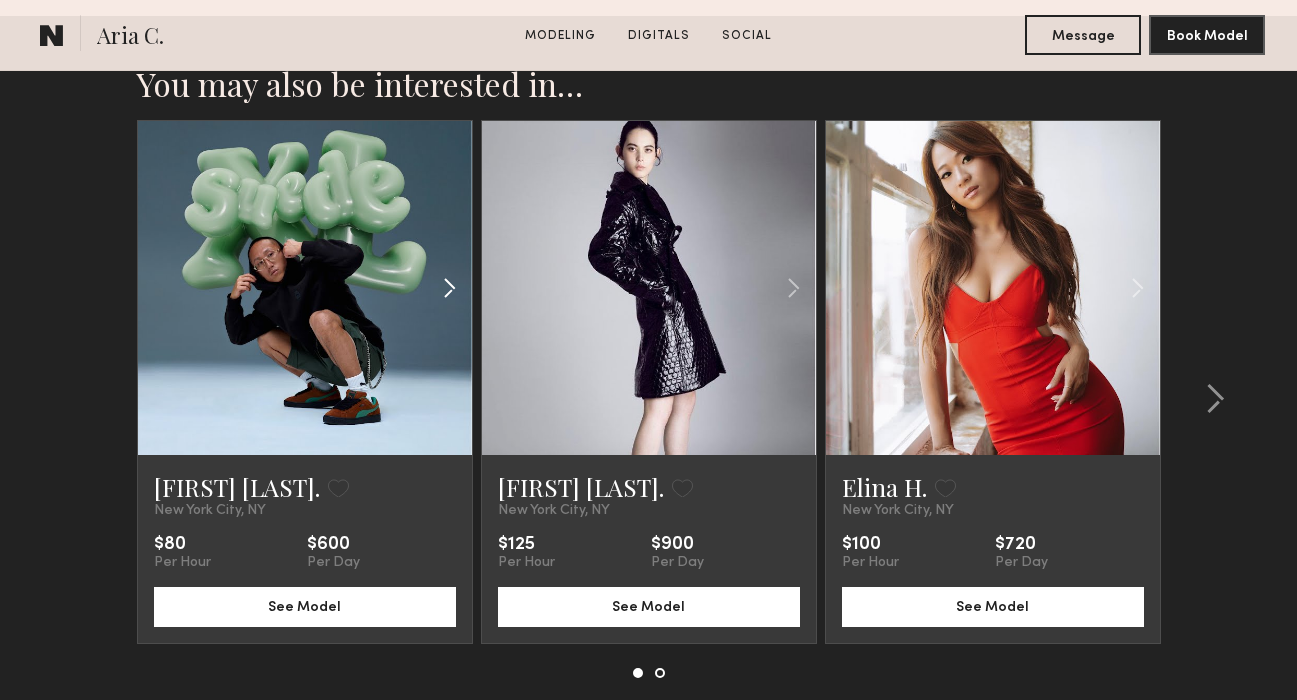 click 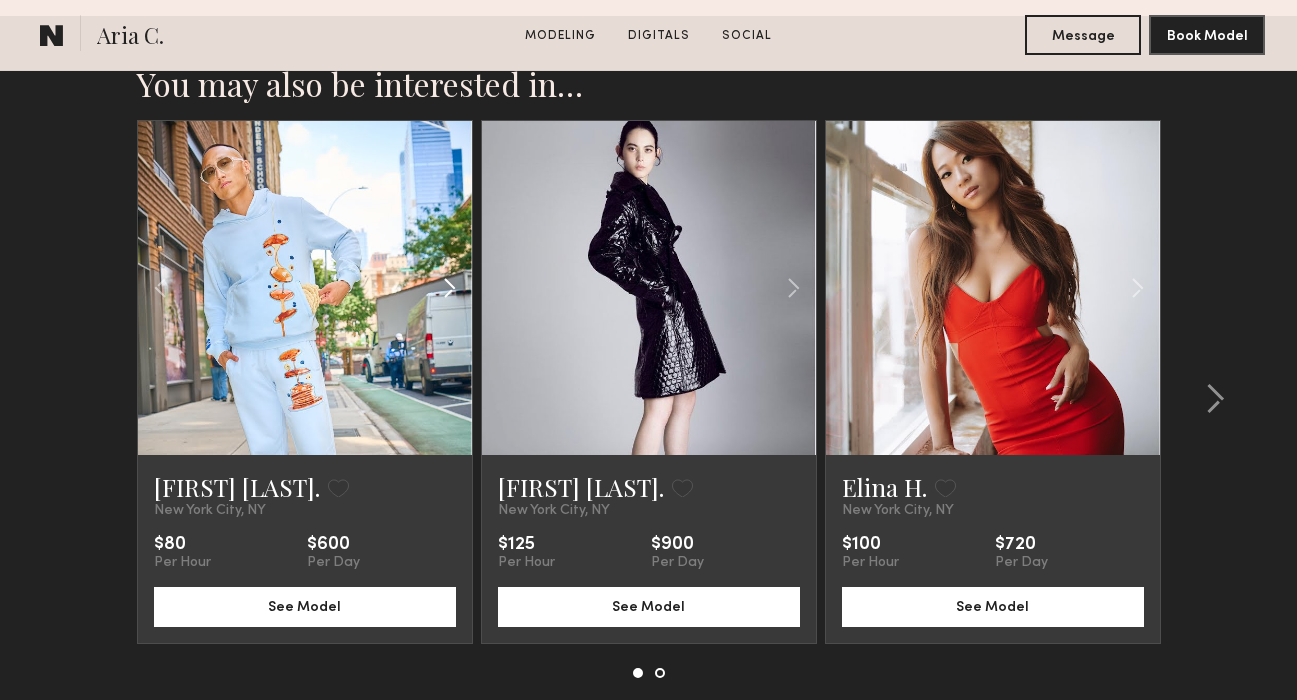 click 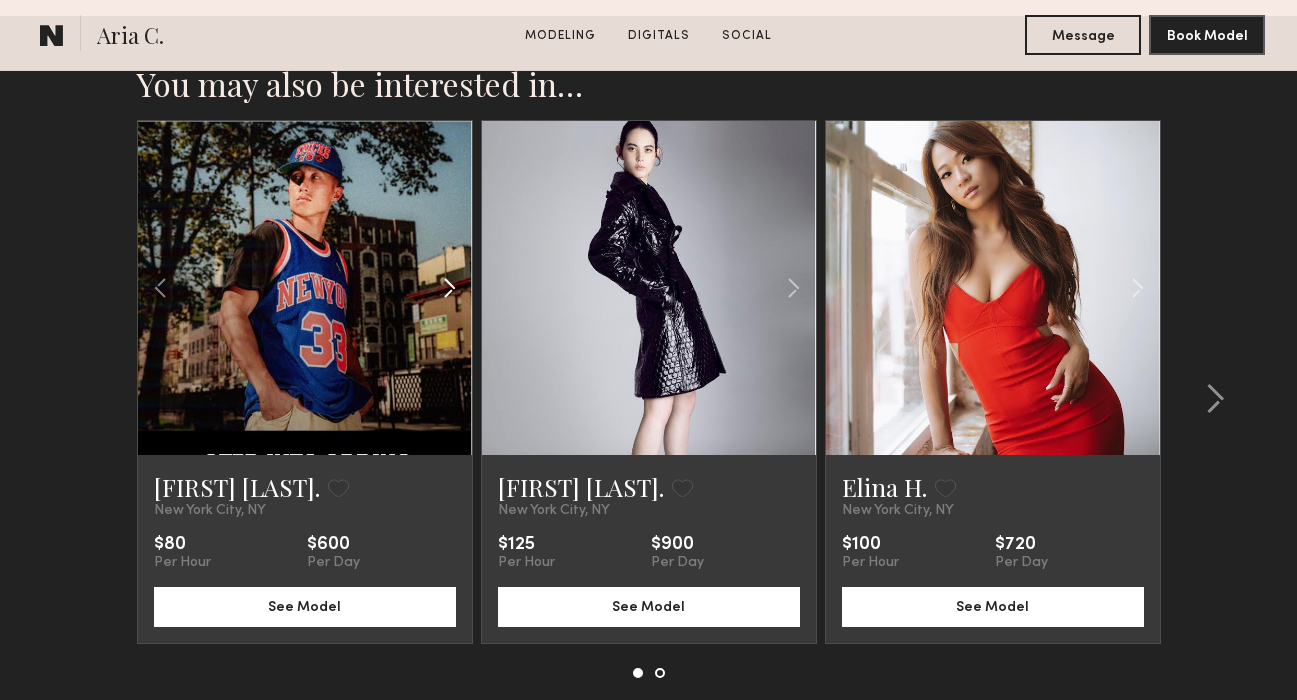 type 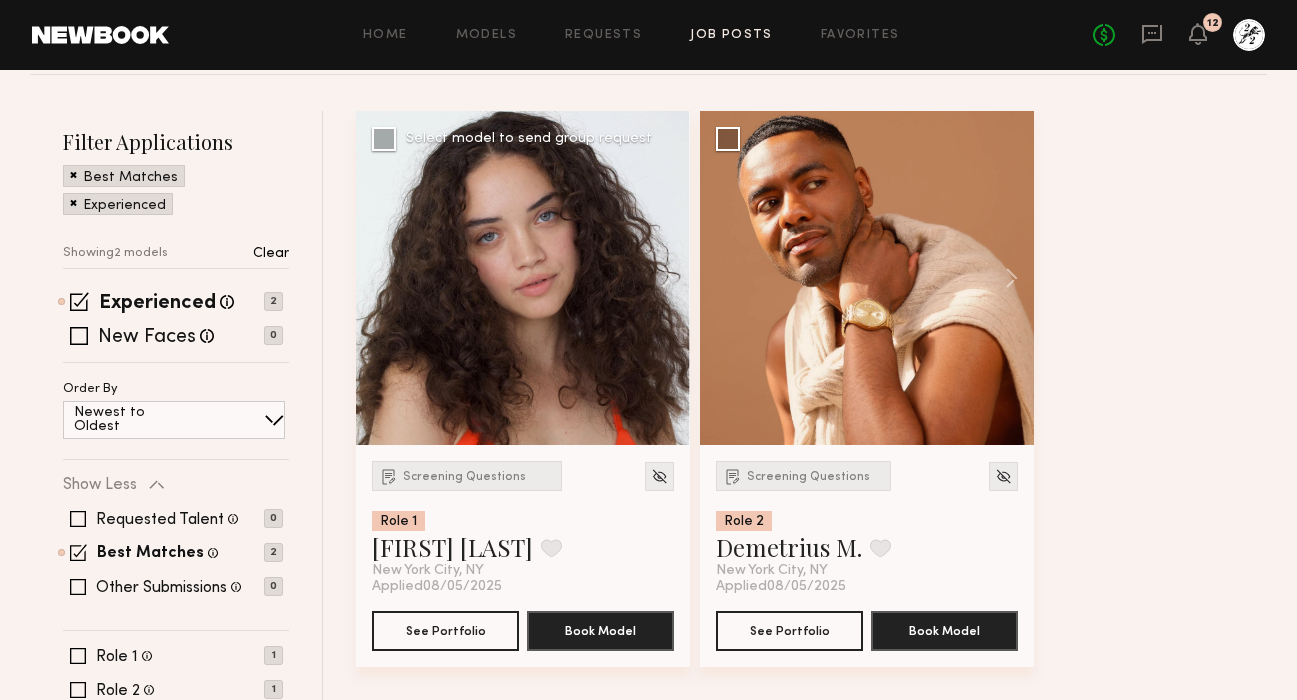 scroll, scrollTop: 244, scrollLeft: 0, axis: vertical 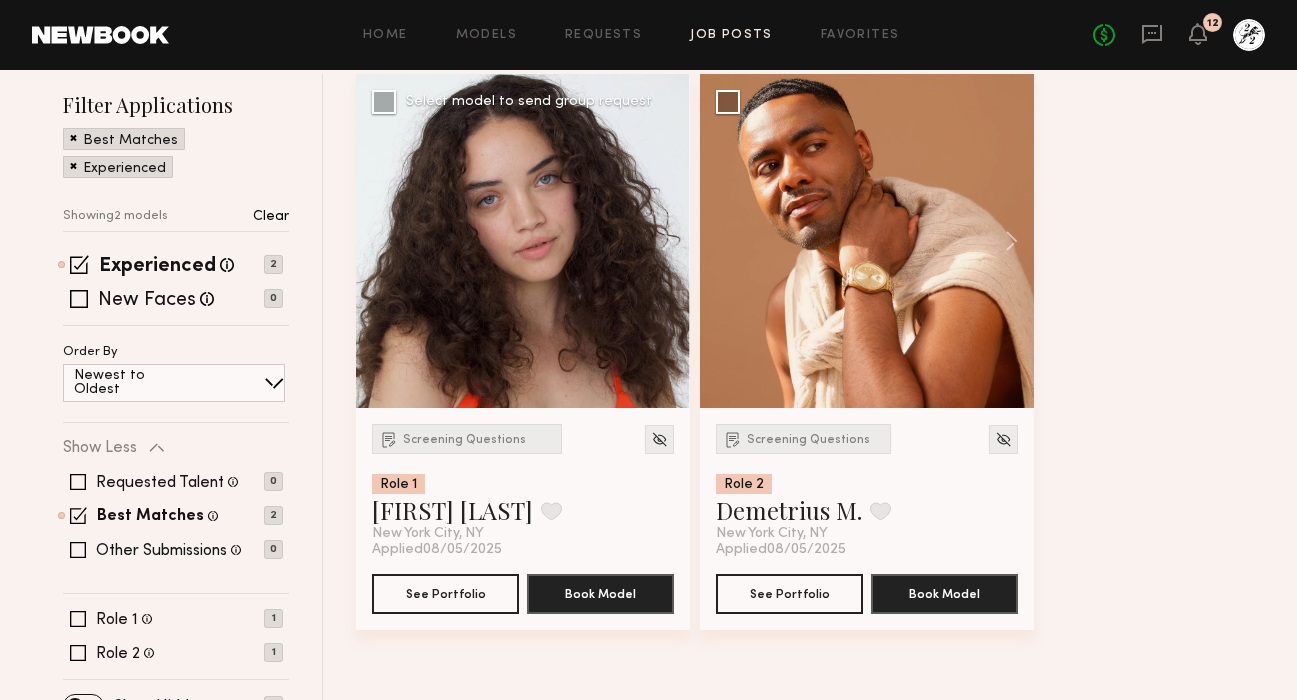 click 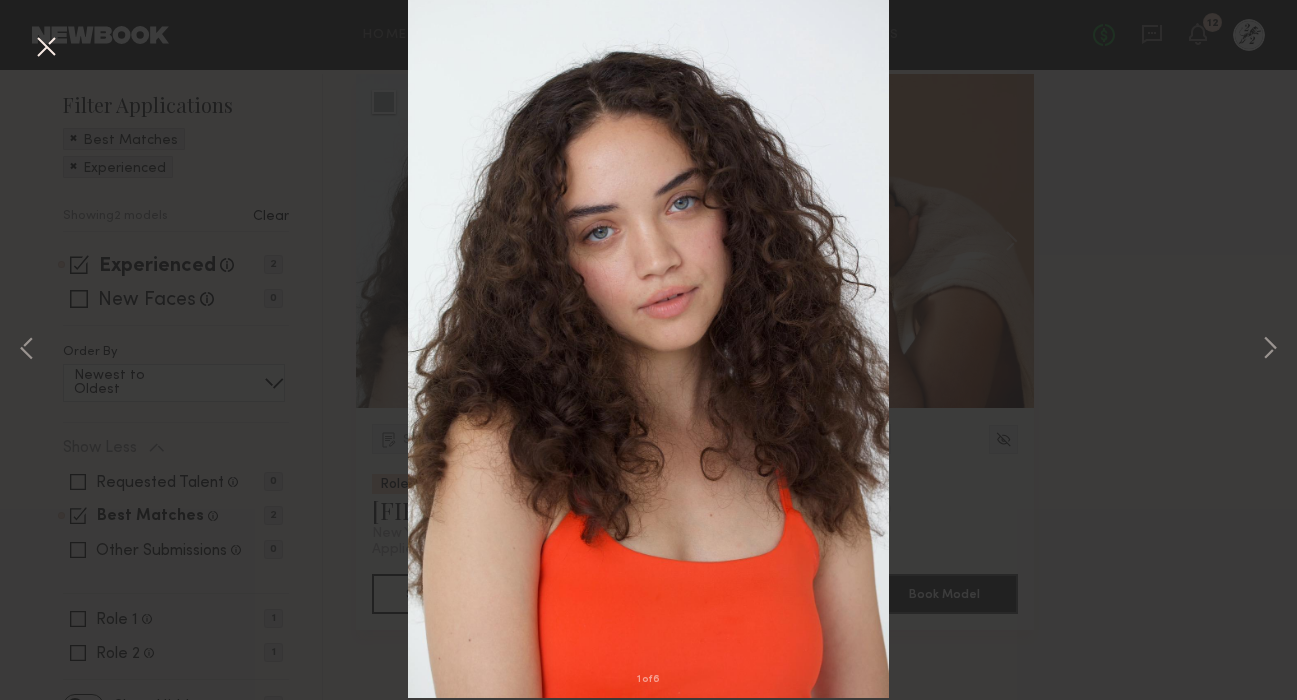 click at bounding box center [46, 48] 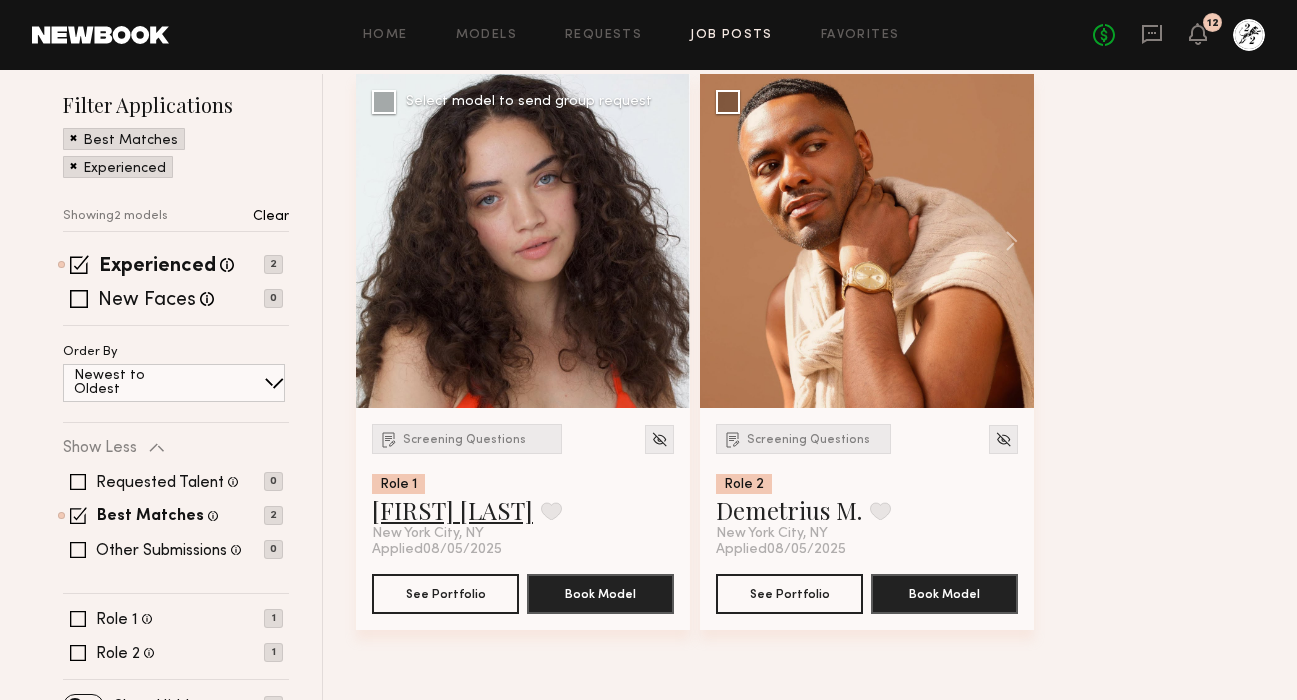 click on "[FIRST] [LAST]" 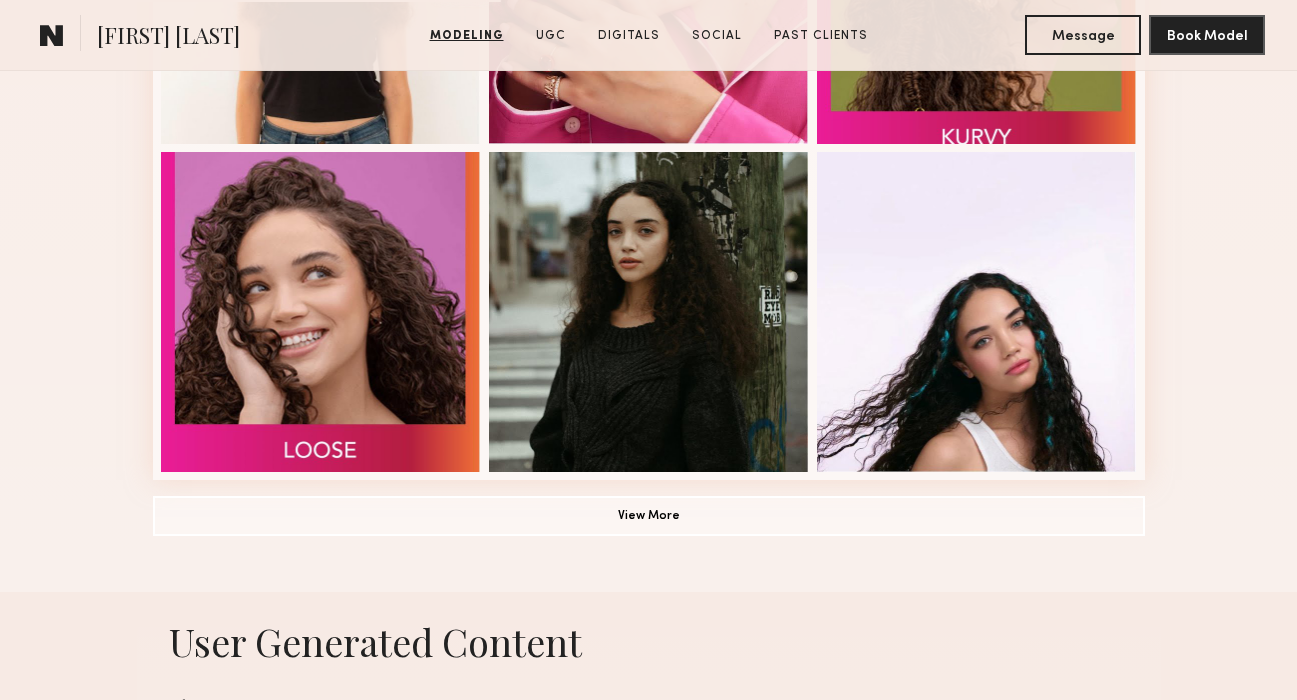 scroll, scrollTop: 1558, scrollLeft: 0, axis: vertical 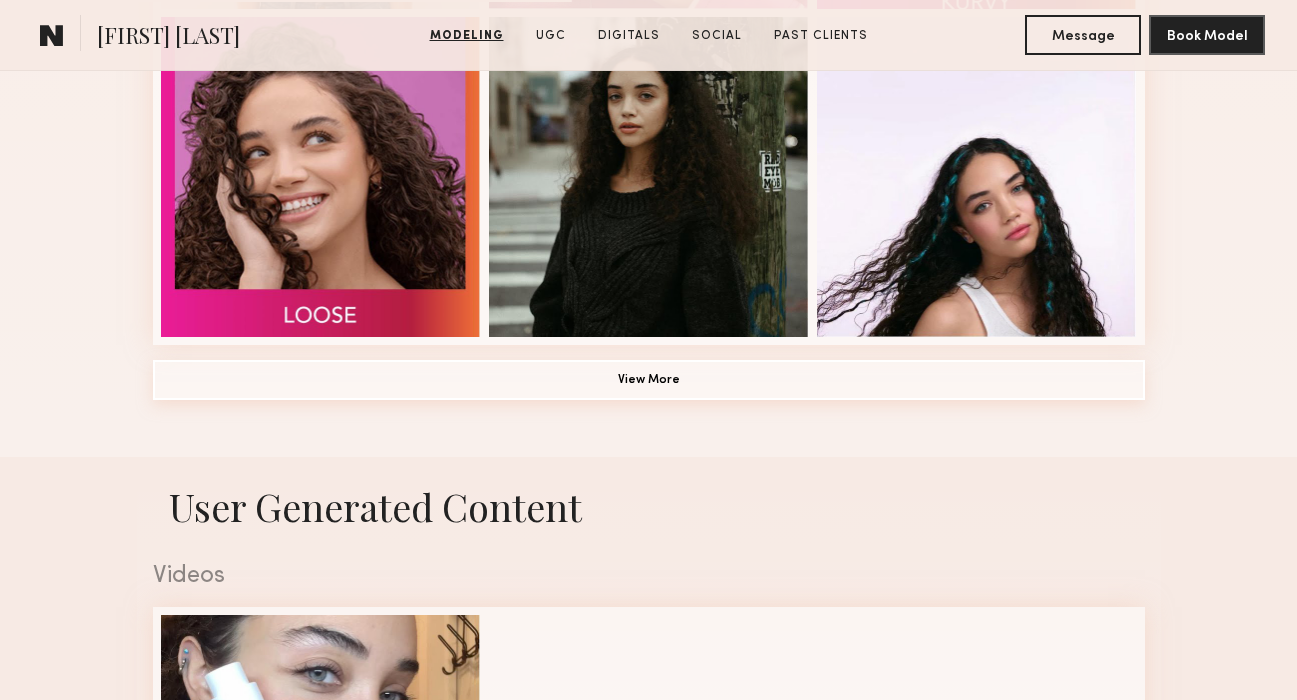 click on "View More" 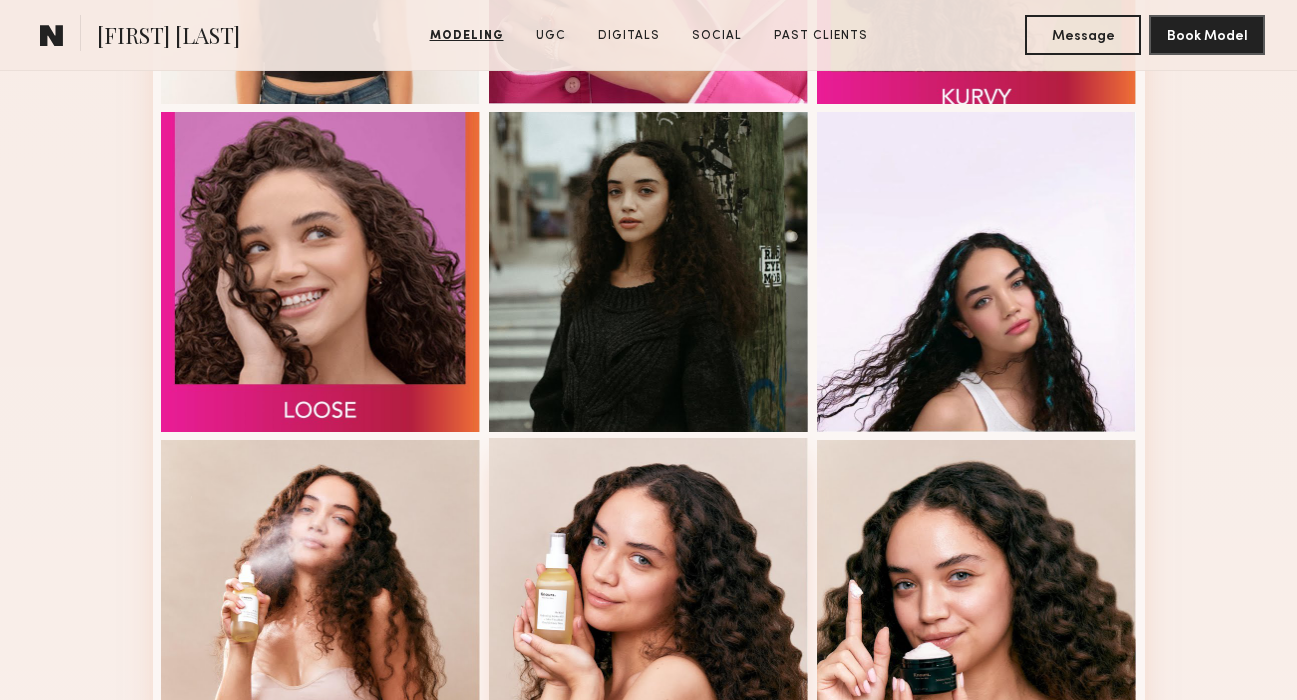 scroll, scrollTop: 1380, scrollLeft: 0, axis: vertical 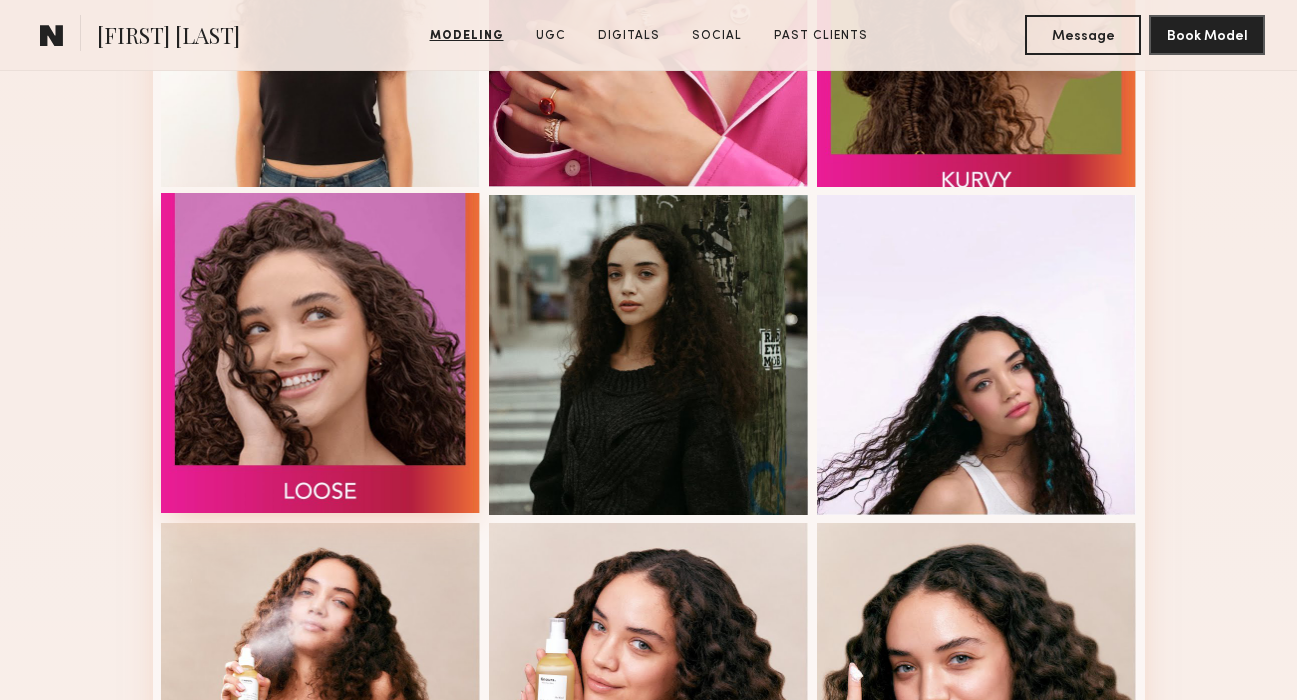 click at bounding box center (321, 353) 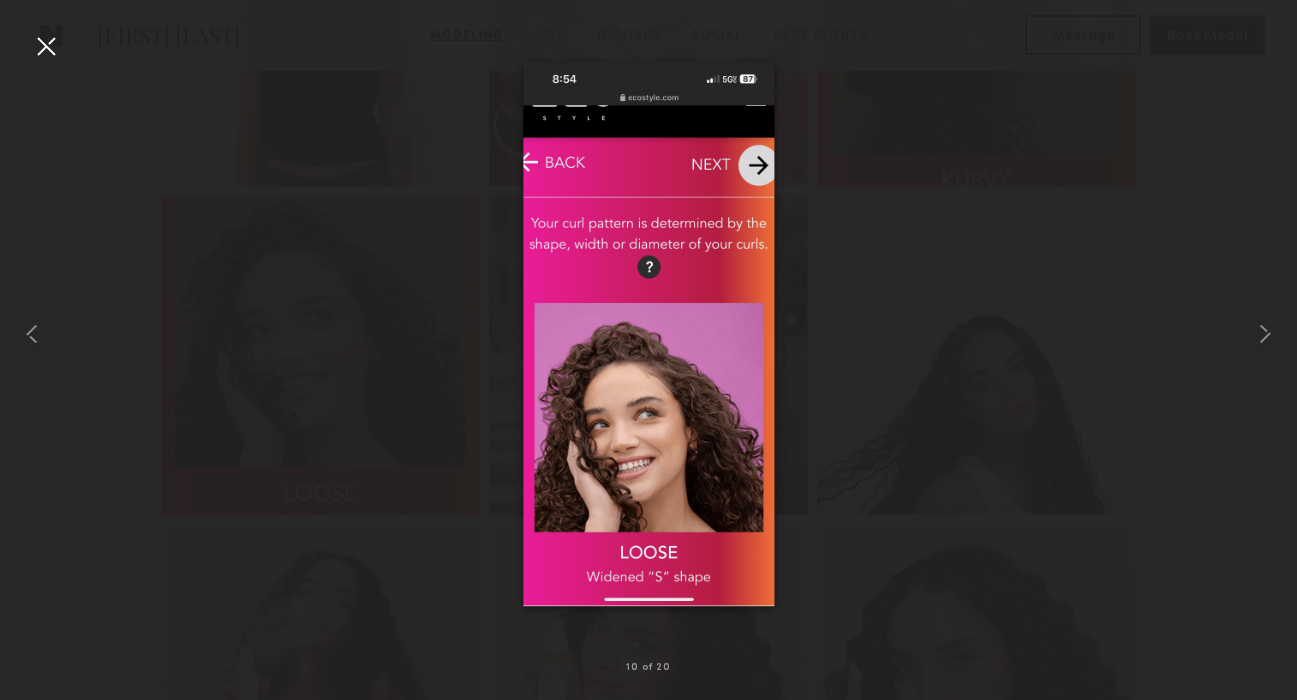 click at bounding box center (648, 334) 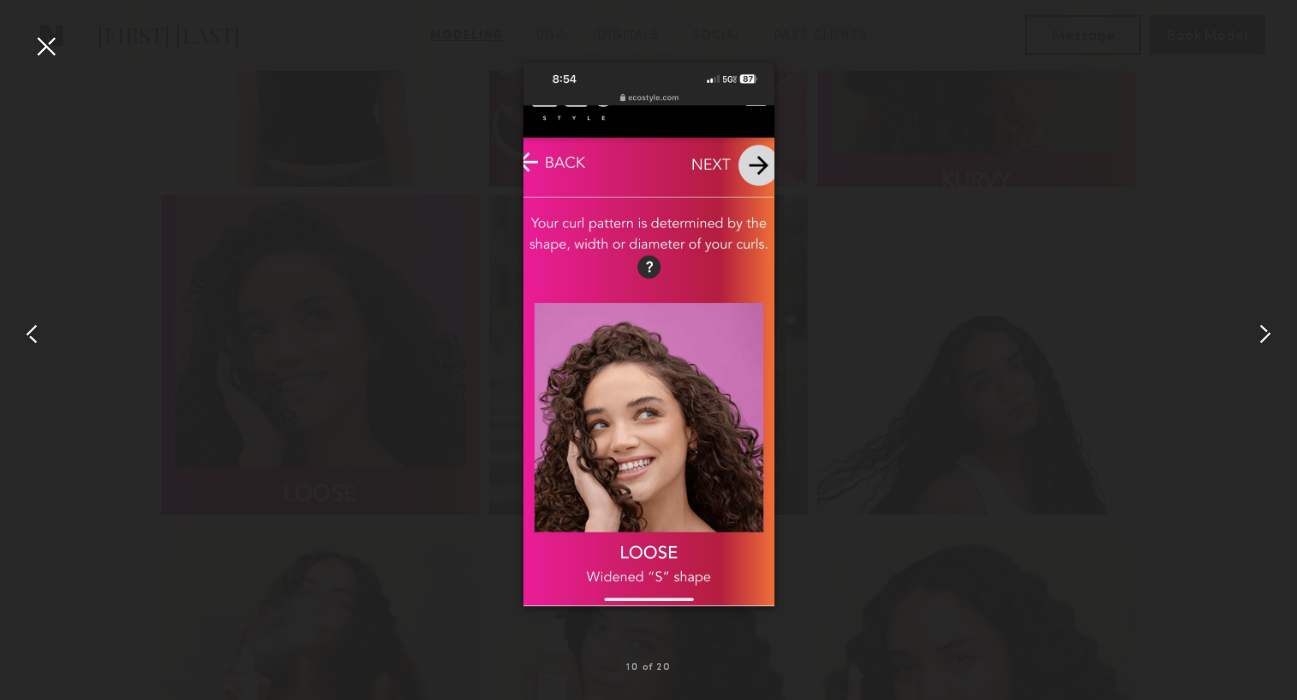 click at bounding box center (46, 46) 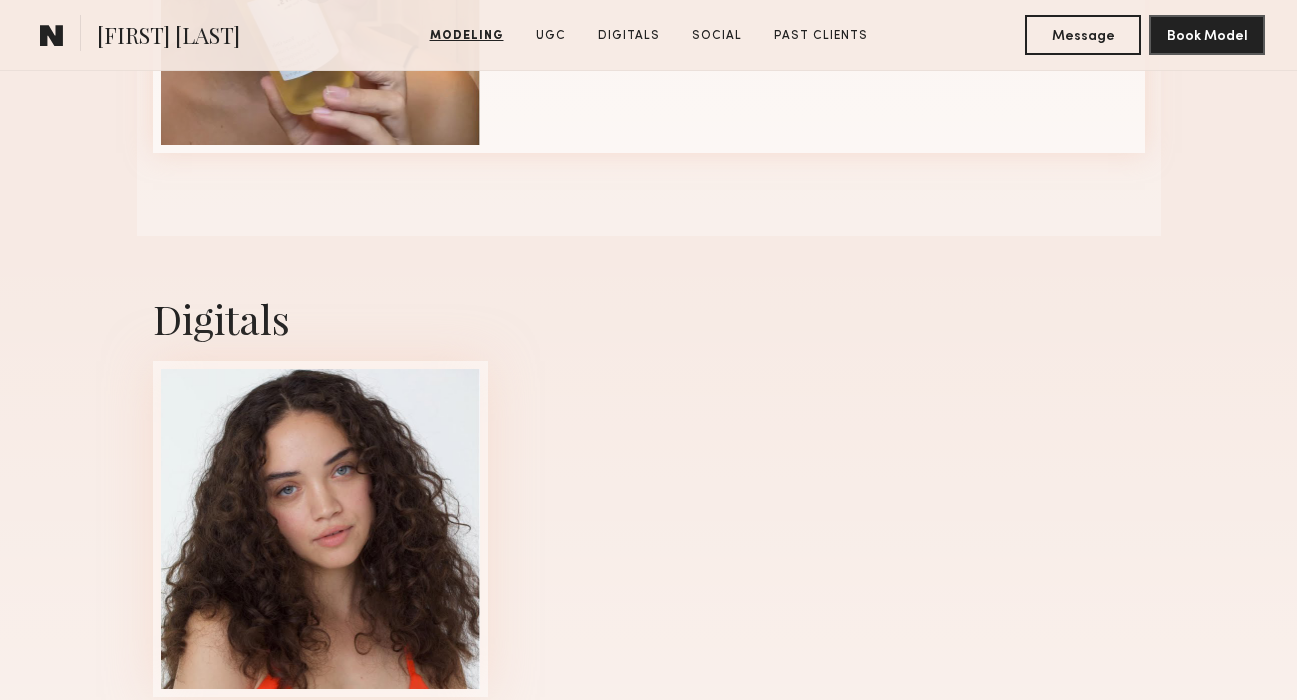 scroll, scrollTop: 3387, scrollLeft: 0, axis: vertical 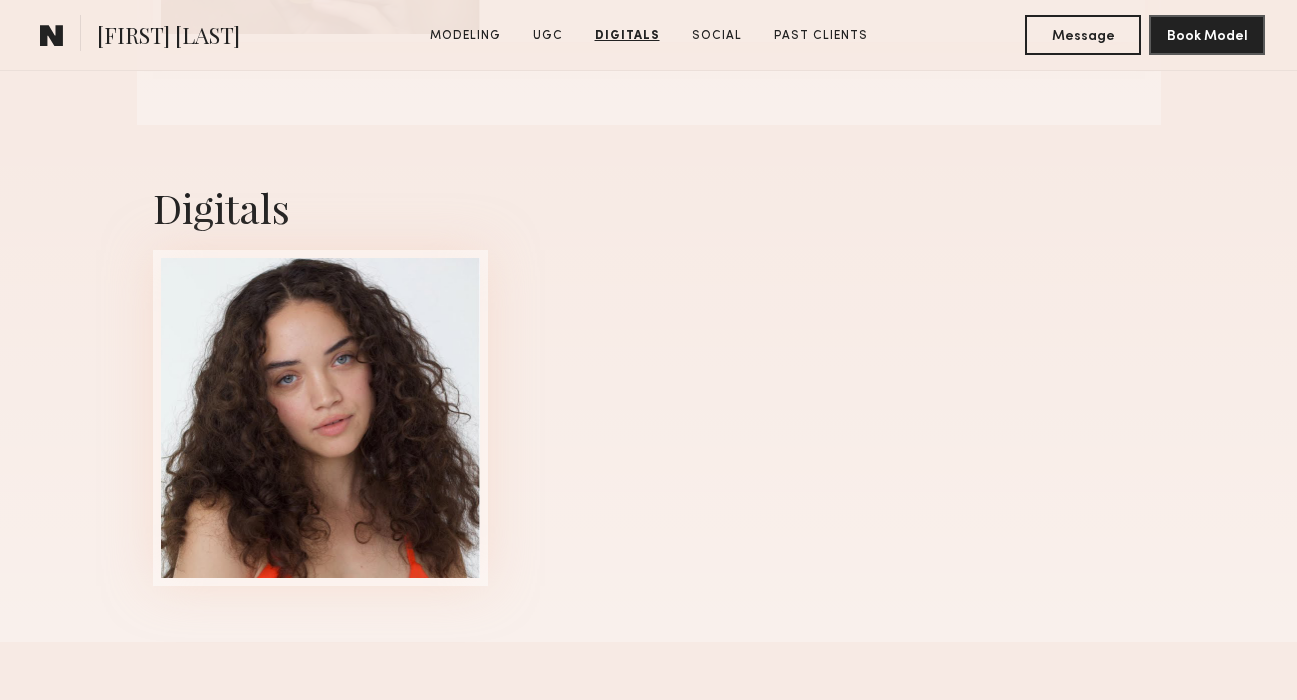 click at bounding box center [321, 418] 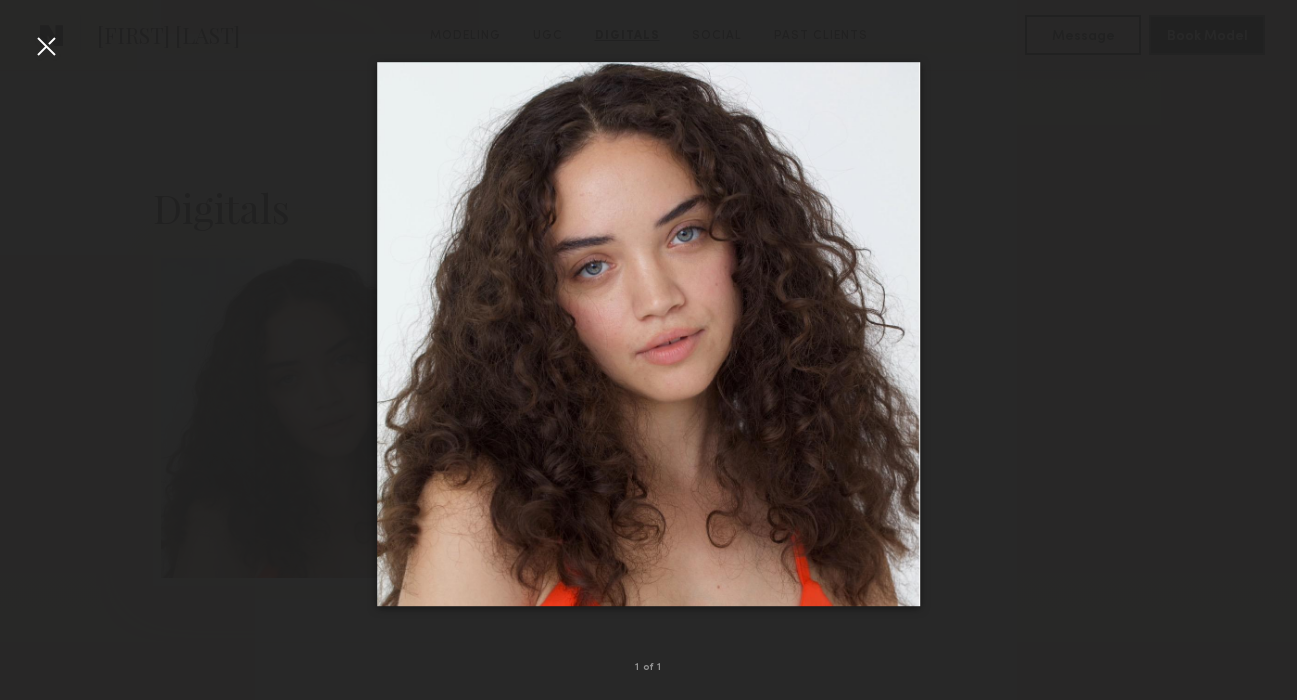 click at bounding box center (46, 46) 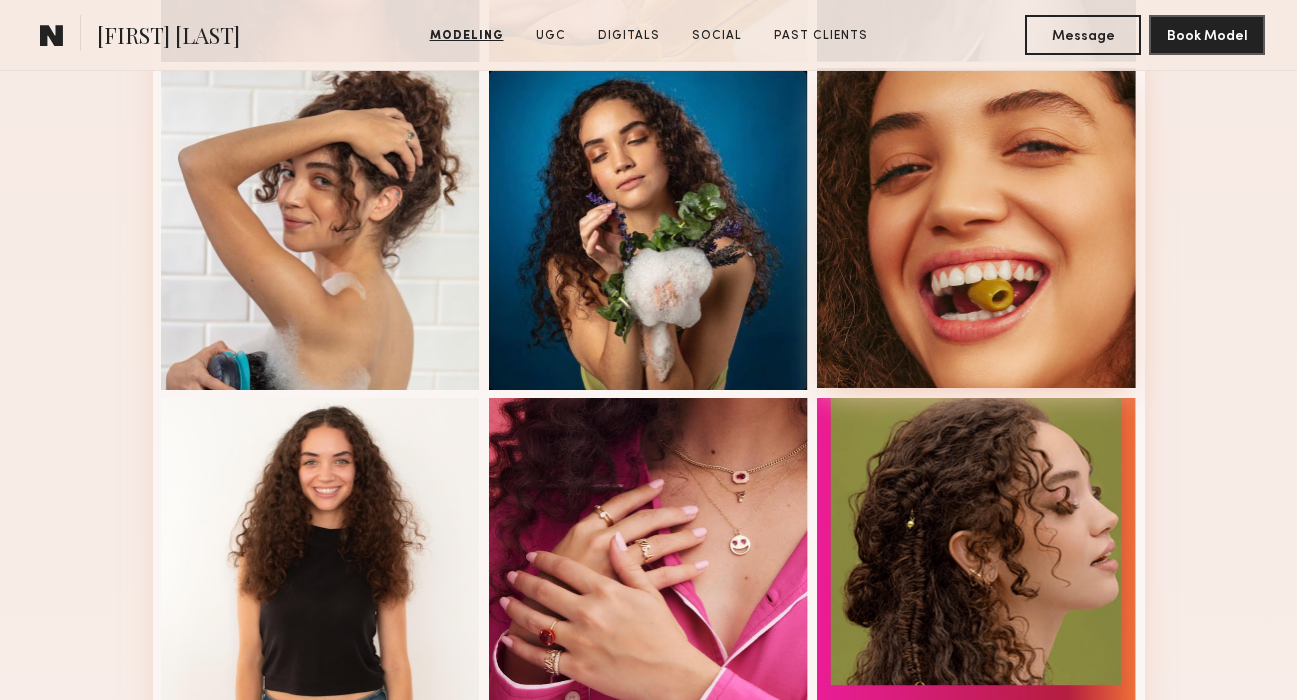 scroll, scrollTop: 860, scrollLeft: 0, axis: vertical 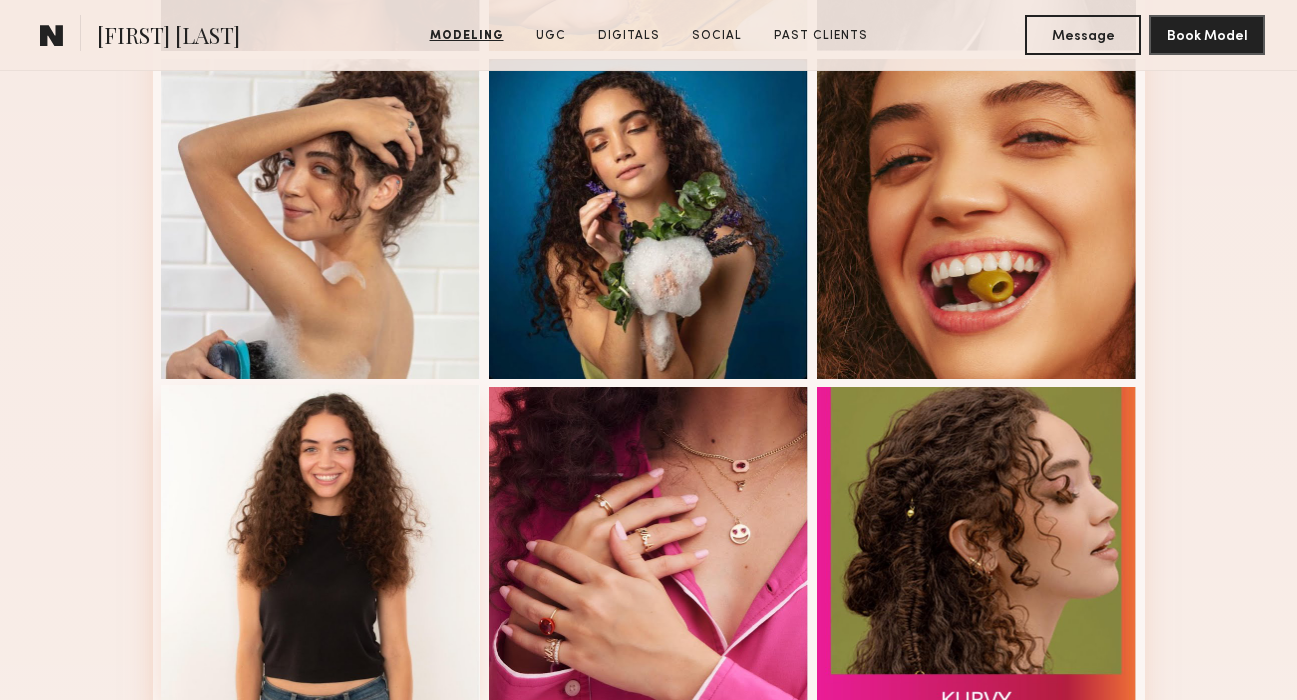click at bounding box center [321, 545] 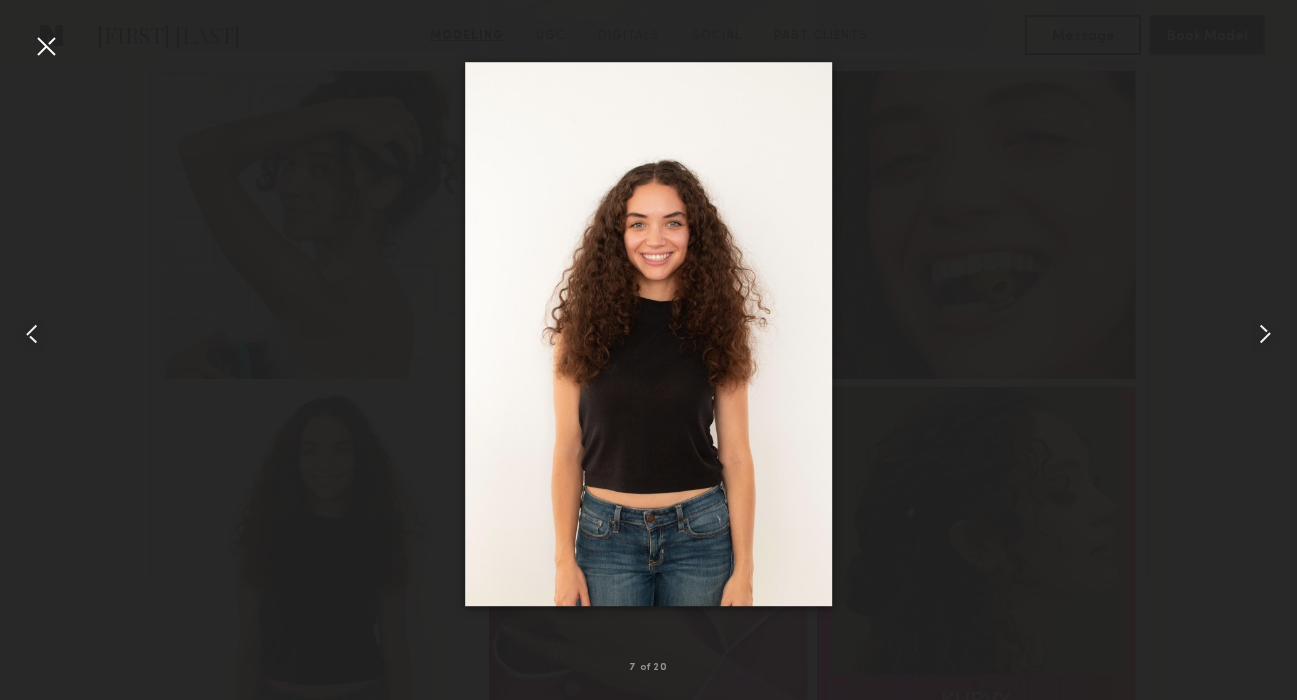 click at bounding box center (46, 46) 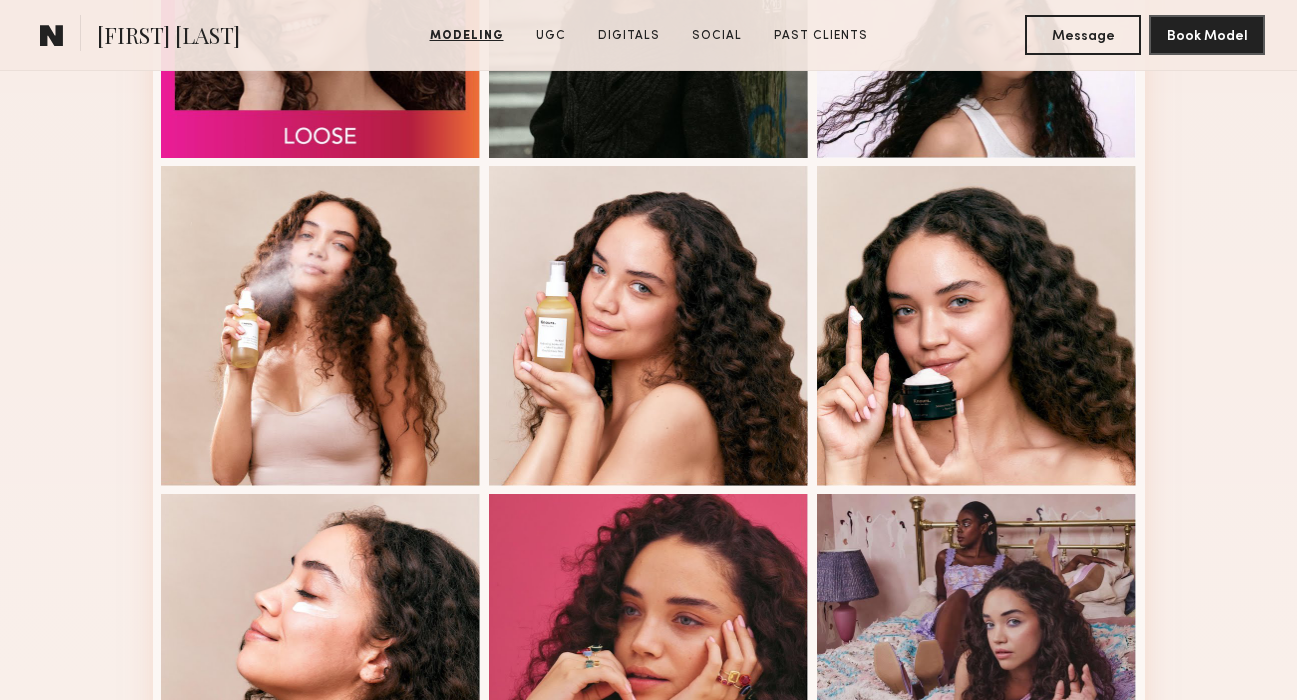 scroll, scrollTop: 1771, scrollLeft: 0, axis: vertical 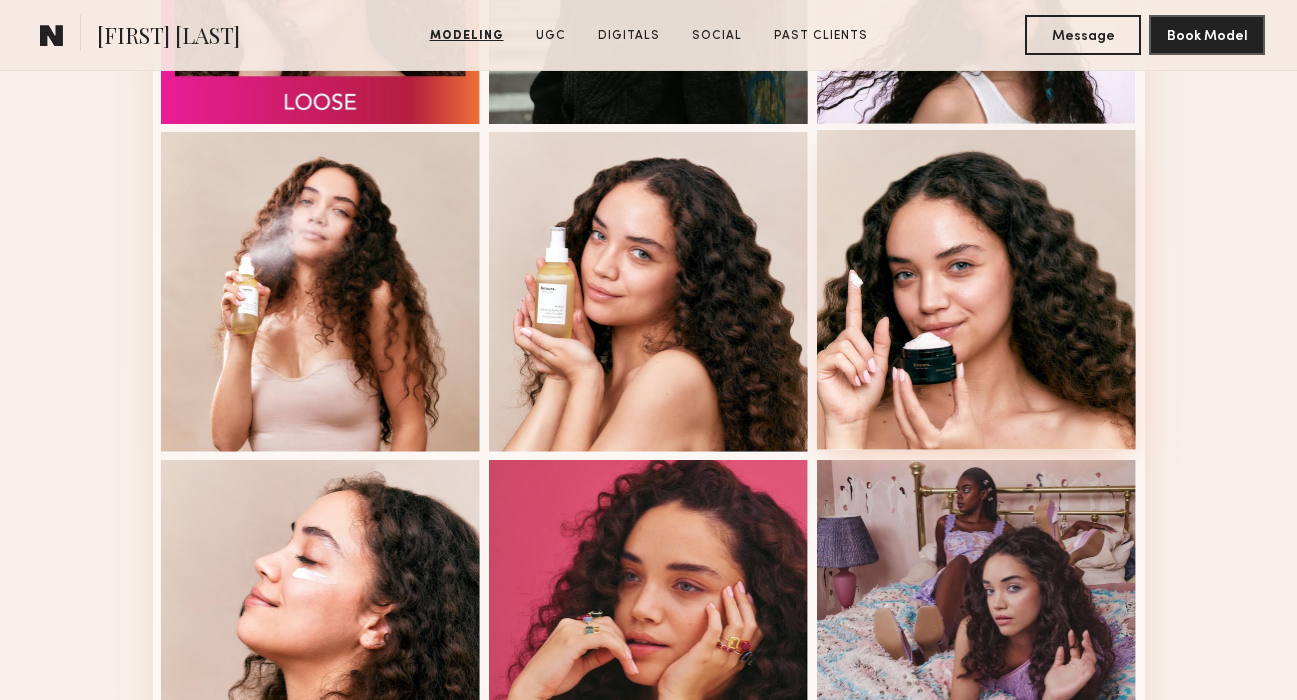 click at bounding box center (977, 290) 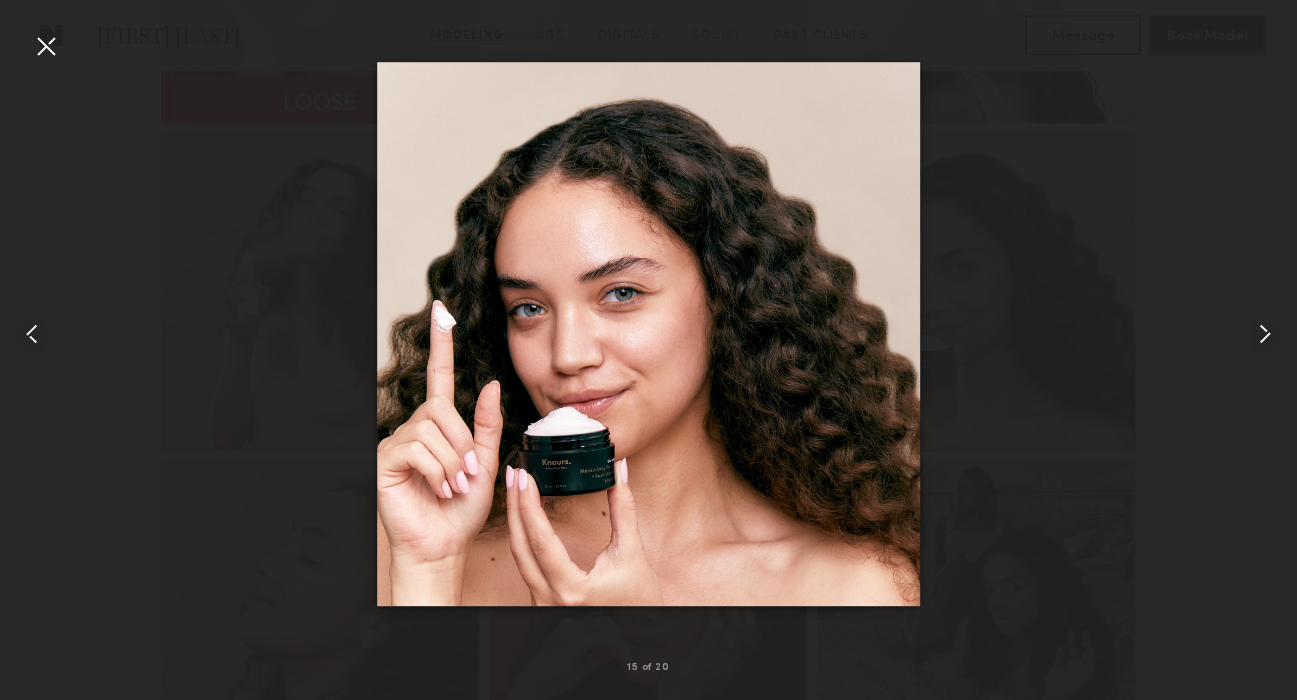 click at bounding box center (46, 46) 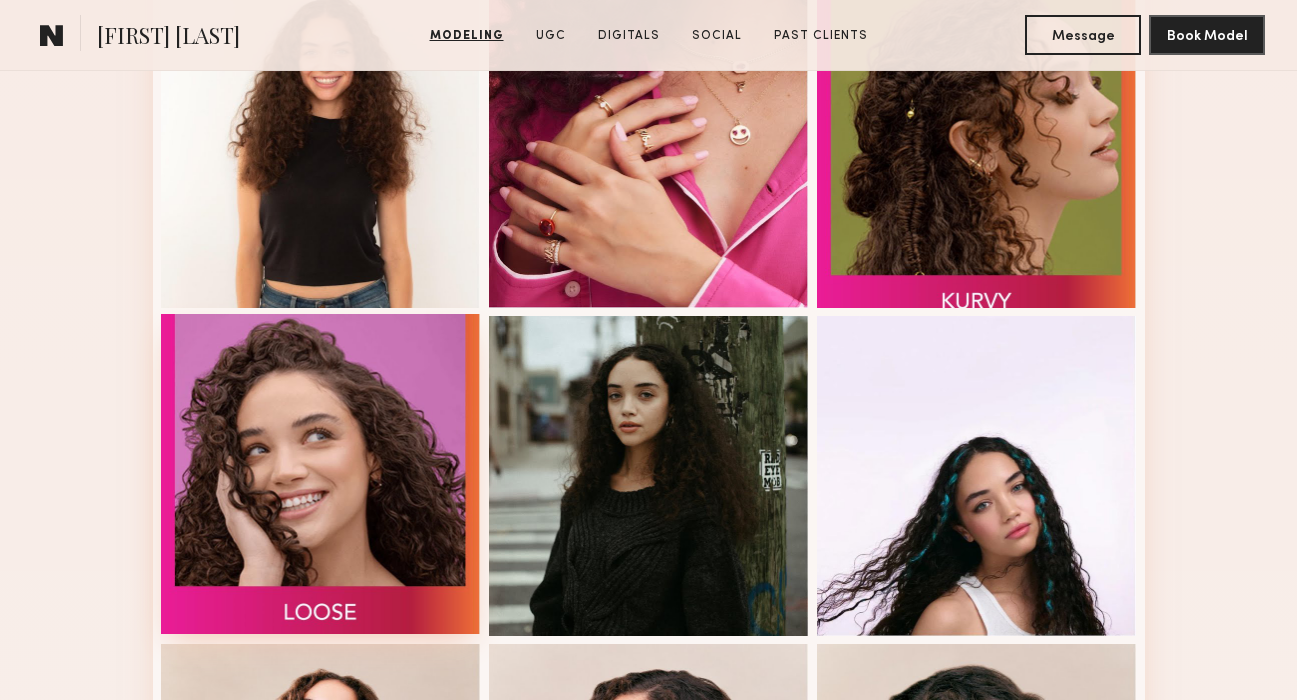 scroll, scrollTop: 880, scrollLeft: 0, axis: vertical 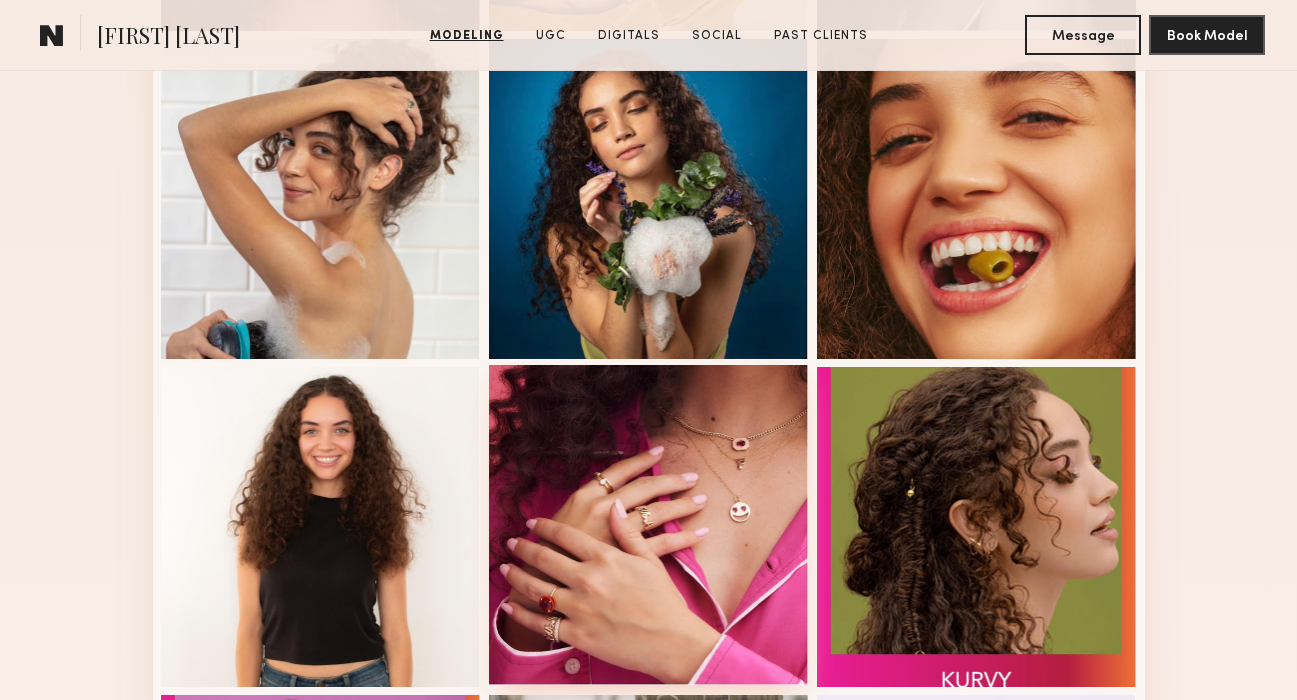 click at bounding box center [649, 525] 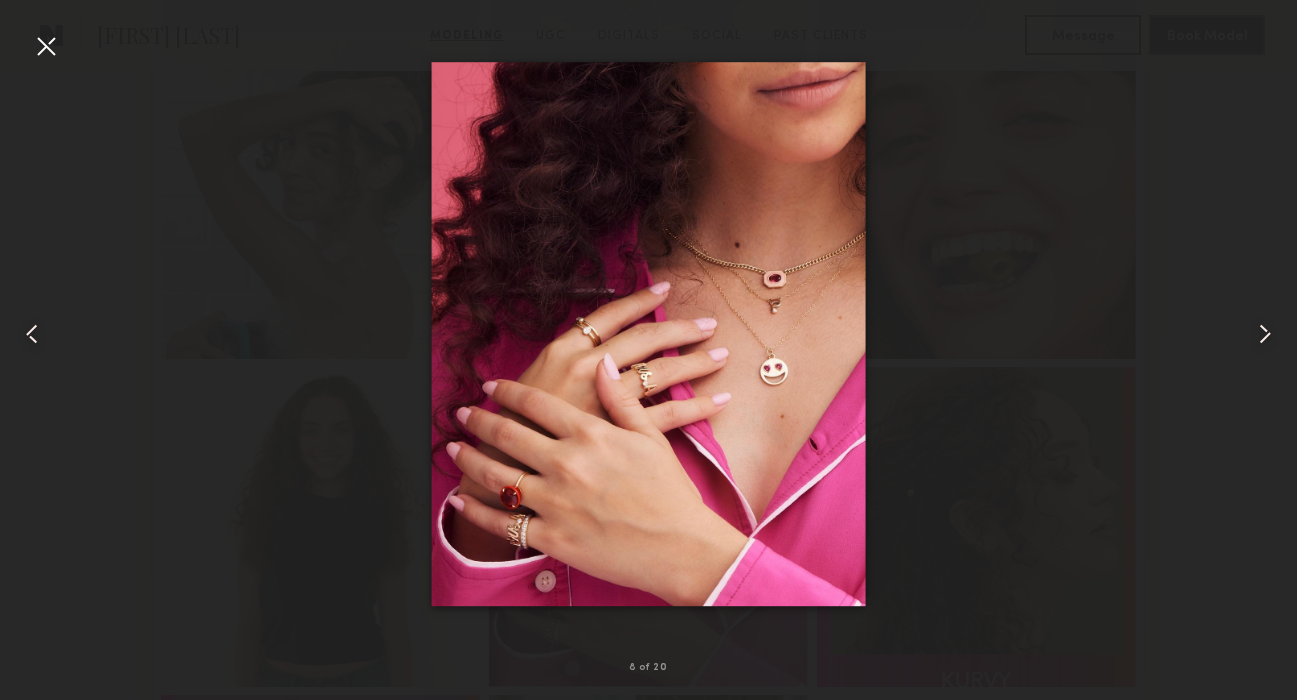 click at bounding box center (46, 46) 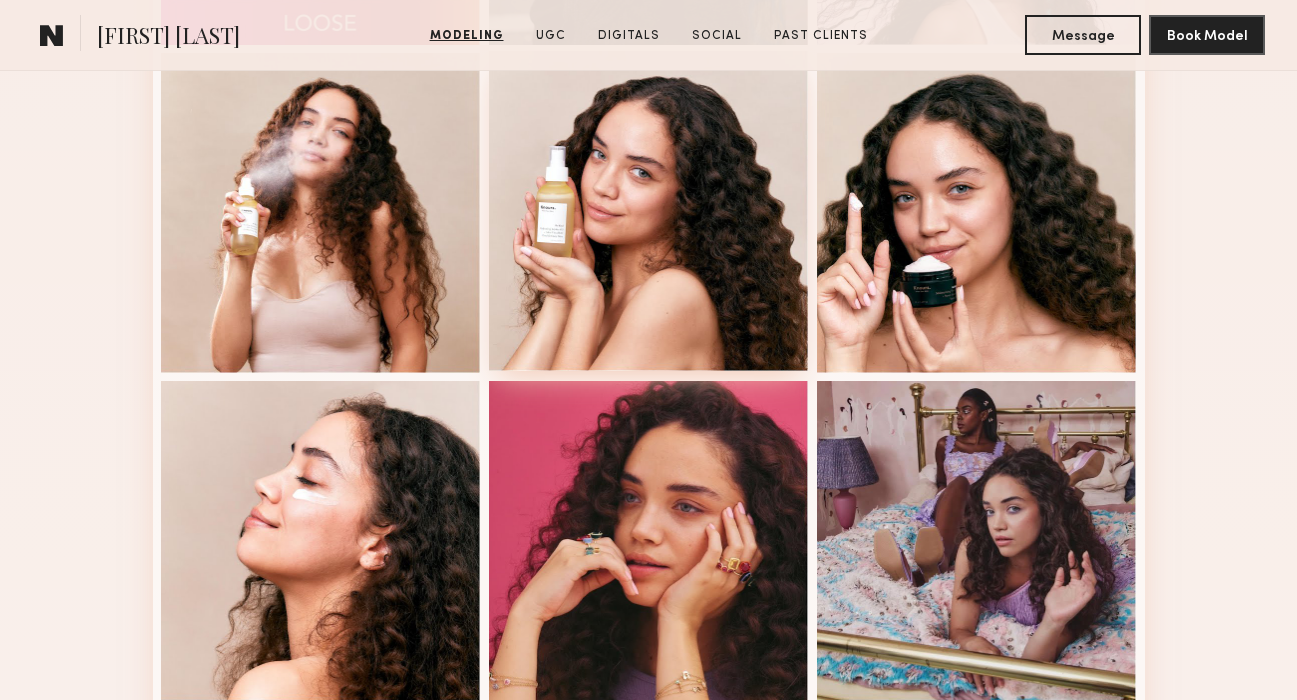 scroll, scrollTop: 1825, scrollLeft: 0, axis: vertical 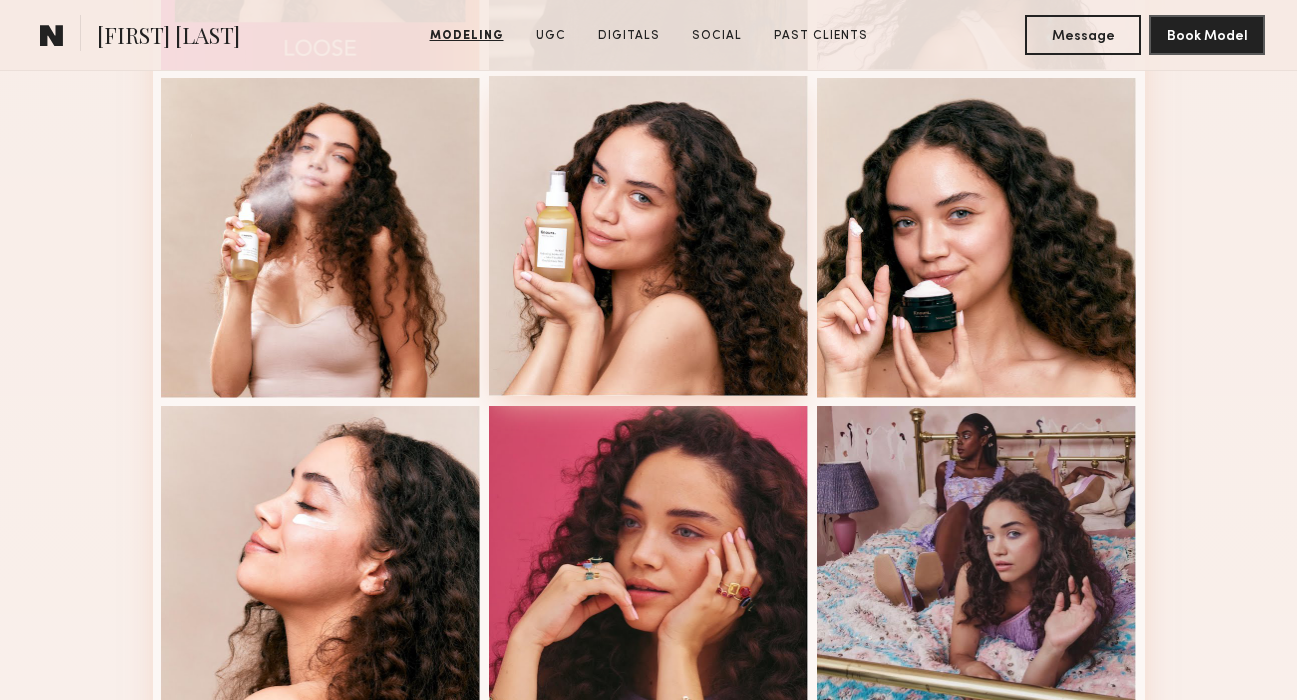 click at bounding box center [649, 236] 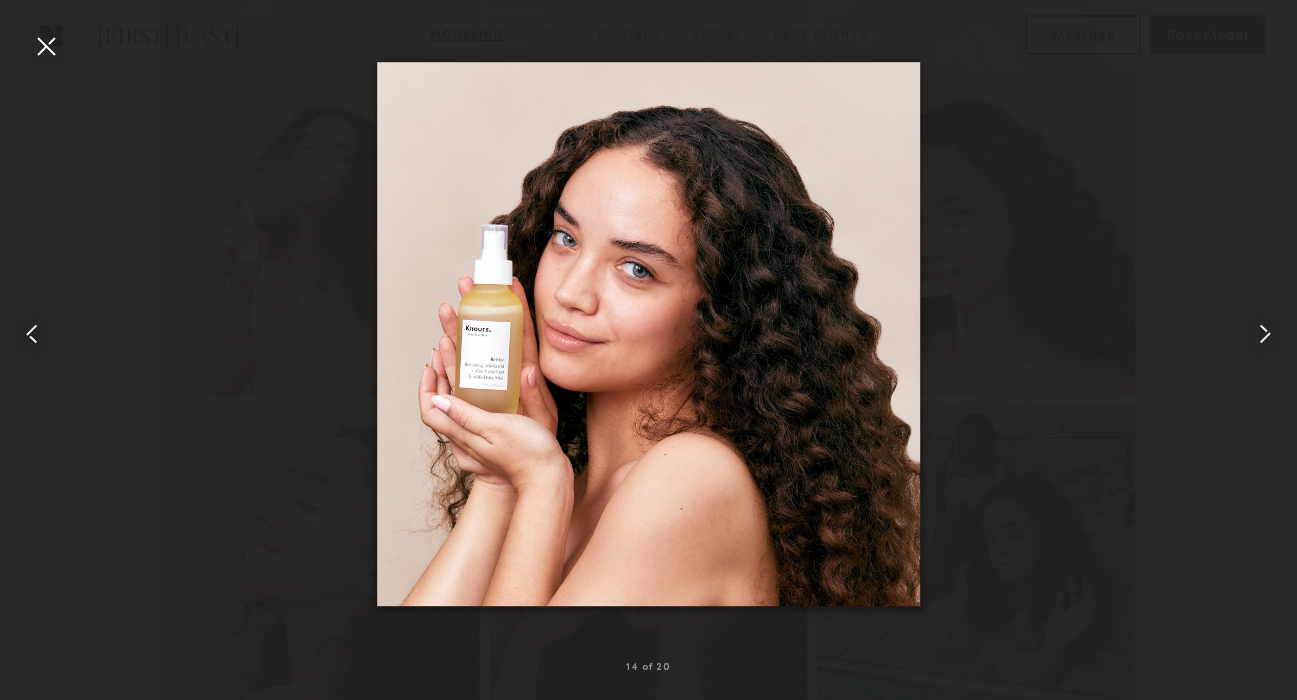 click on "14 of 20" at bounding box center [648, 350] 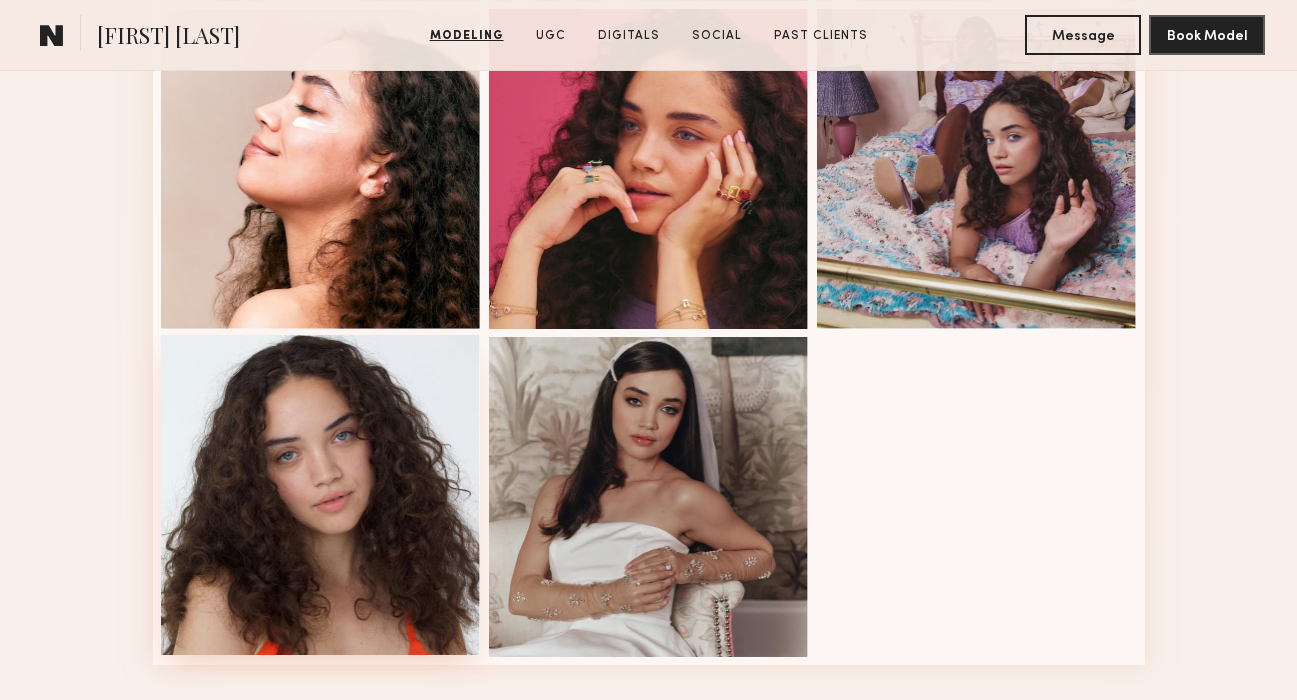 scroll, scrollTop: 2325, scrollLeft: 0, axis: vertical 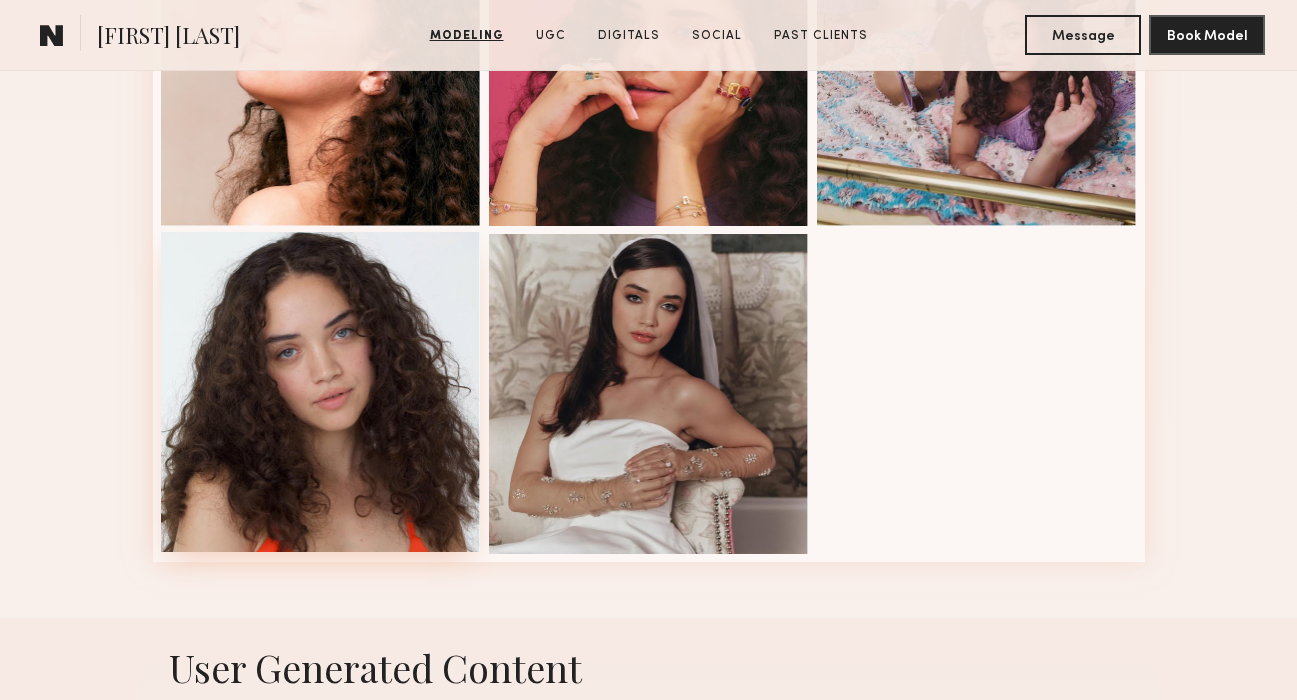 click at bounding box center (321, 392) 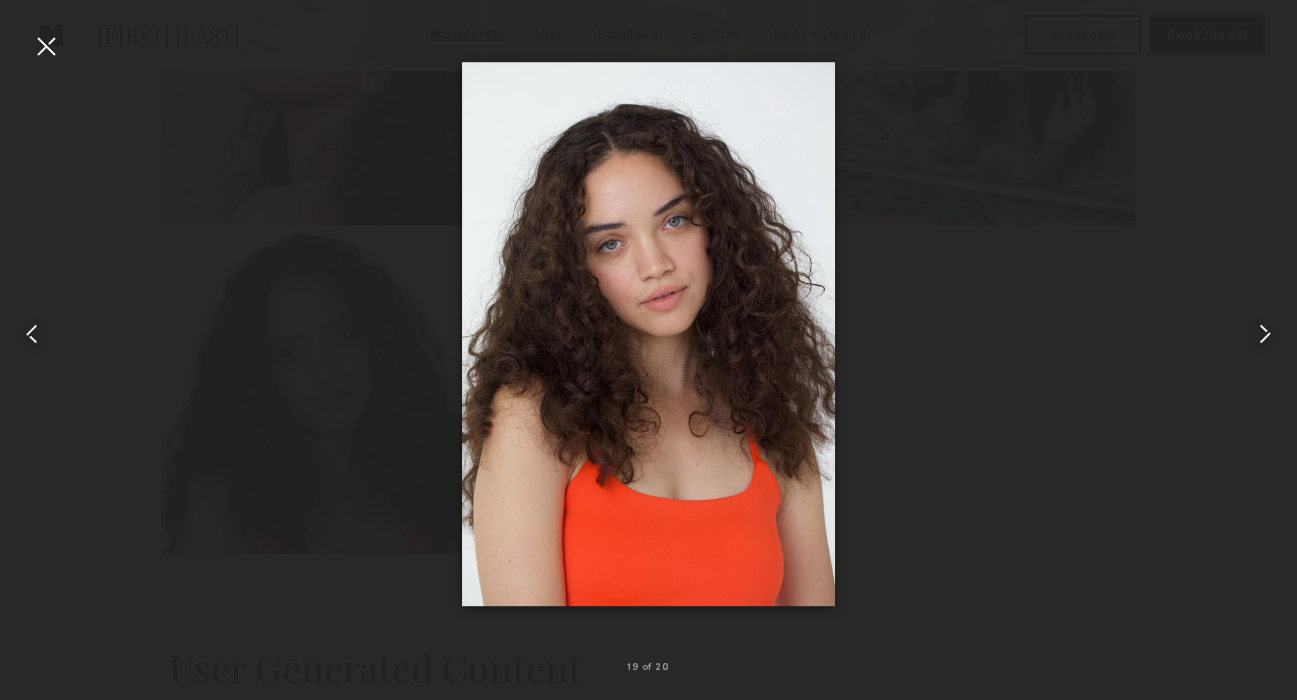 click at bounding box center [46, 46] 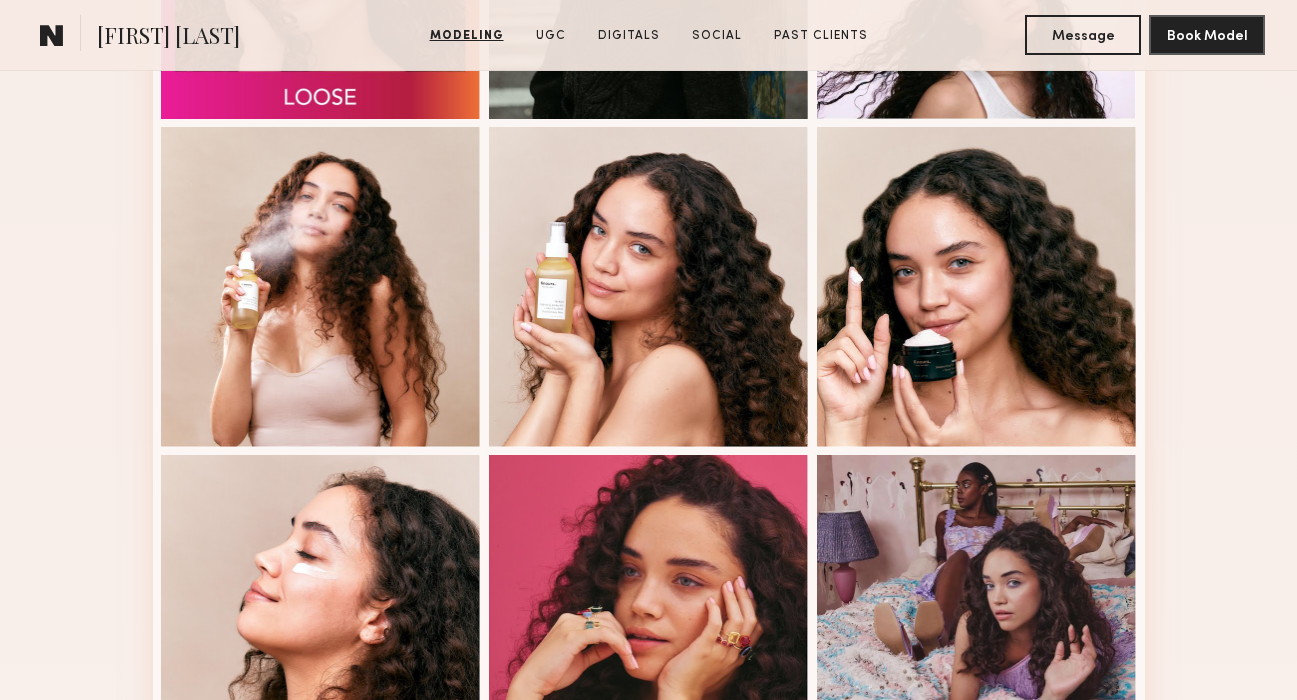 scroll, scrollTop: 1522, scrollLeft: 0, axis: vertical 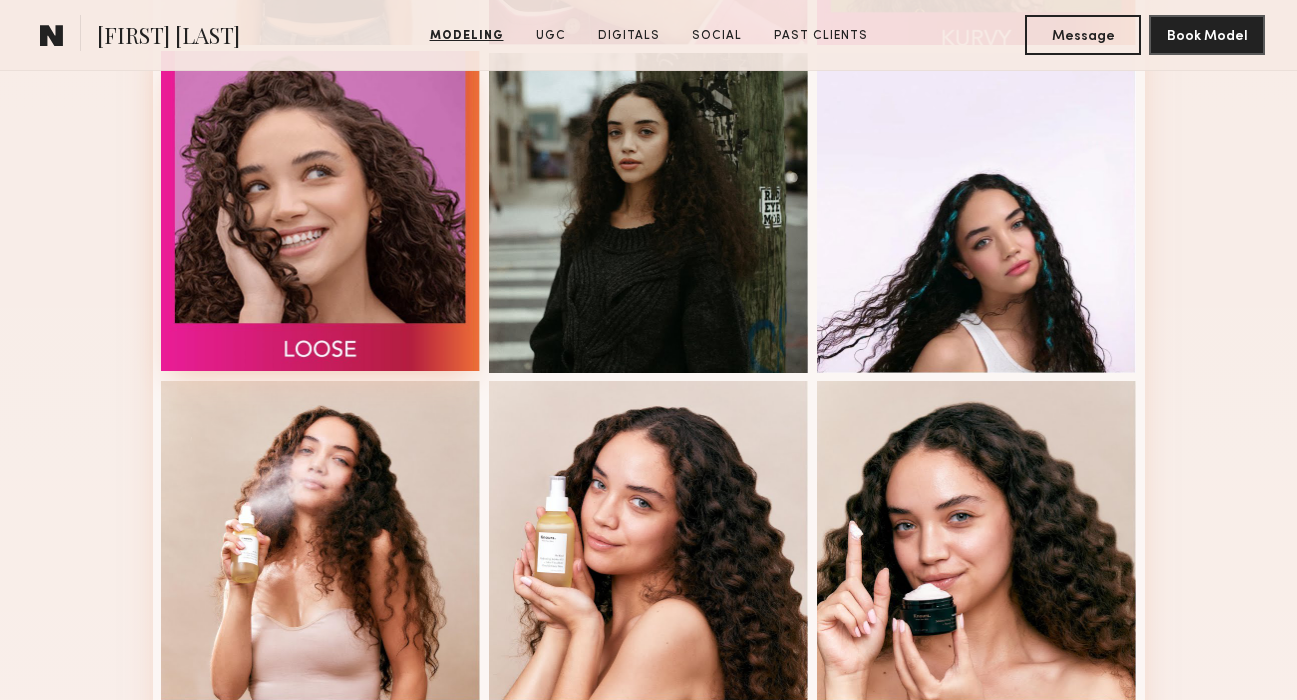 click at bounding box center (321, 211) 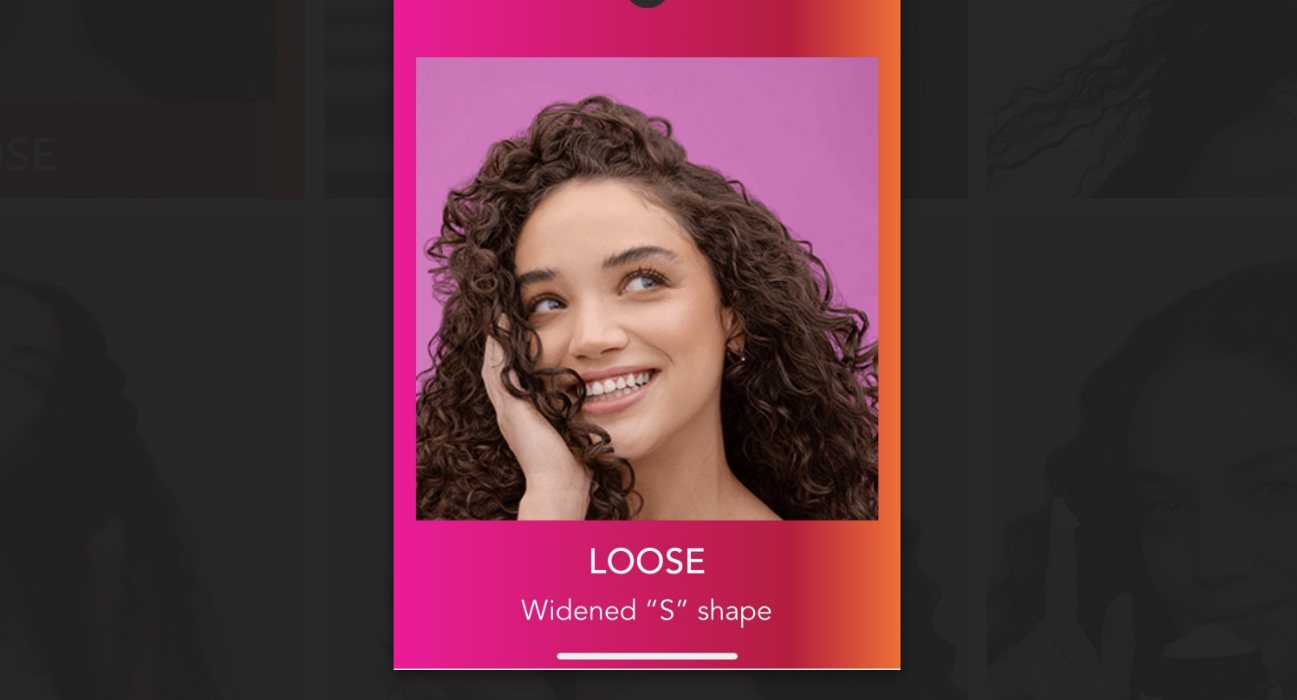 click at bounding box center [648, 334] 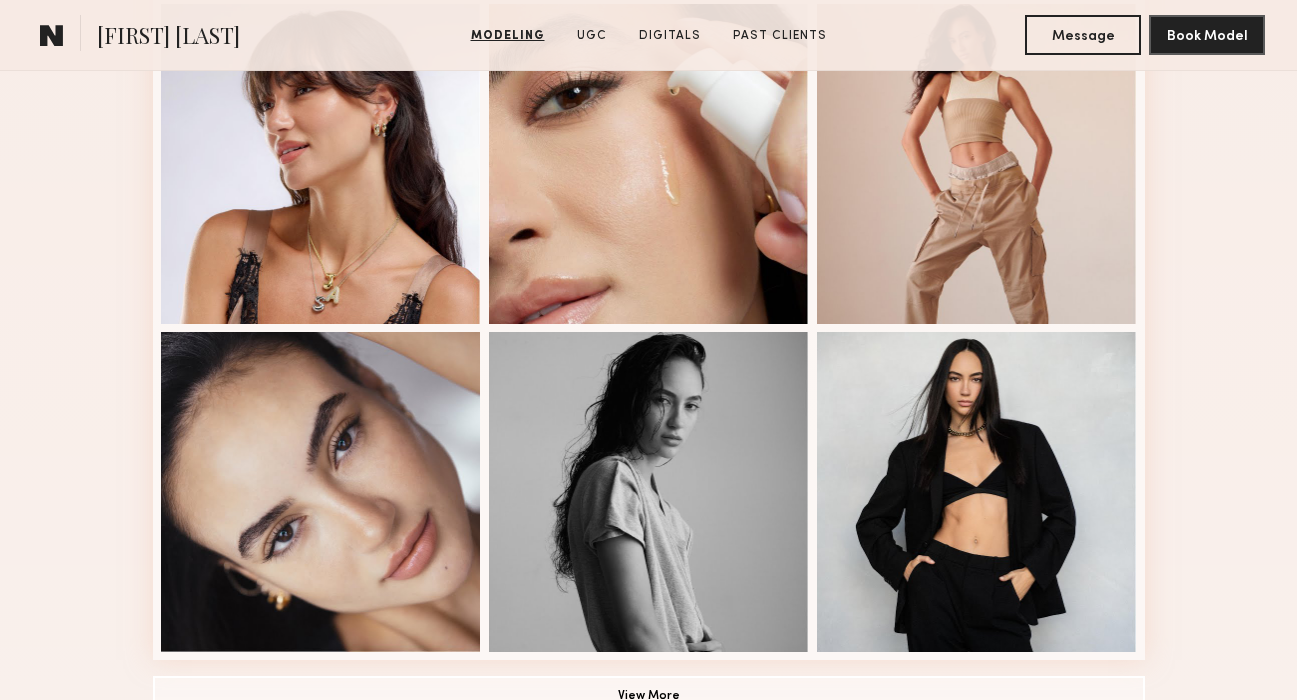 scroll, scrollTop: 1524, scrollLeft: 0, axis: vertical 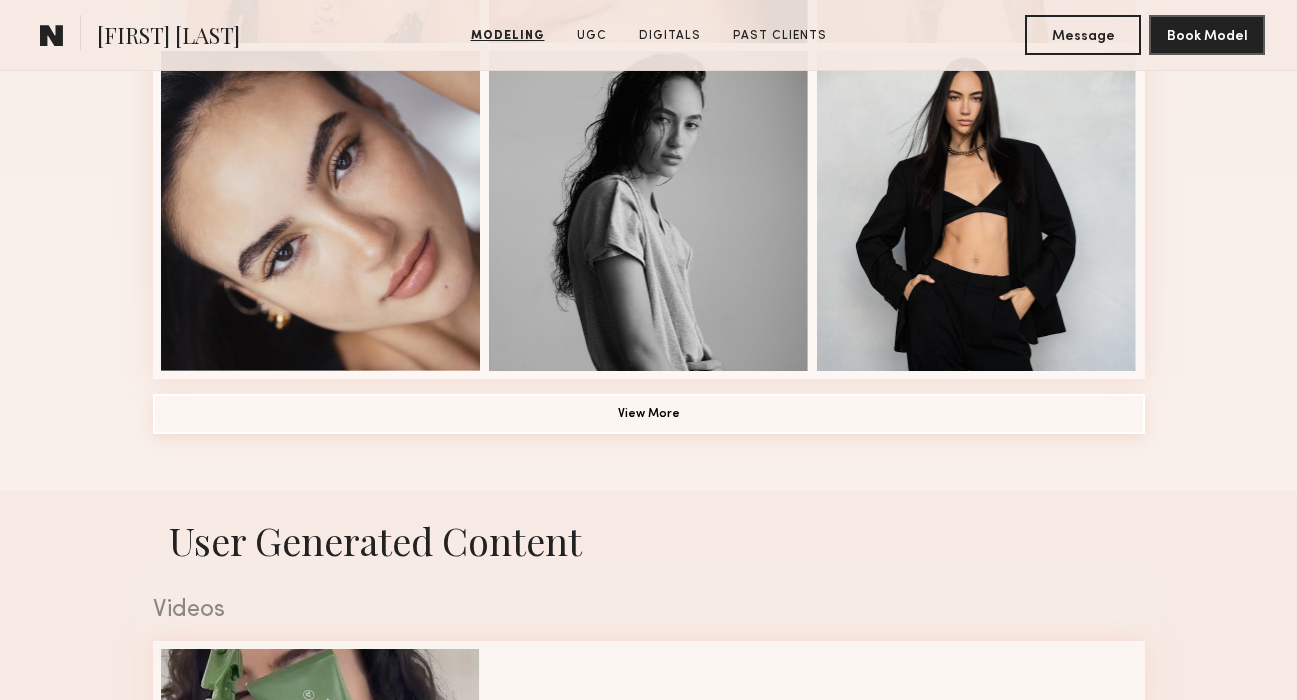 click on "View More" 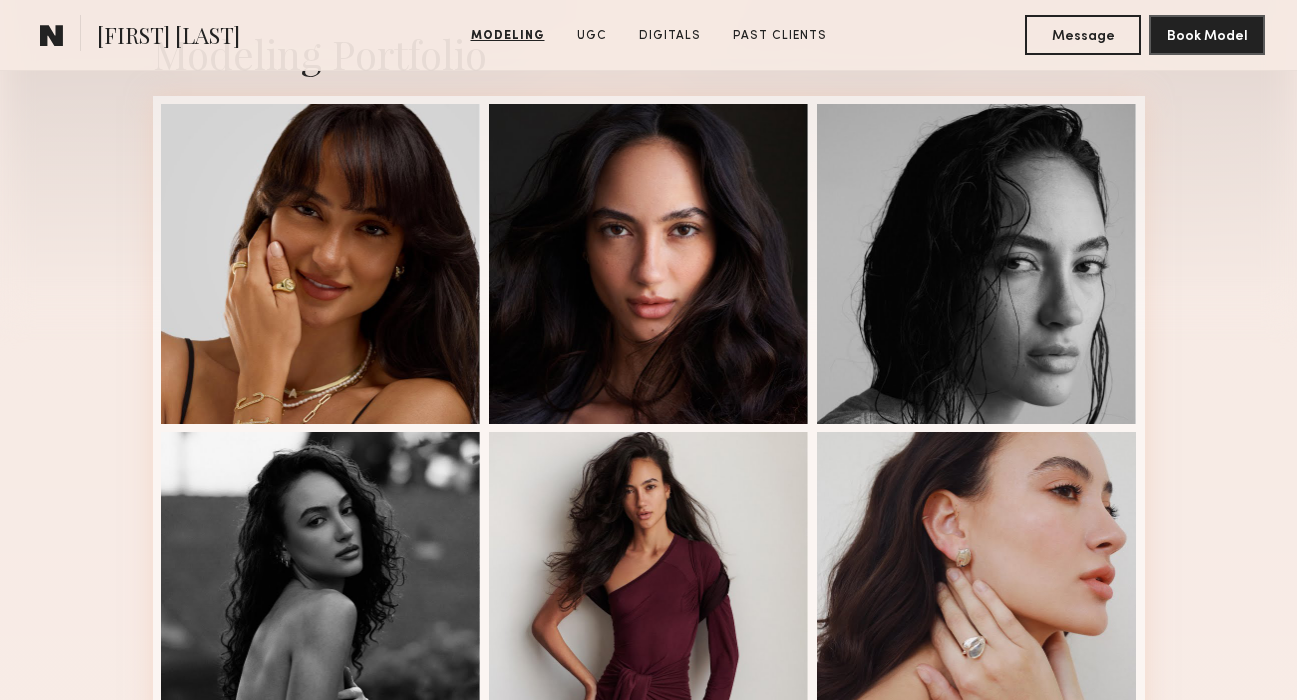 scroll, scrollTop: 337, scrollLeft: 0, axis: vertical 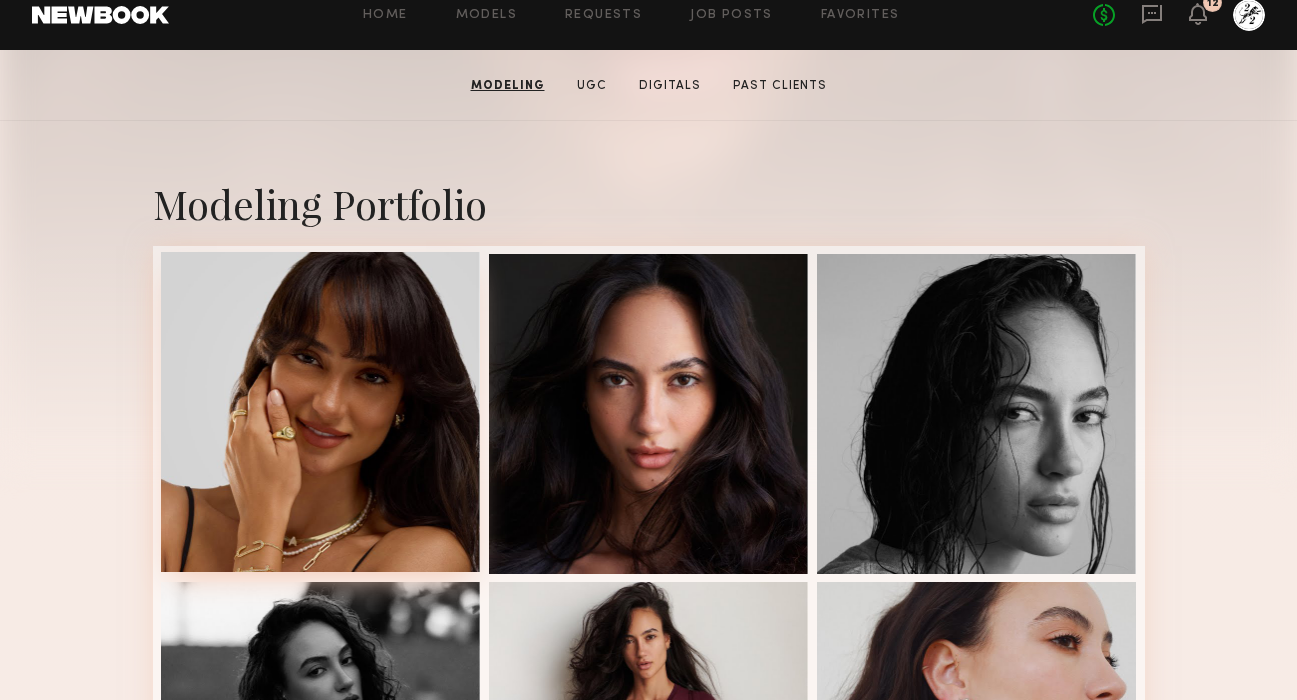 click at bounding box center (321, 412) 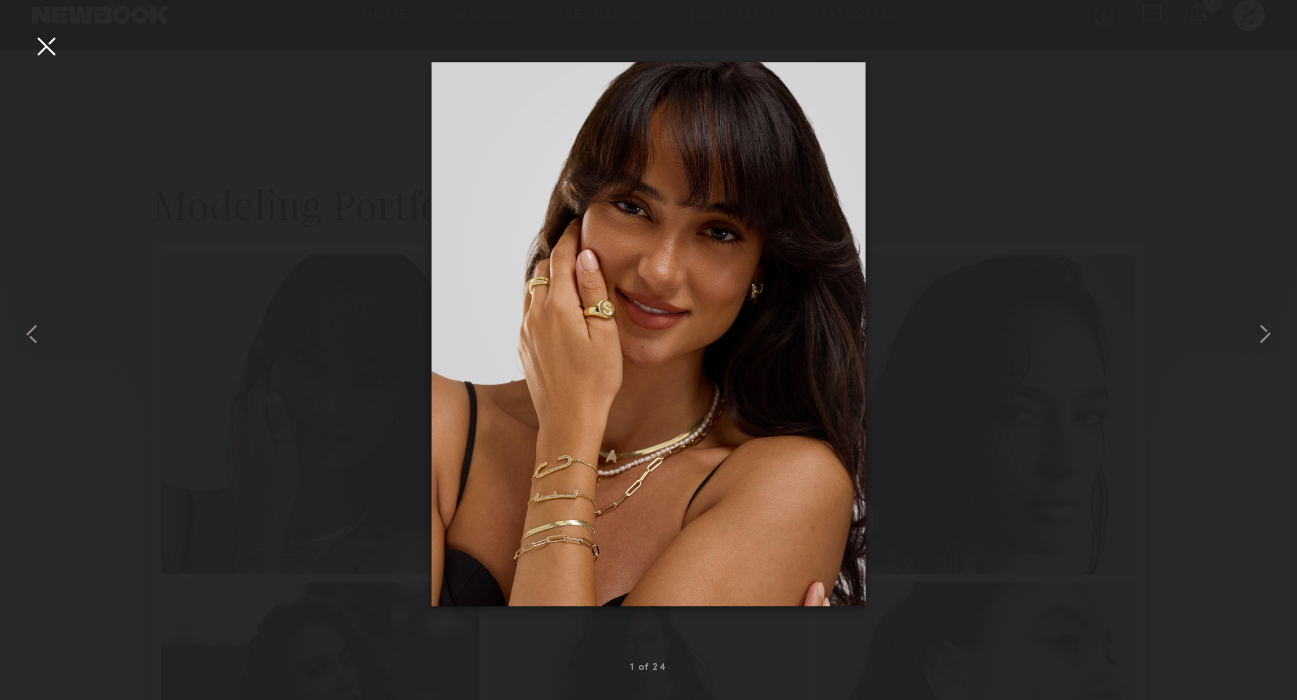 click at bounding box center (46, 46) 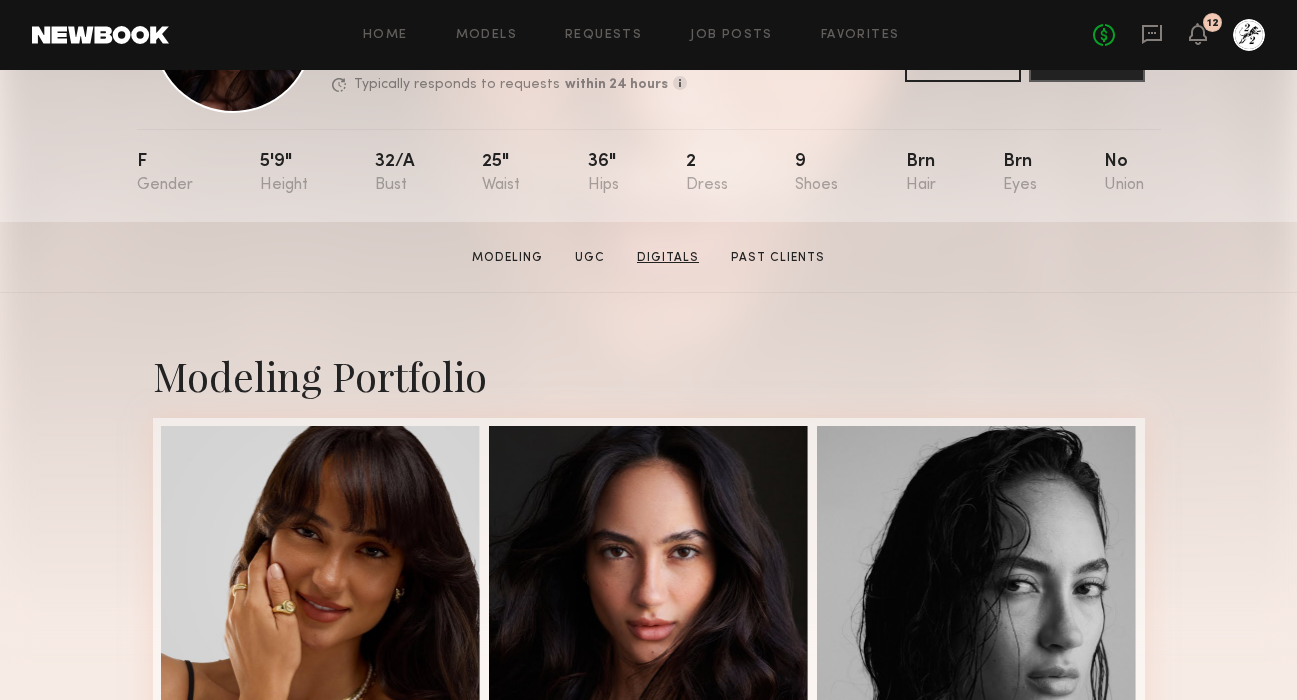 click on "Digitals" 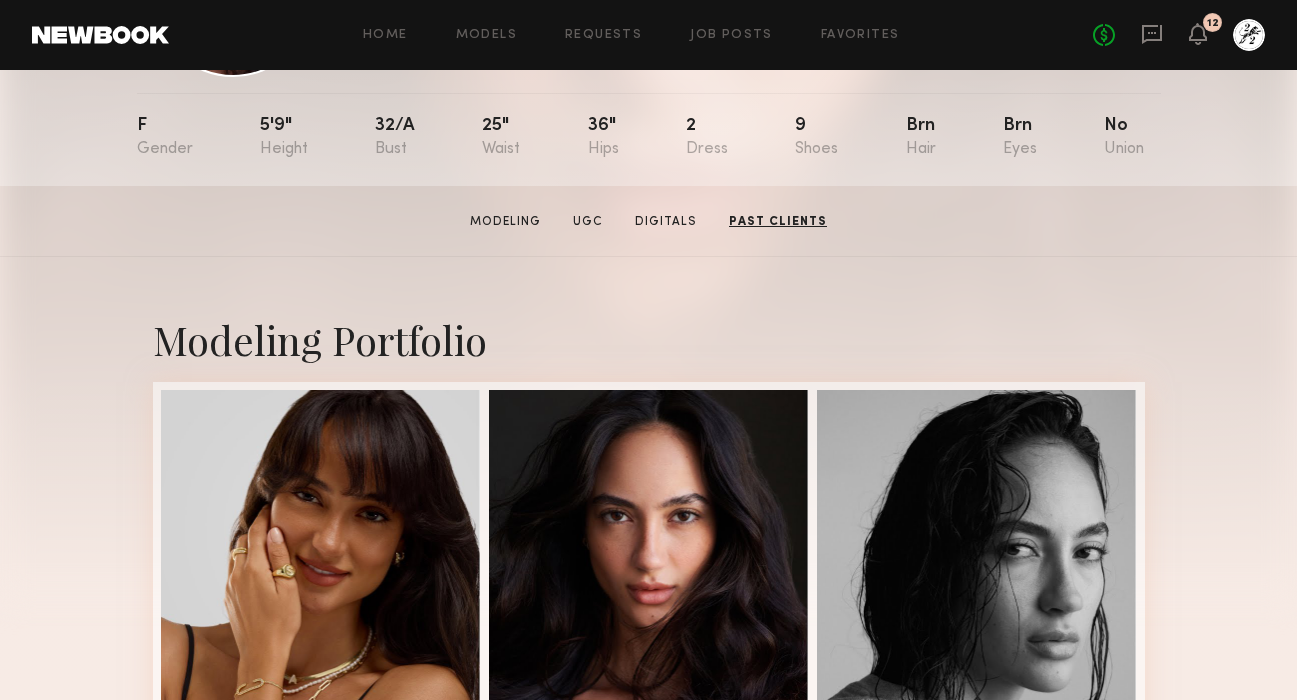 scroll, scrollTop: 0, scrollLeft: 0, axis: both 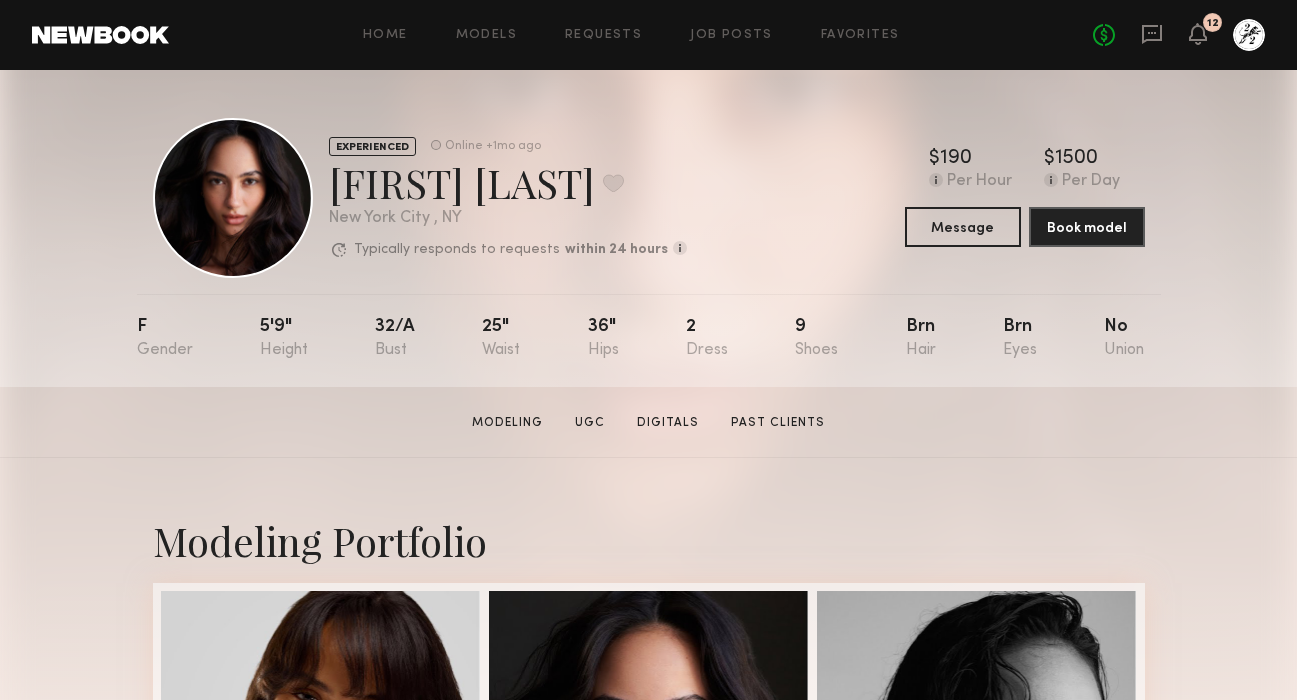 click on "Modeling Portfolio" at bounding box center (649, 1864) 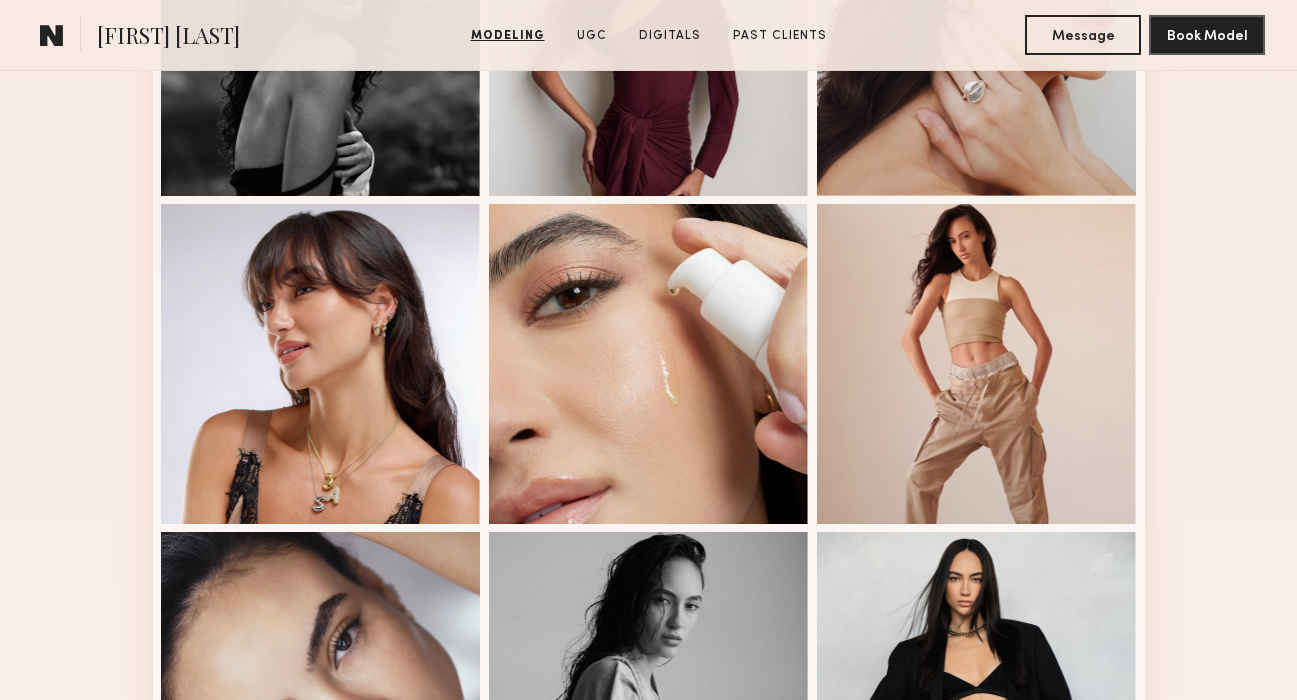 scroll, scrollTop: 1010, scrollLeft: 0, axis: vertical 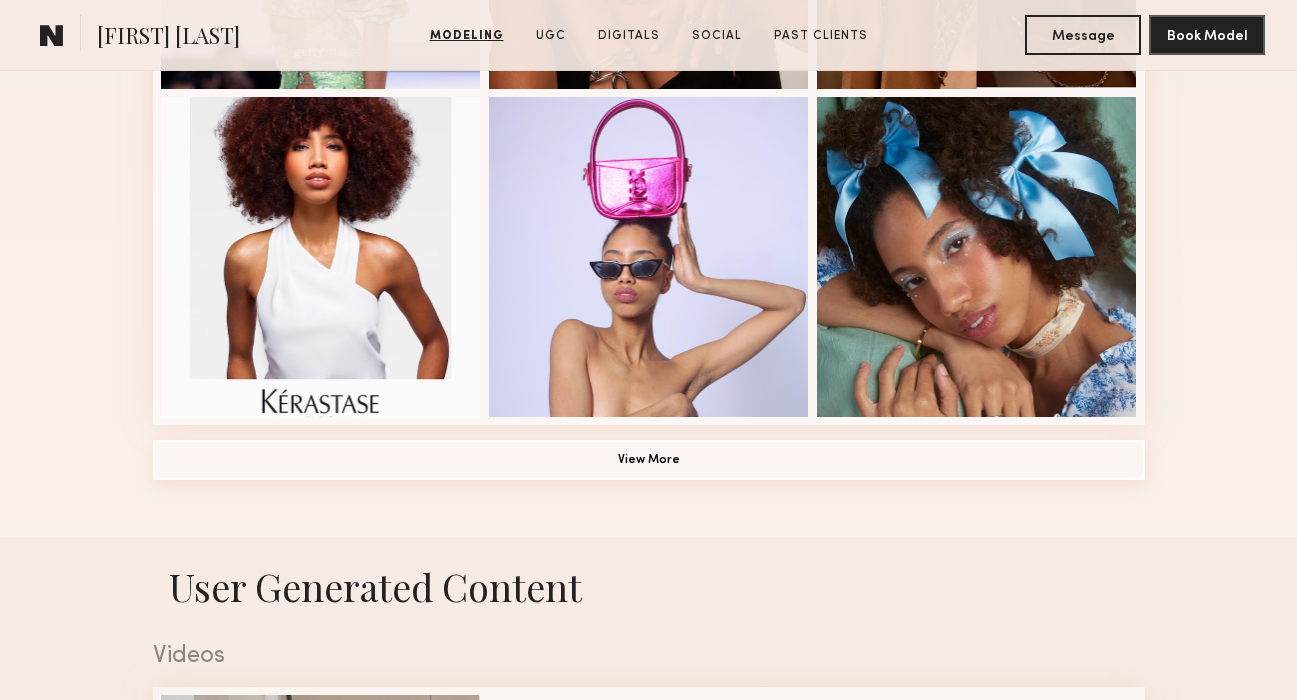 click on "View More" 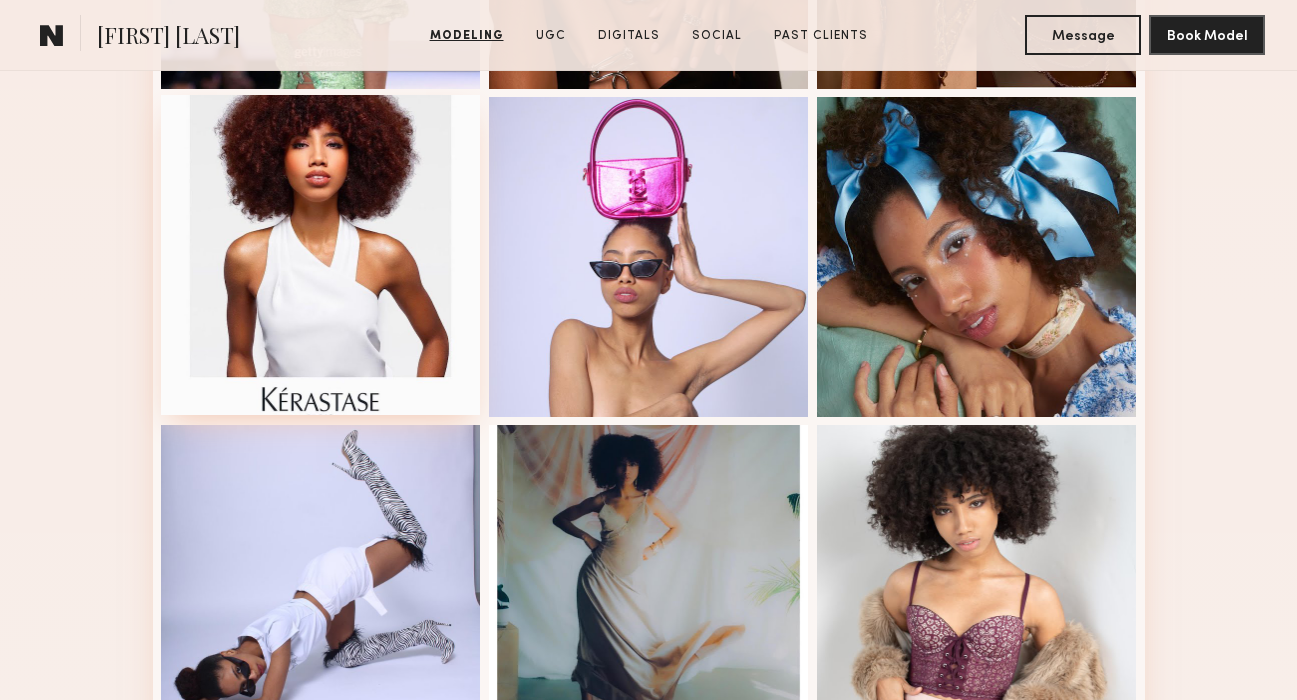 click at bounding box center [321, 255] 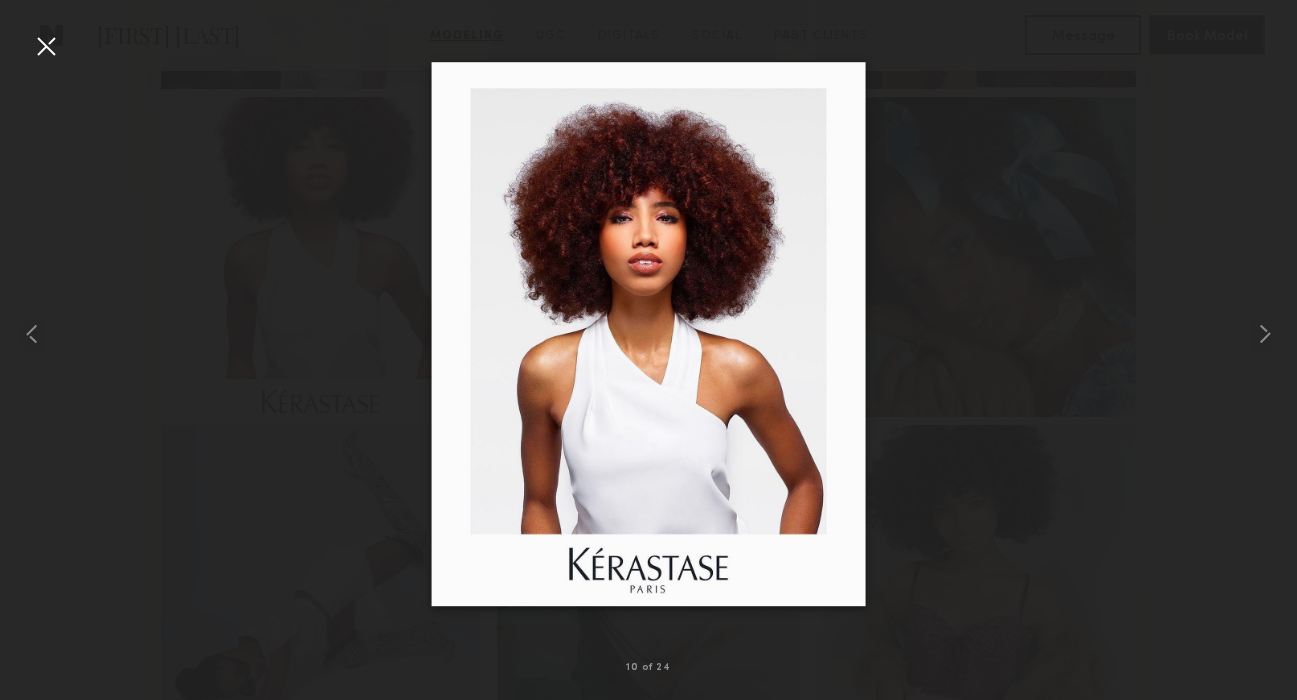 click at bounding box center [46, 46] 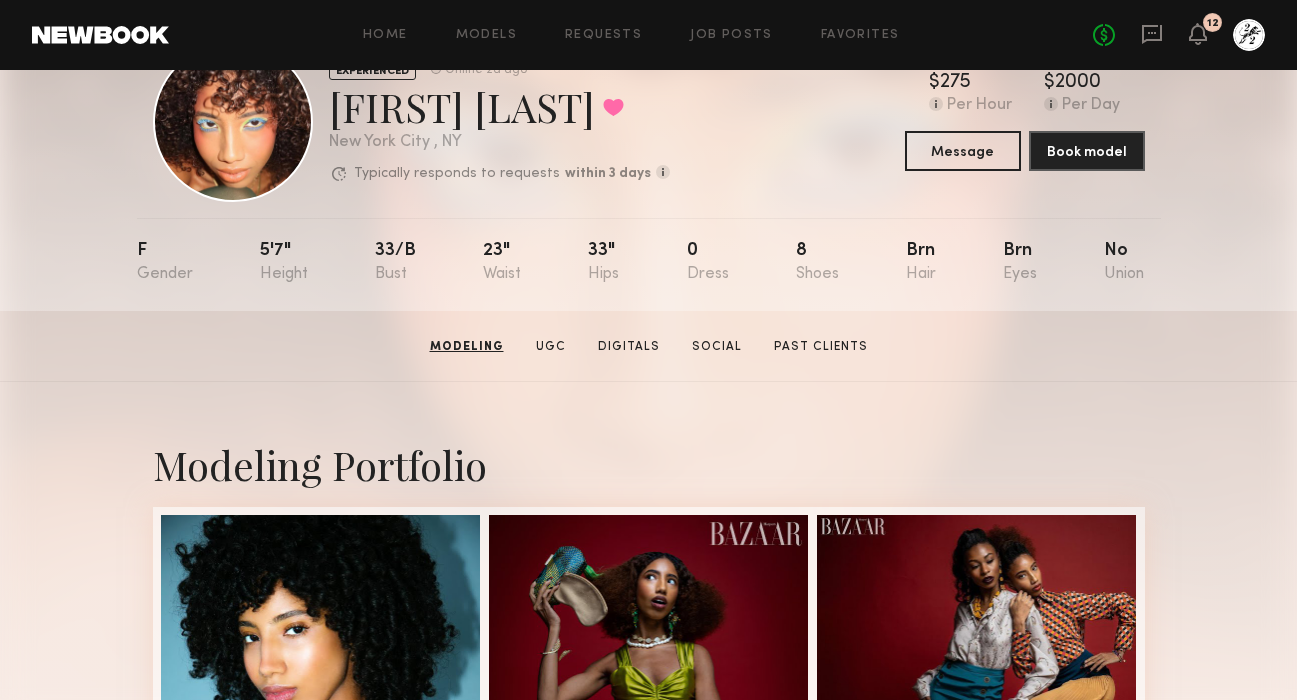 scroll, scrollTop: 0, scrollLeft: 0, axis: both 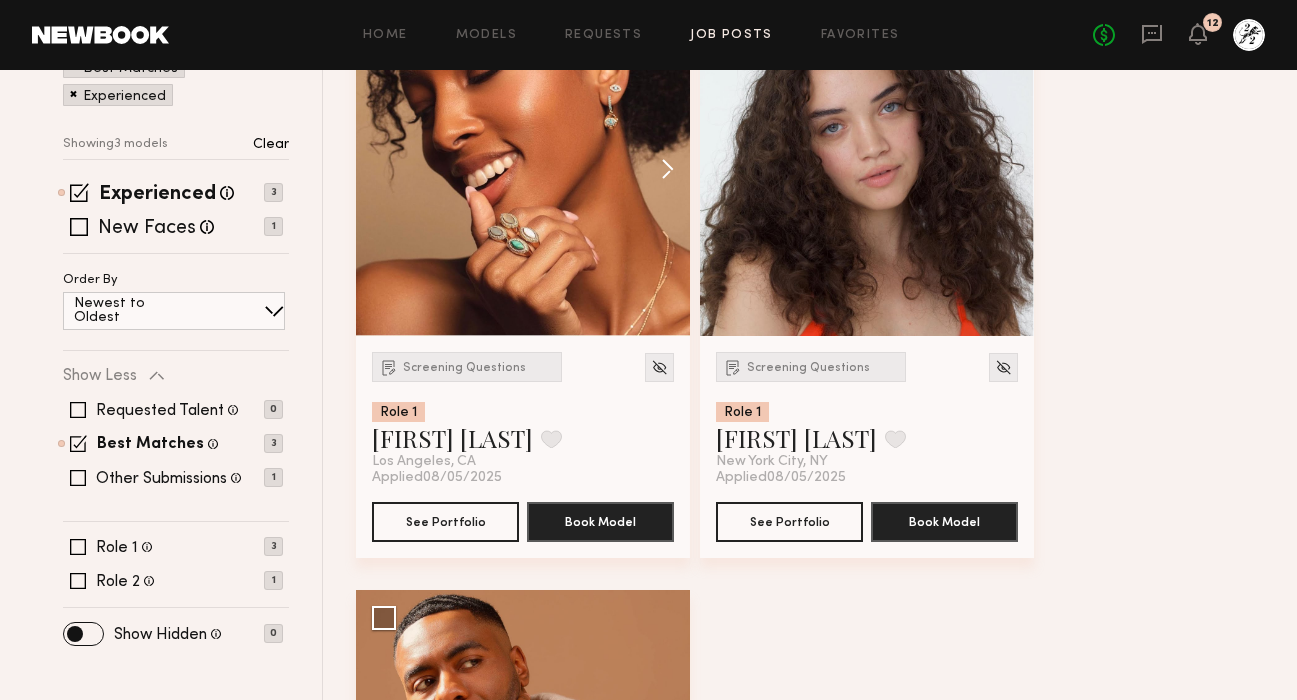 click 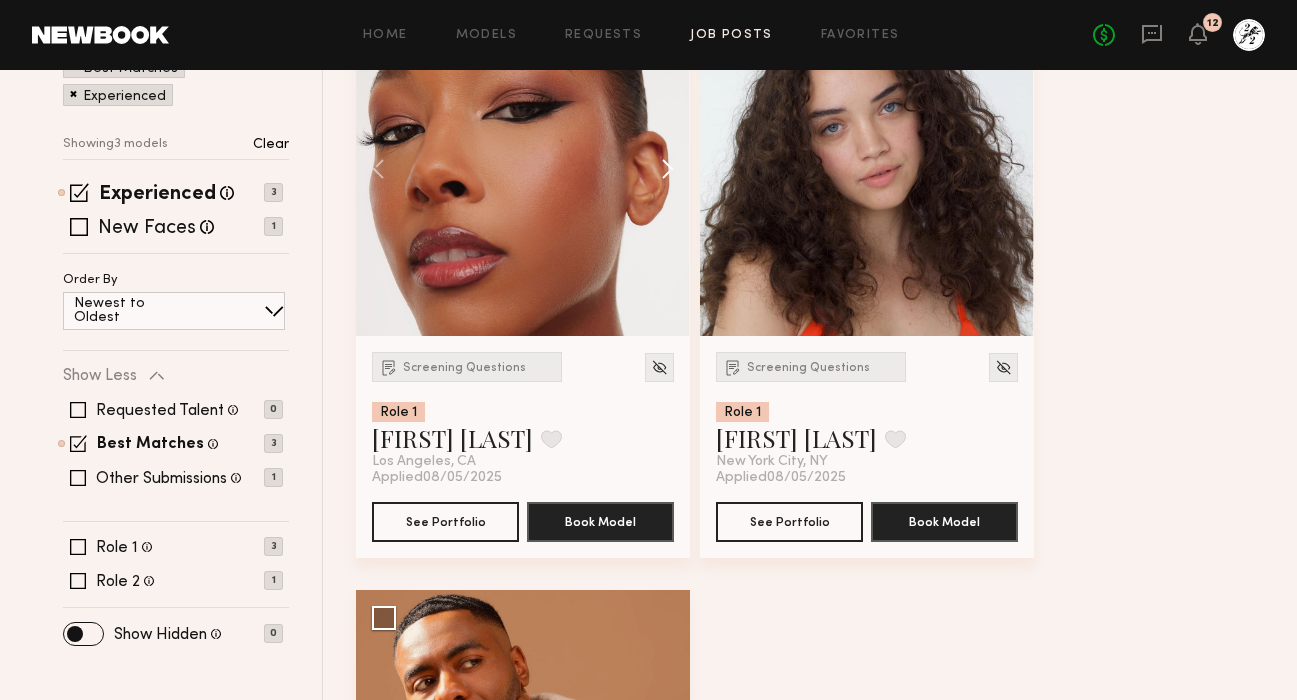 click 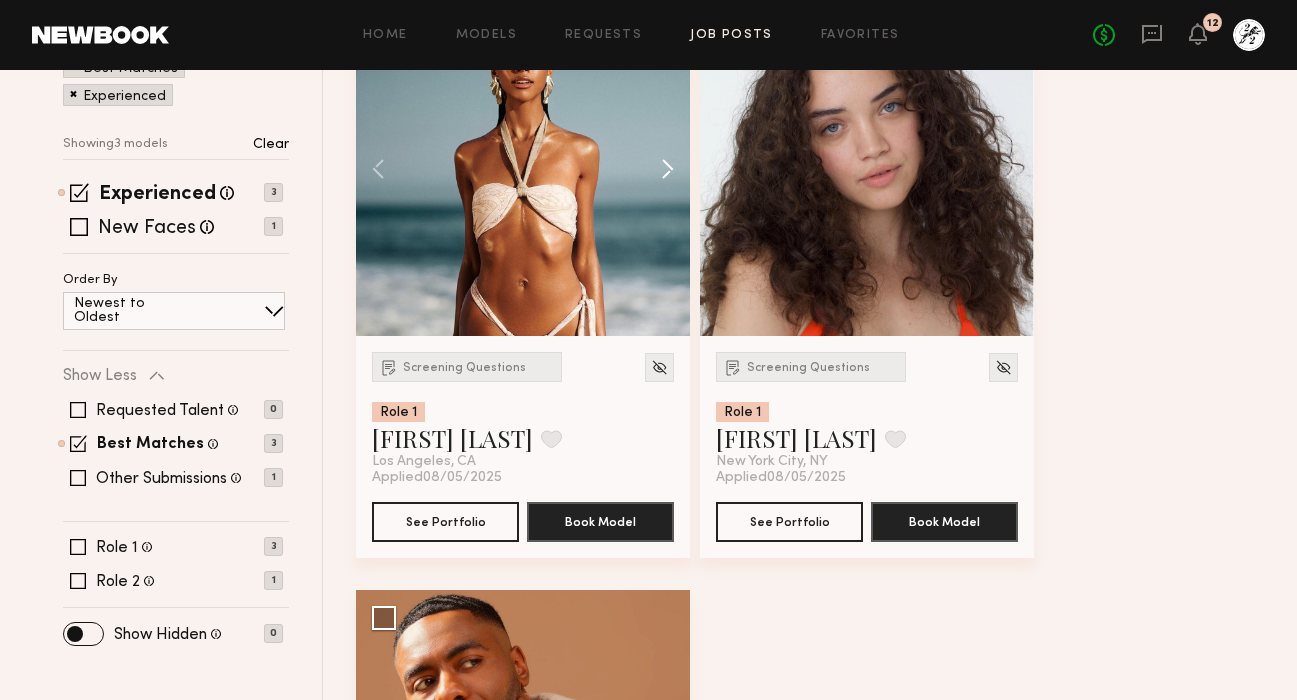 scroll, scrollTop: 255, scrollLeft: 0, axis: vertical 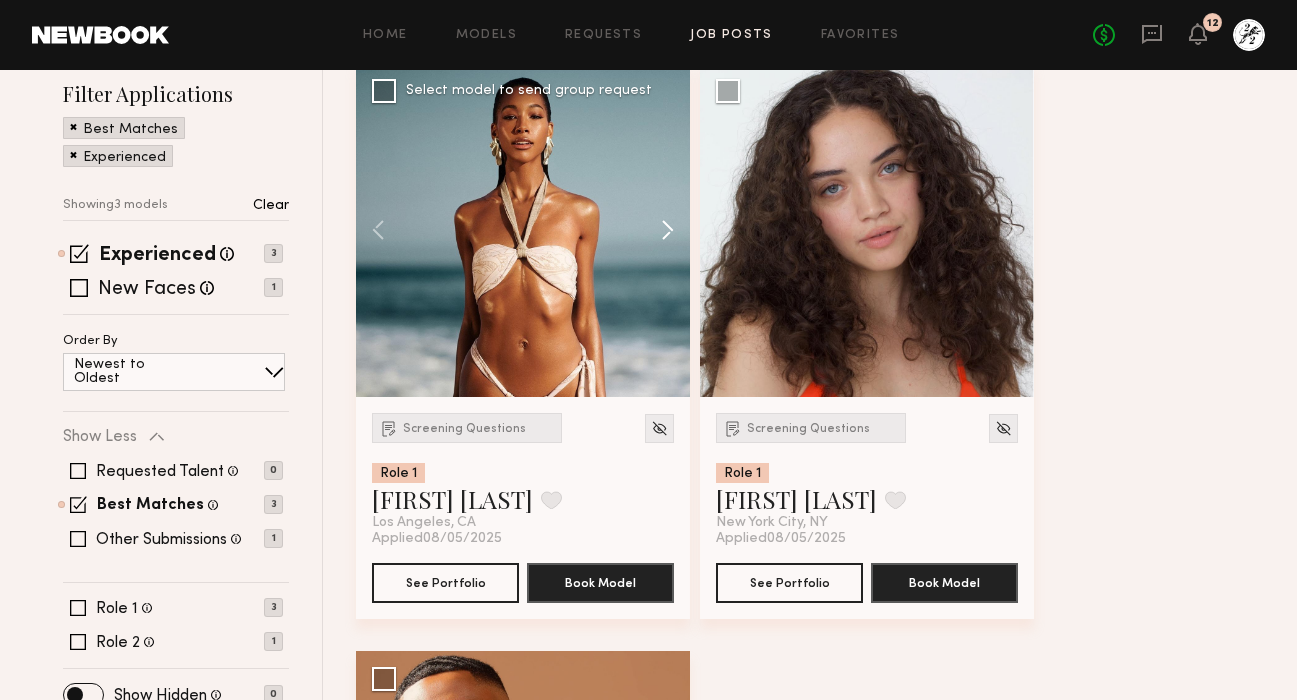 click 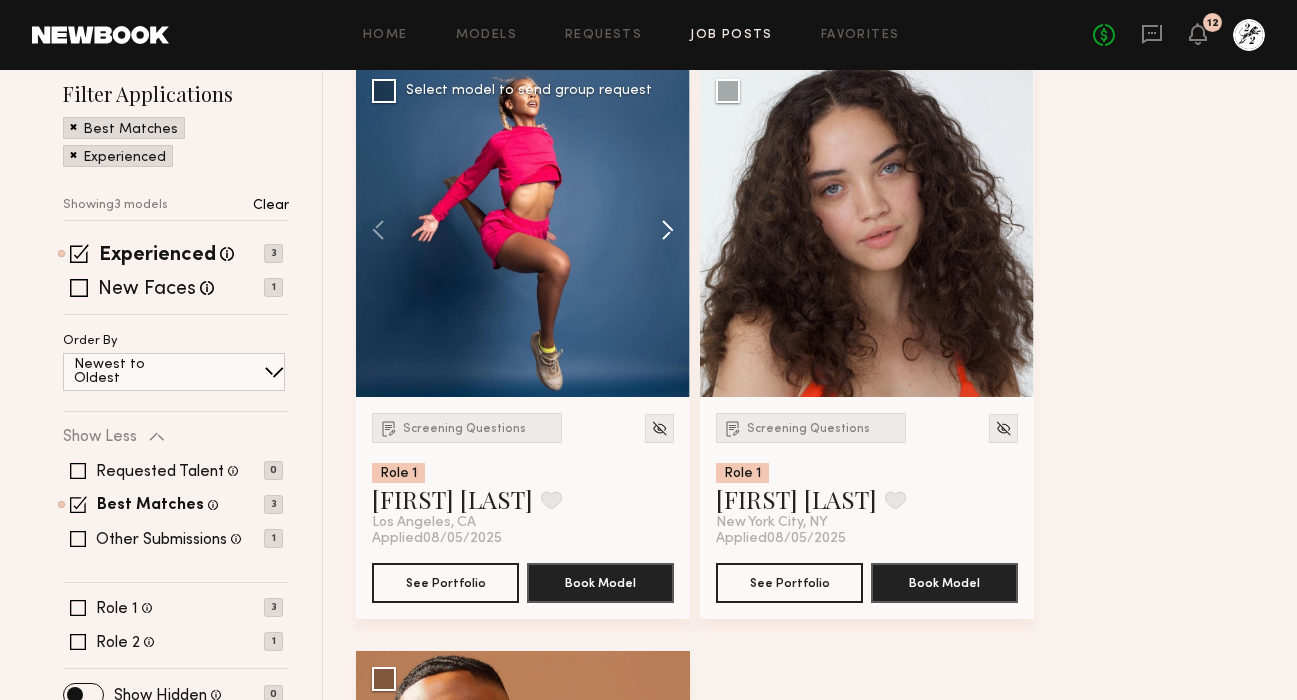 click 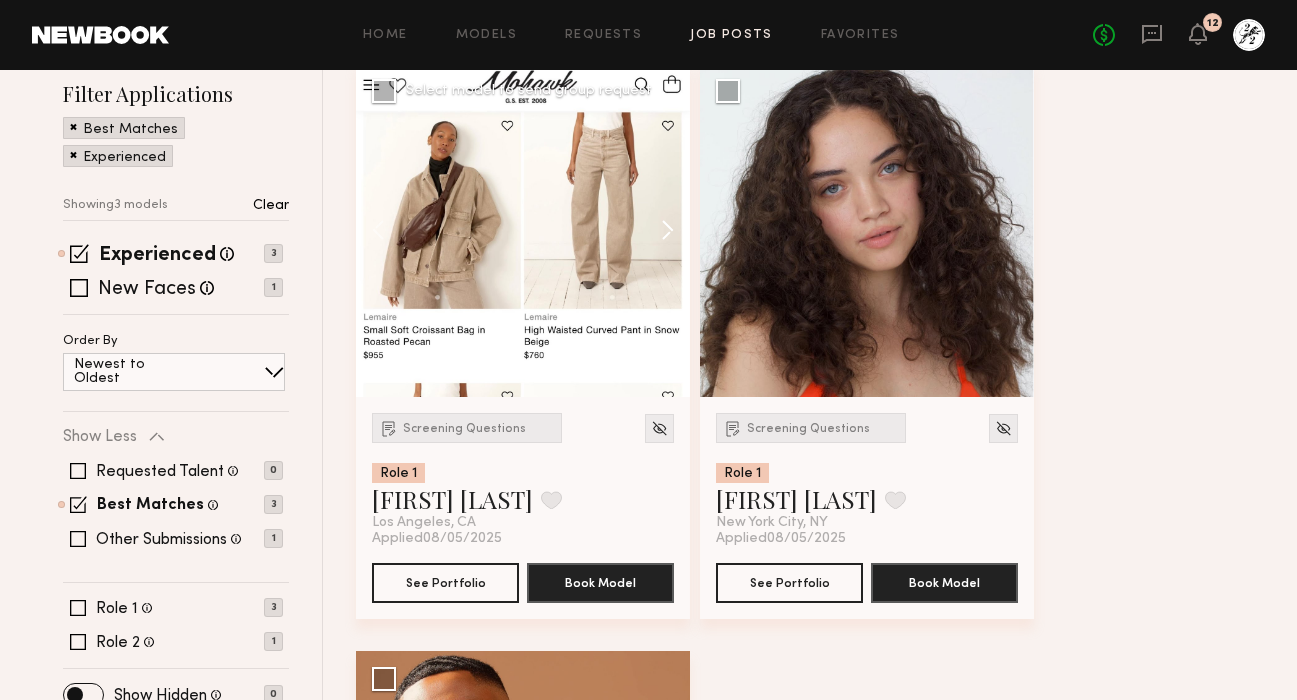 click 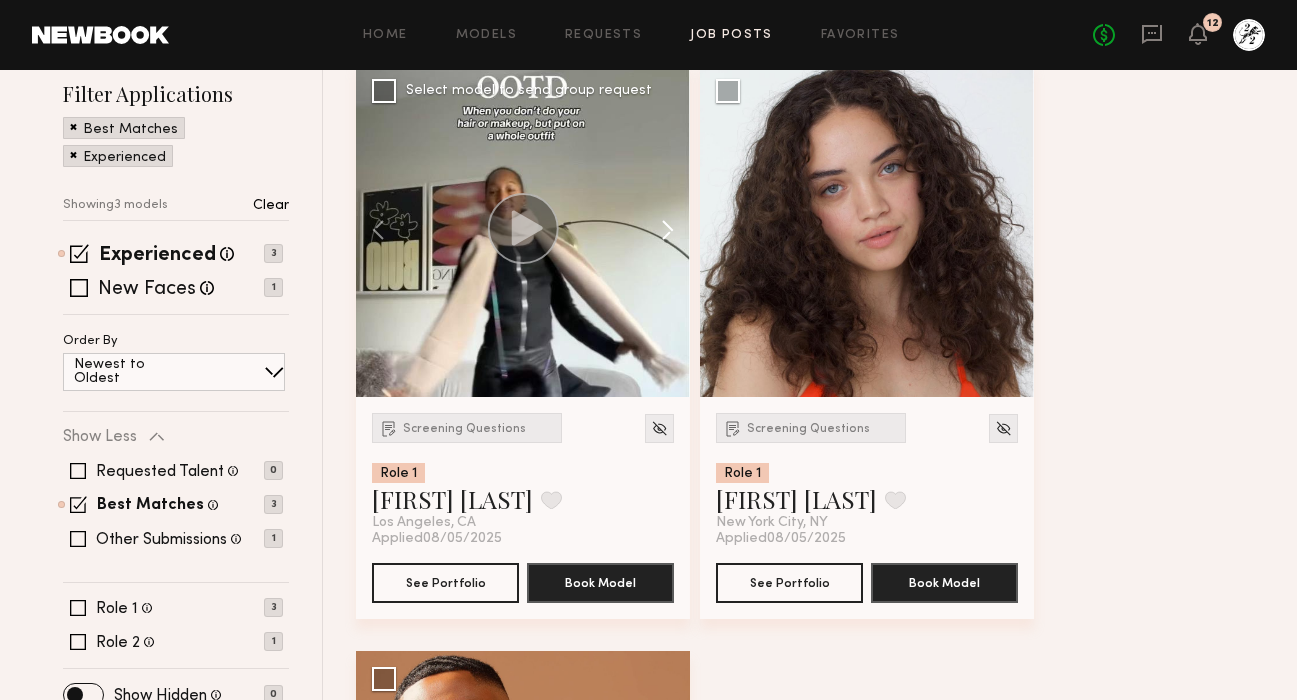 click 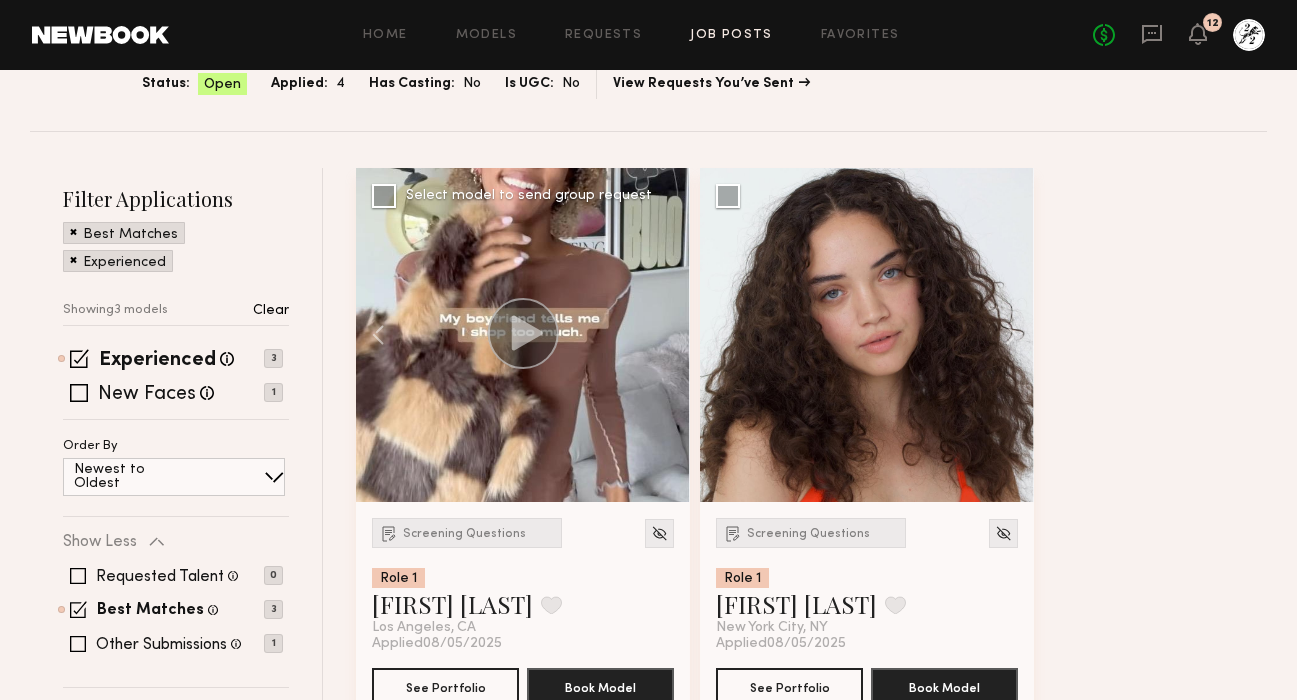 scroll, scrollTop: 0, scrollLeft: 0, axis: both 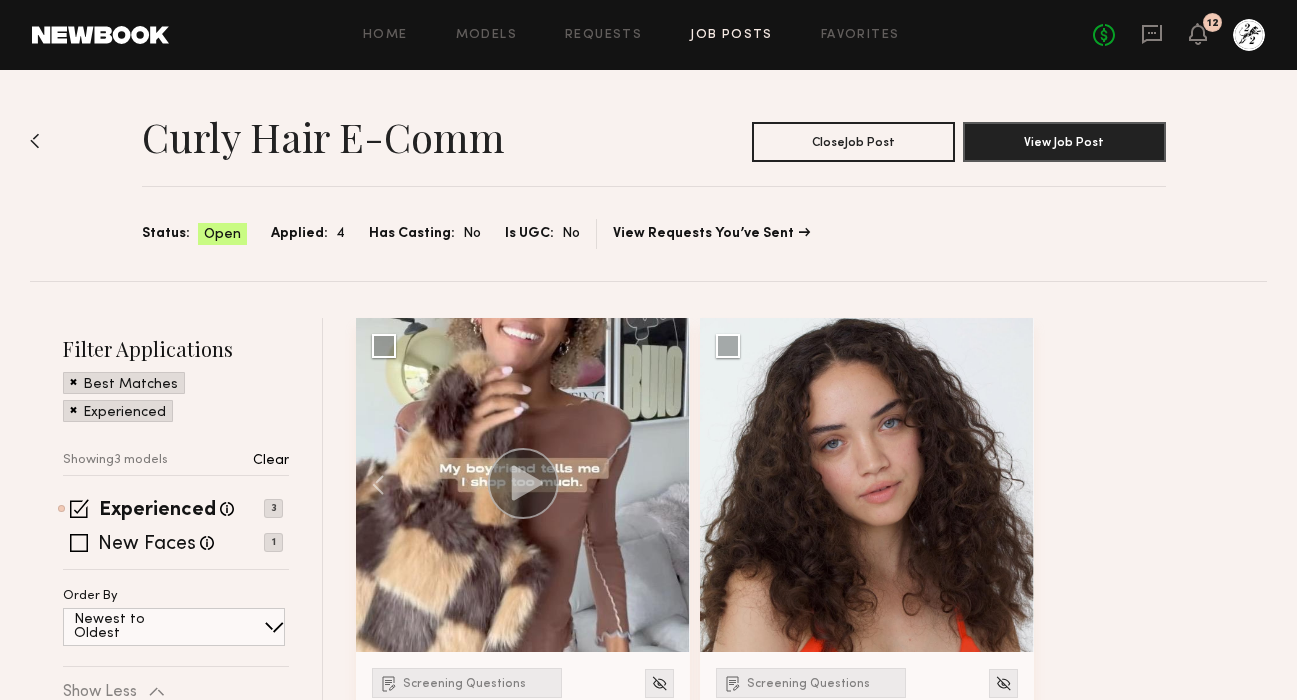 click on "Applied:" 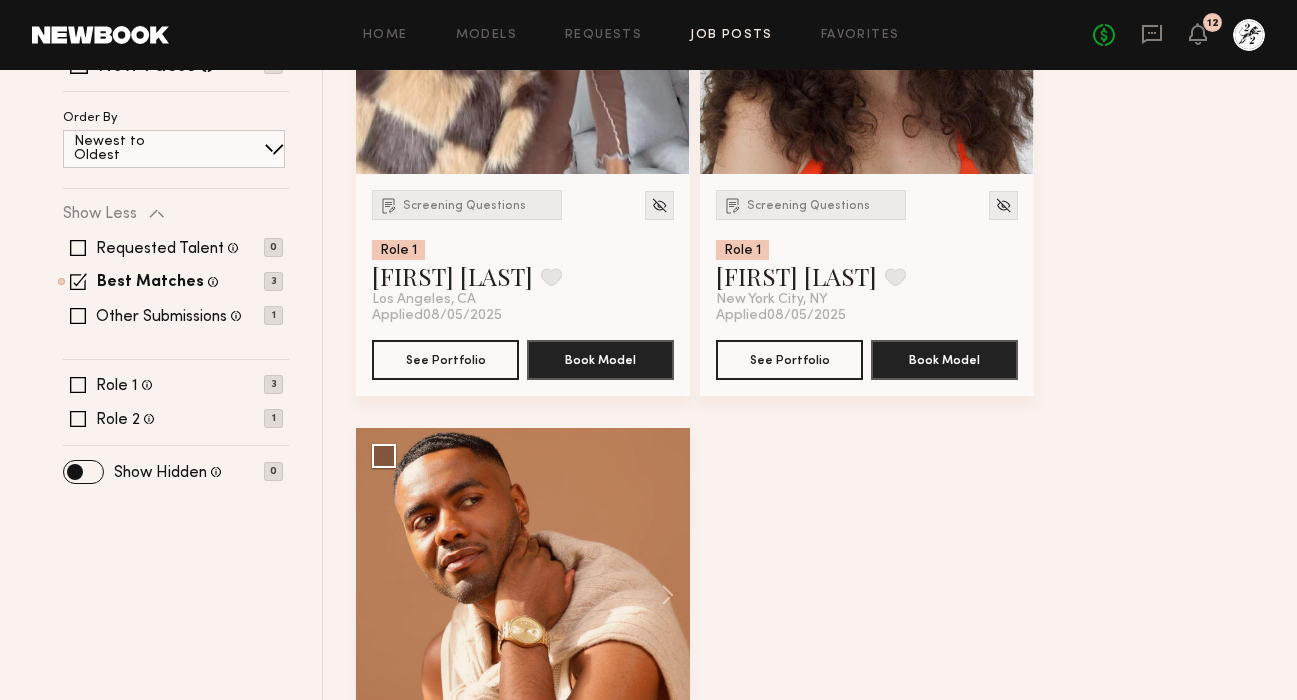 scroll, scrollTop: 0, scrollLeft: 0, axis: both 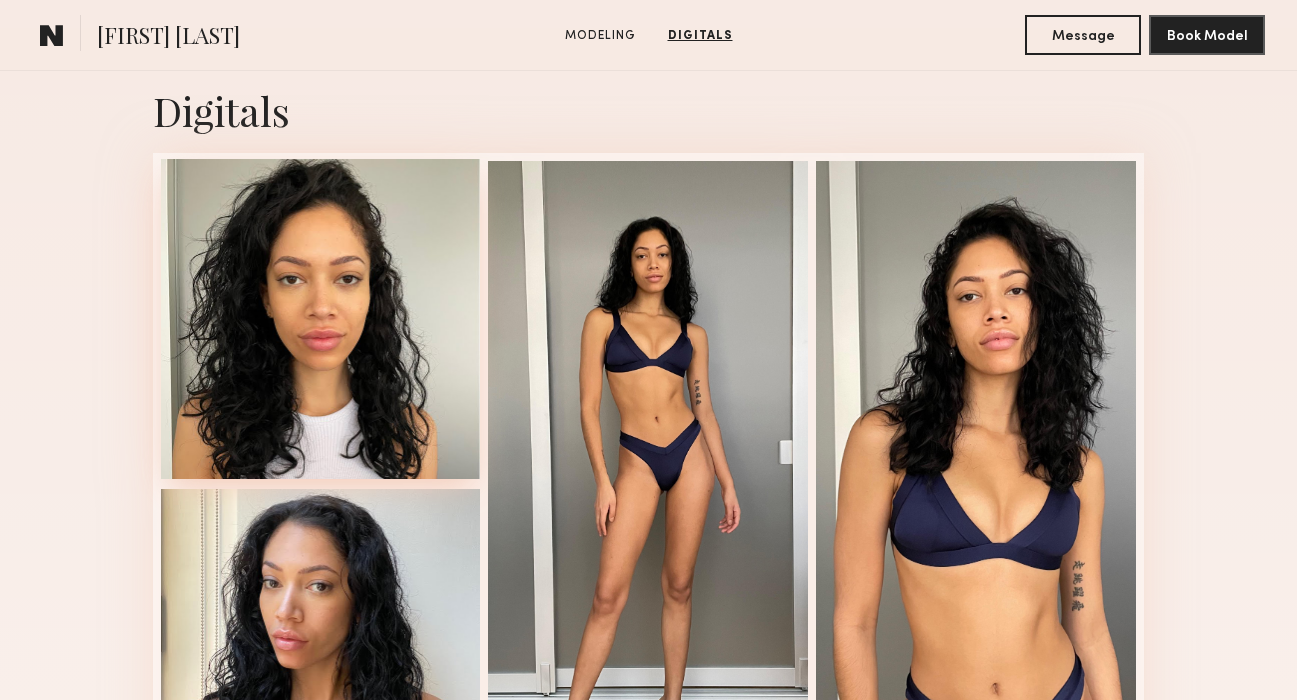 click at bounding box center (321, 319) 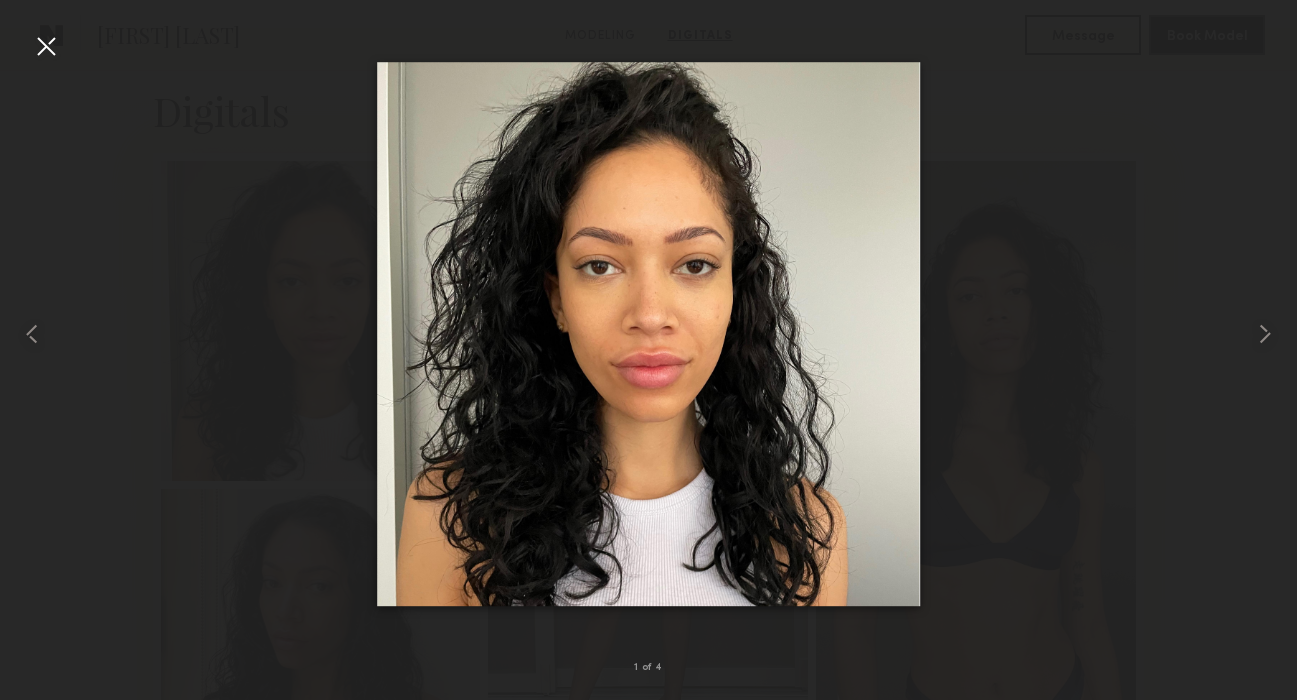 click at bounding box center (648, 334) 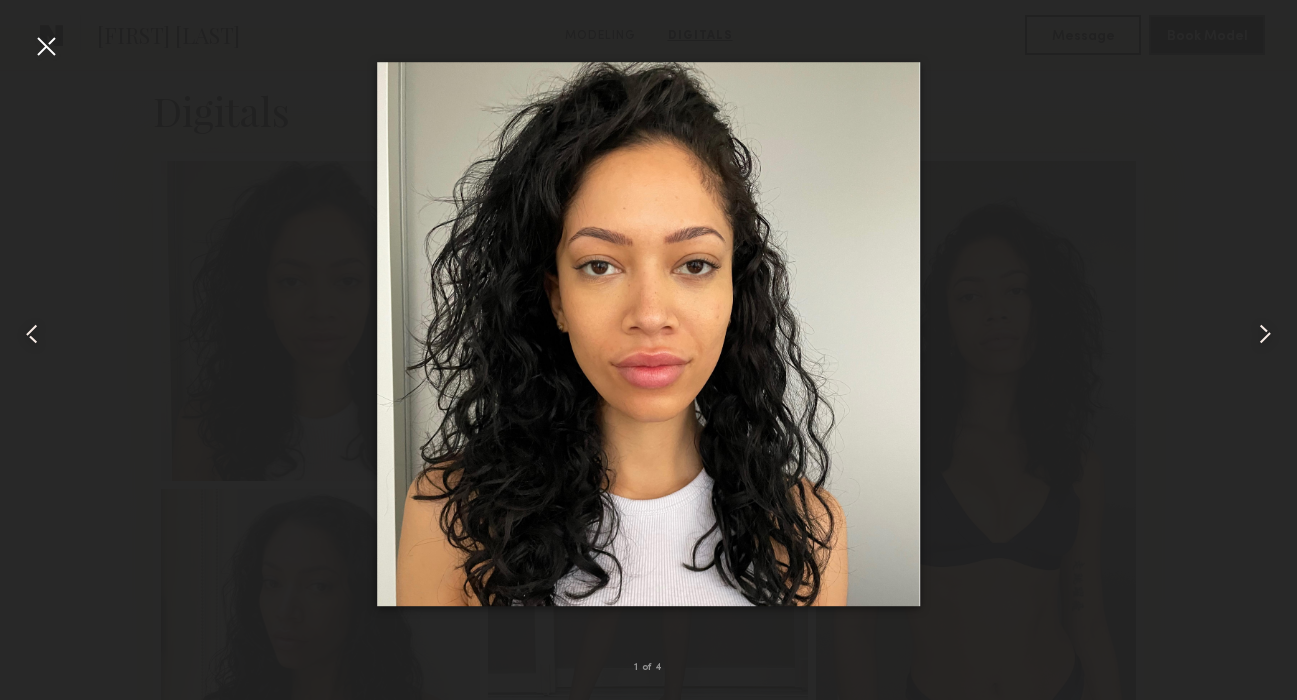 click at bounding box center (46, 46) 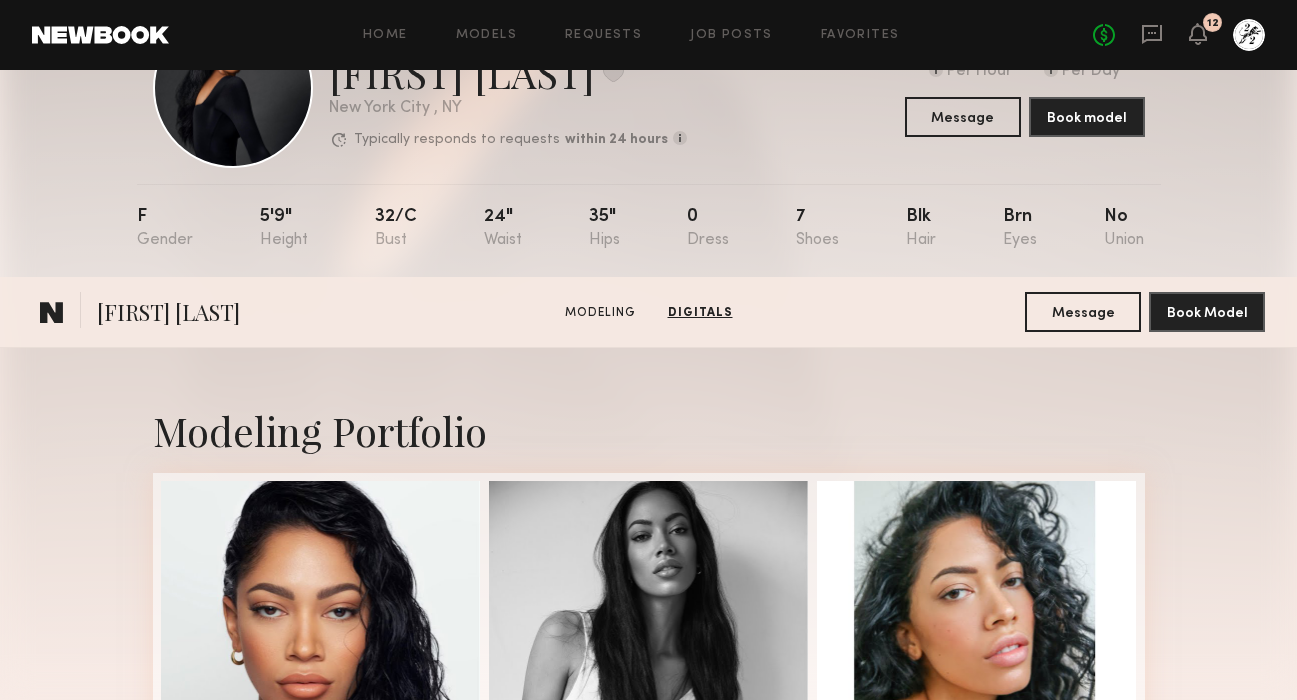 scroll, scrollTop: 0, scrollLeft: 0, axis: both 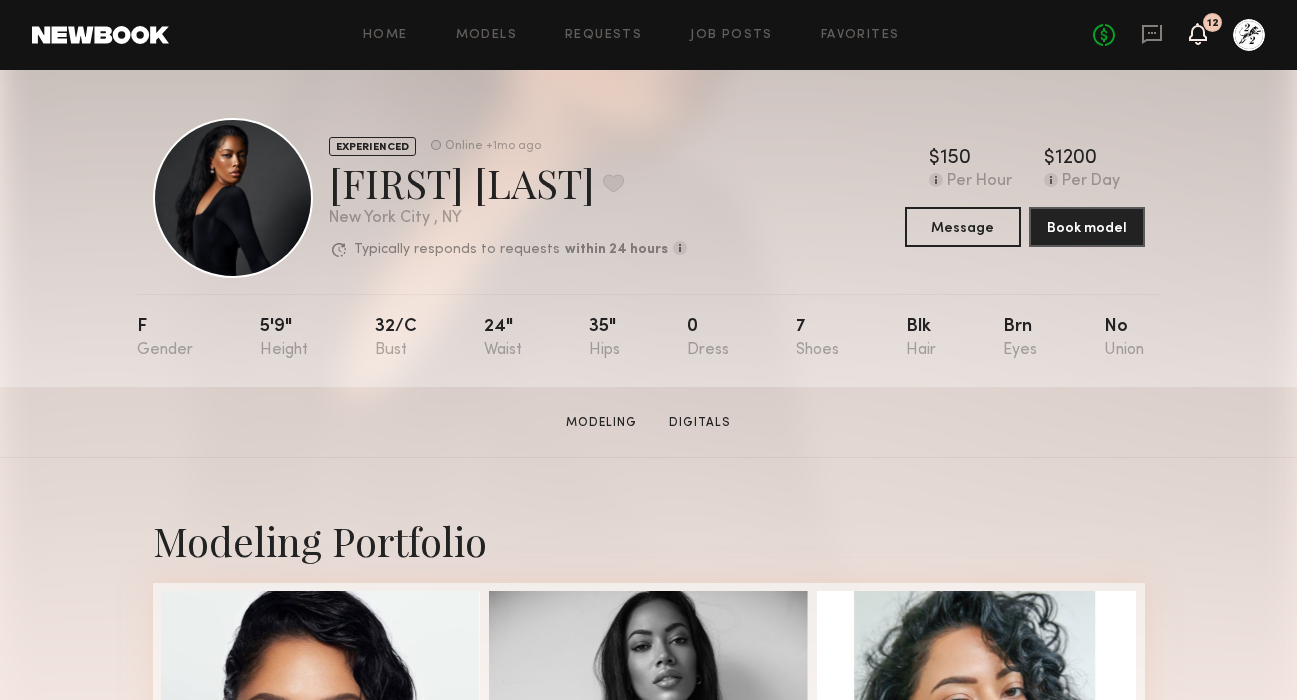 click 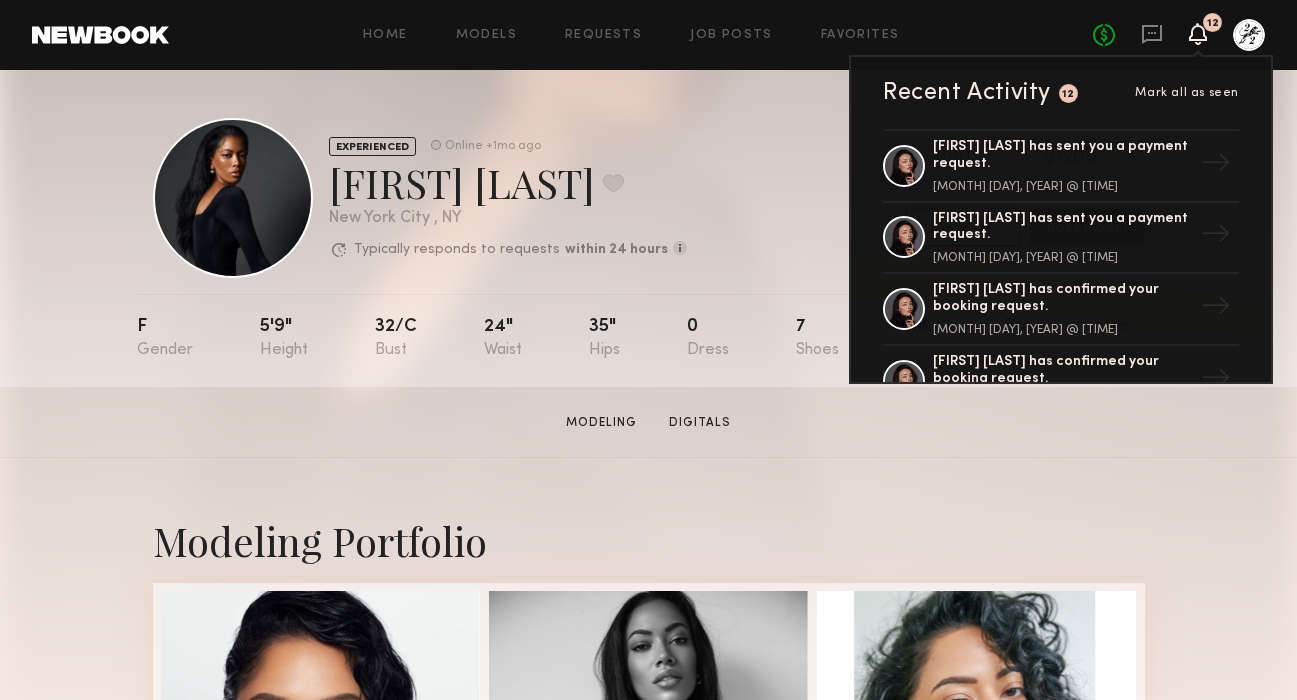 click on "Home Models Requests Job Posts Favorites Sign Out No fees up to $5,000 12 Recent Activity 12 Mark all as seen Madison F. has sent you a payment request. September 09, 2023 @ 2:06 PM → Madison F. has sent you a payment request. September 09, 2023 @ 1:58 PM → Madison F. has confirmed your booking request. September 07, 2023 @ 11:08 AM → Madison F. has confirmed your booking request. September 05, 2023 @ 4:20 PM → 5 models applied to Japanese Skincare Beauty Shoot in the last 24 hours. July 20, 2023 @ 5:35 AM → 5 models applied to Japanese Skincare Beauty Shoot in the last 24 hours. July 19, 2023 @ 4:35 AM → 7 models applied to Japanese Skincare Beauty Shoot in the last 24 hours. July 18, 2023 @ 3:35 AM → 6 models applied to Japanese Skincare Beauty Shoot in the last 24 hours. July 17, 2023 @ 2:35 AM → 11 models applied to Japanese Skincare Beauty Shoot in the last 24 hours. July 16, 2023 @ 1:35 AM → 27 models applied to Japanese Skincare Beauty Shoot in the last 24 hours. → → → → →" 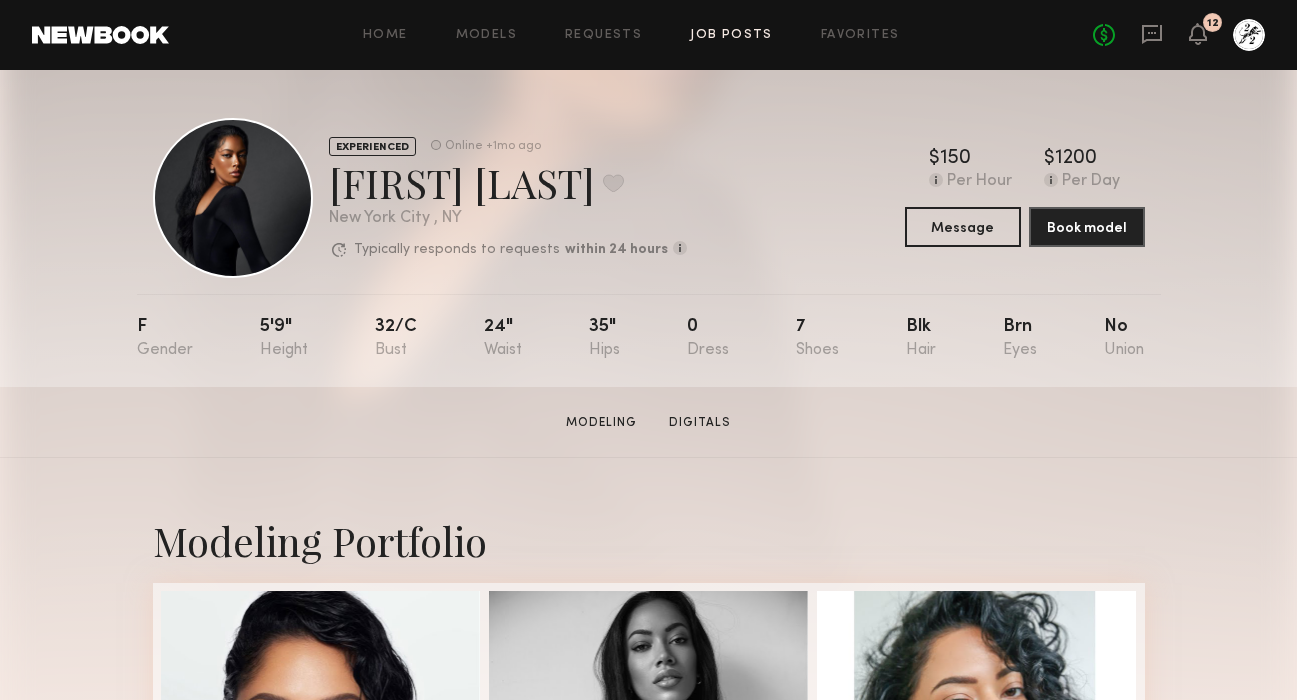 click on "Job Posts" 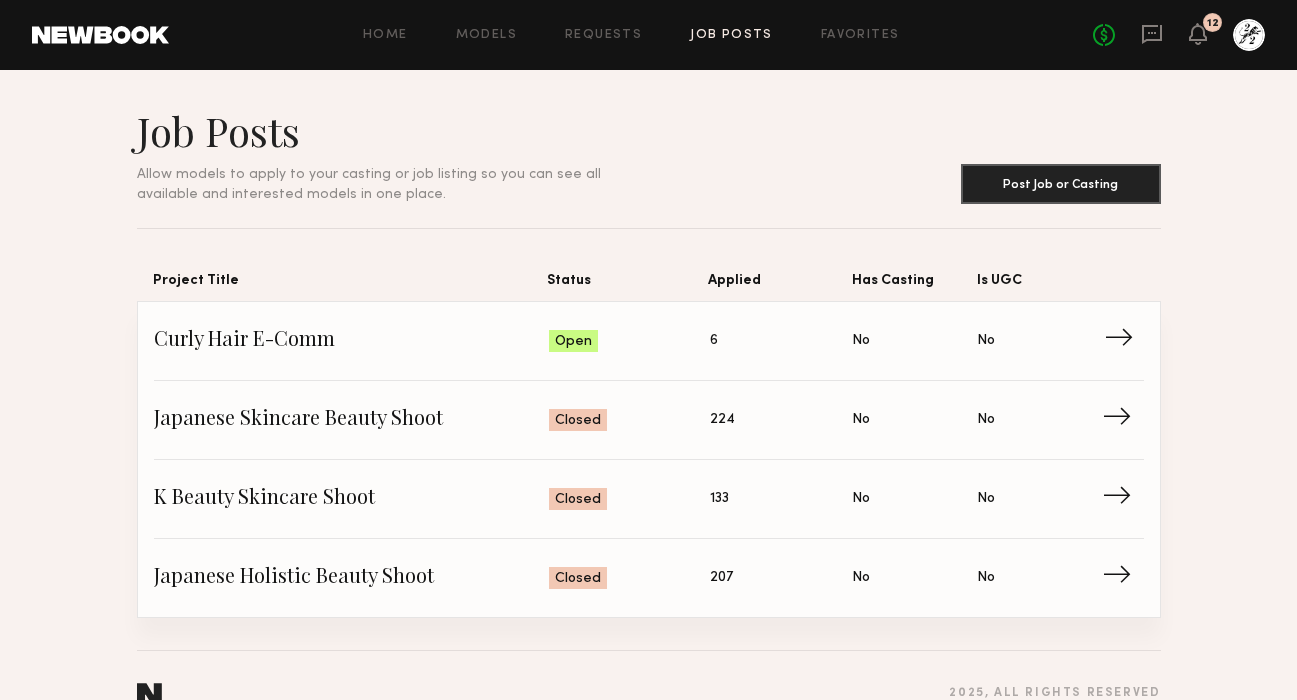 click on "Curly Hair E-Comm" 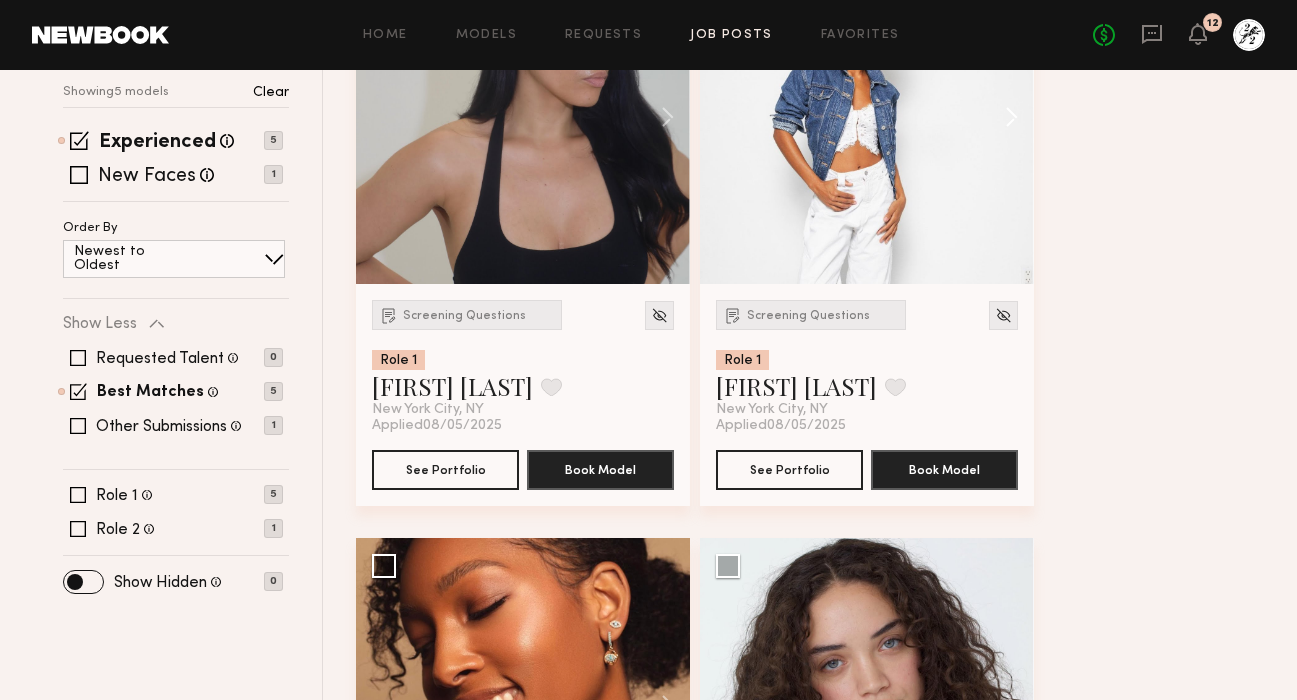 scroll, scrollTop: 277, scrollLeft: 0, axis: vertical 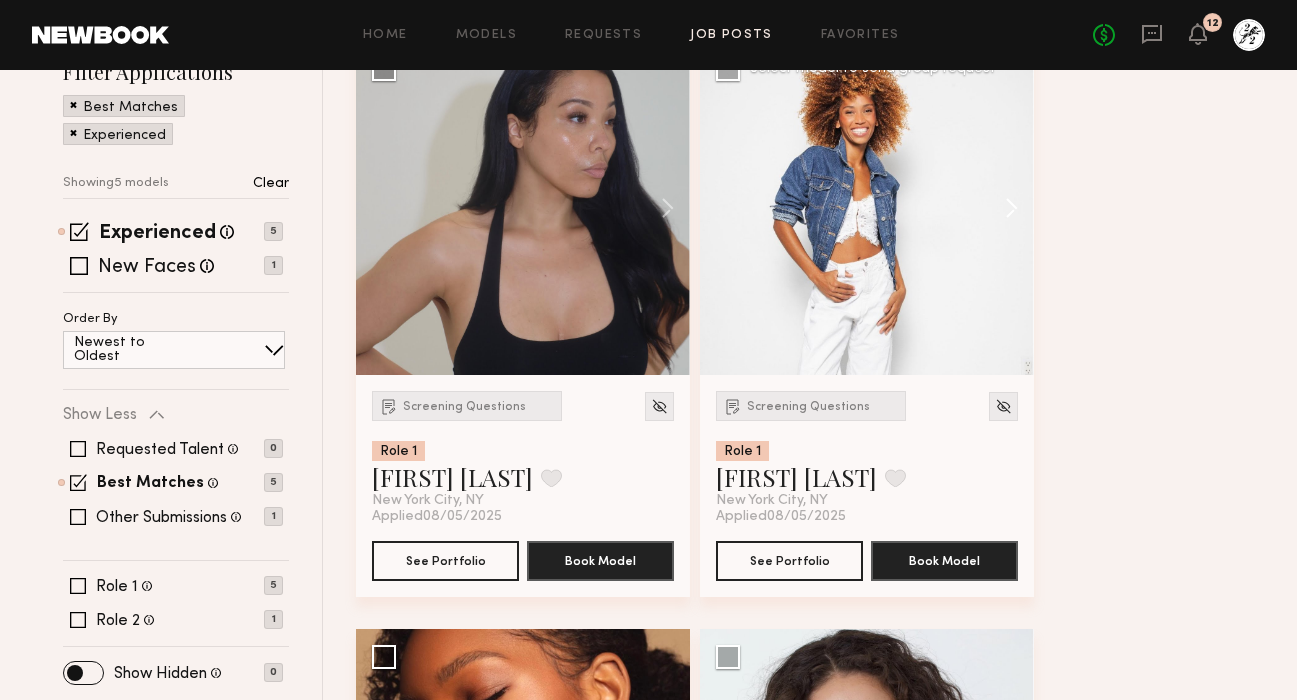 click 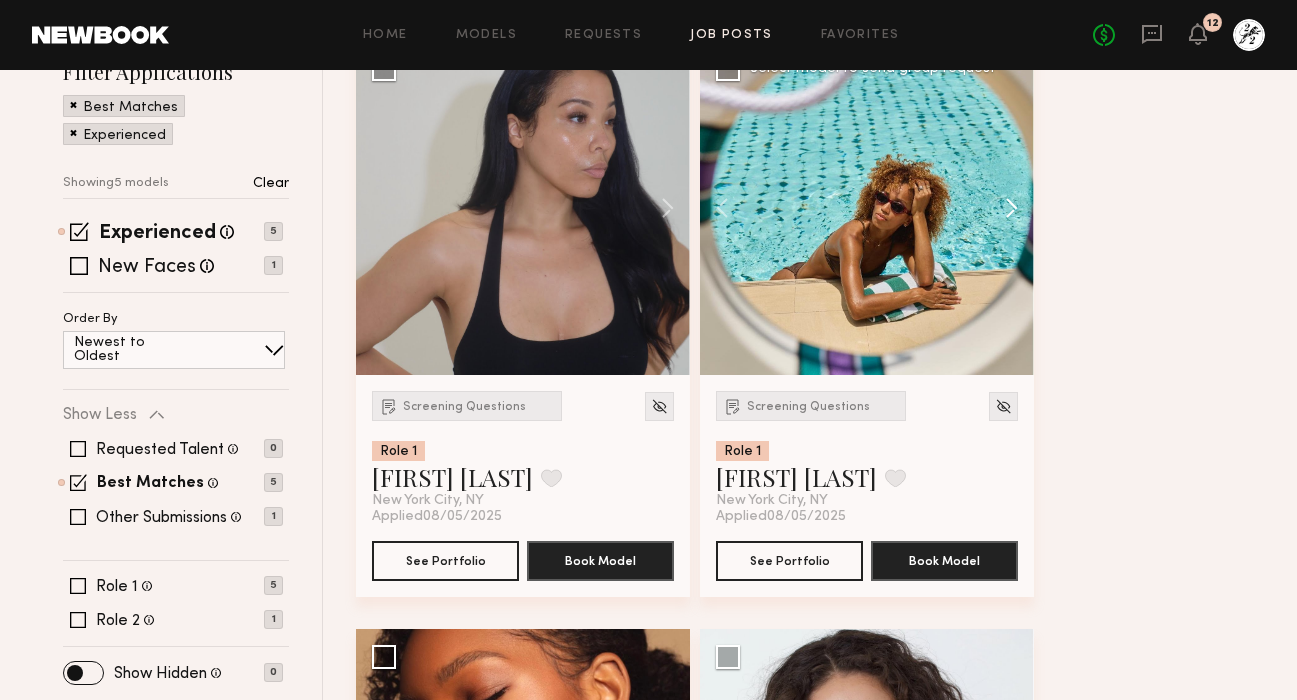 click 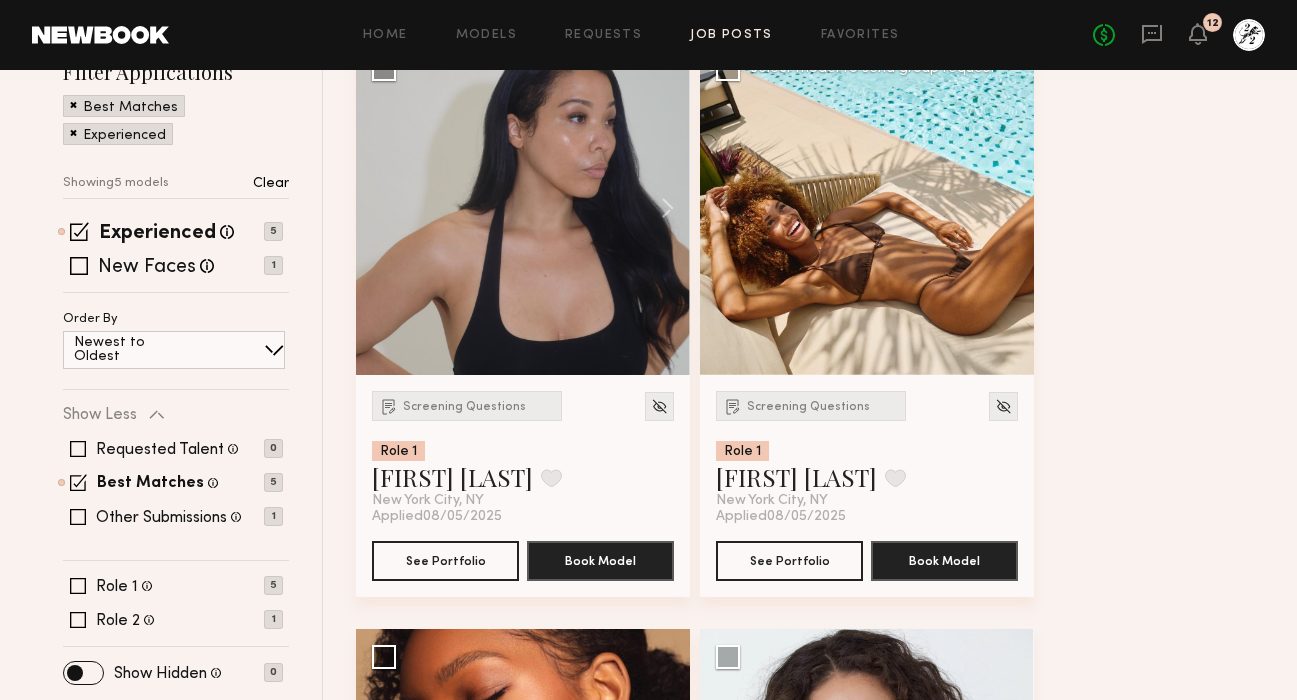 click 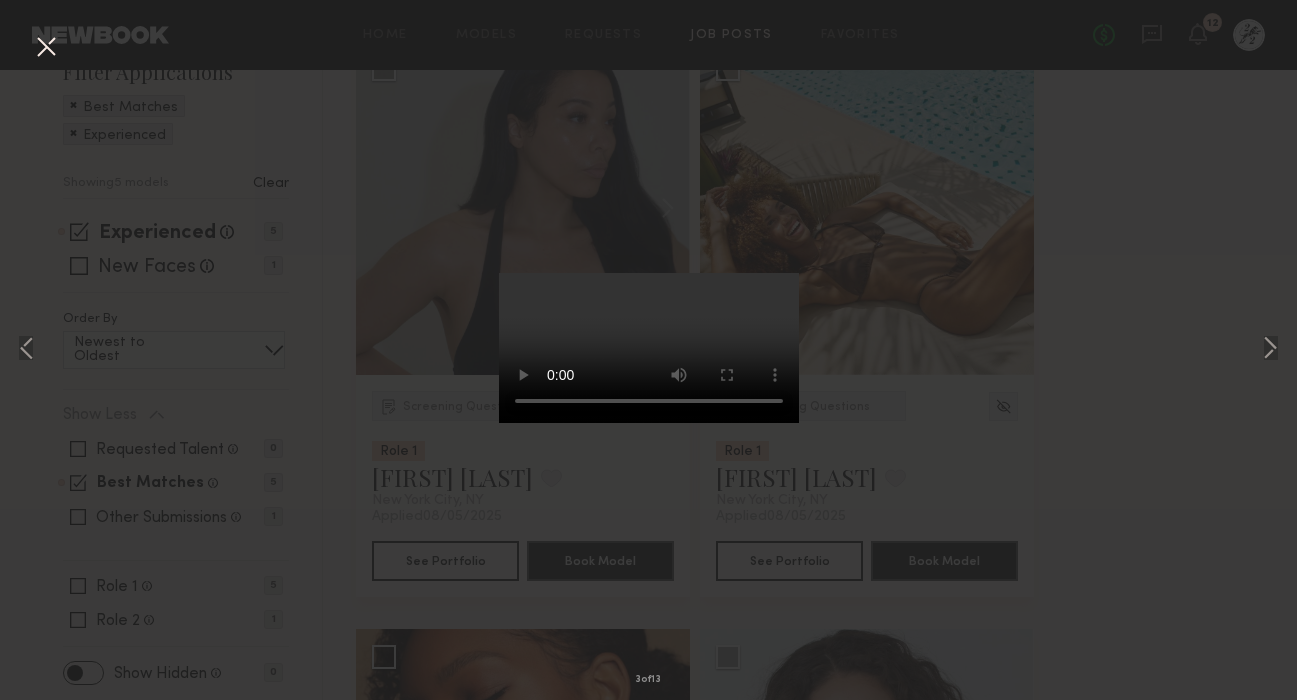 click on "3  of  13" at bounding box center [648, 350] 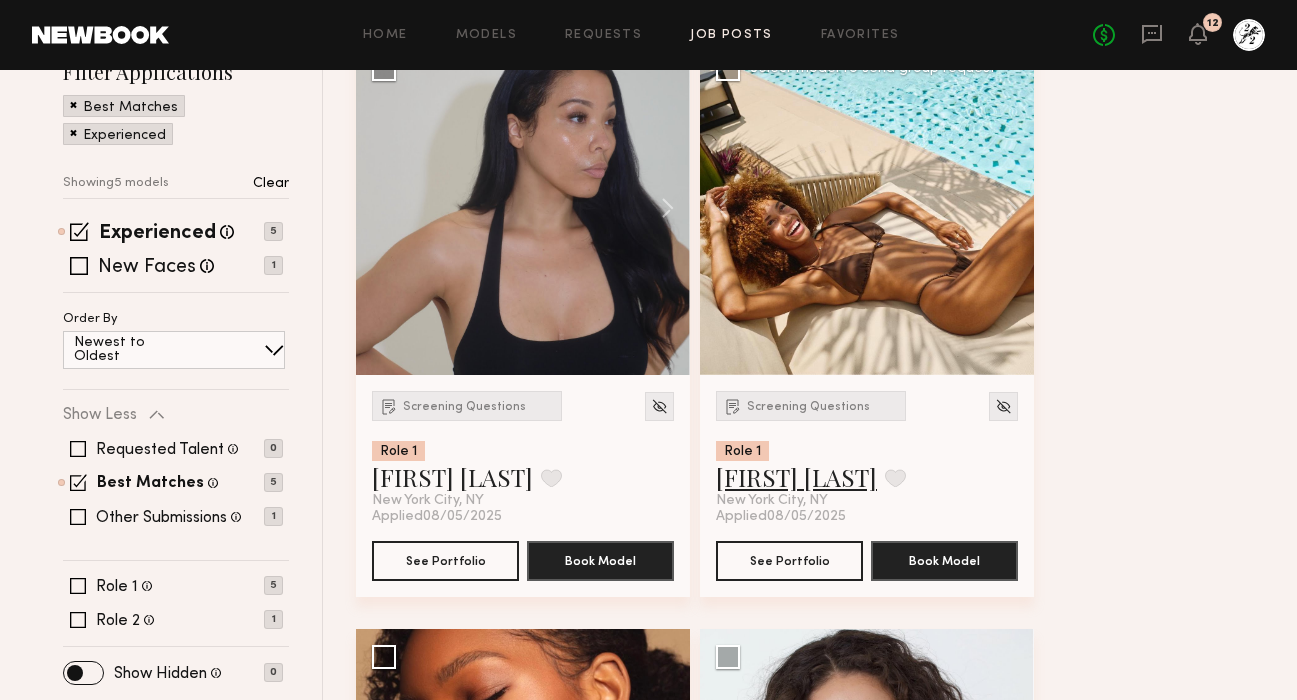 click on "[FIRST] [LAST]" 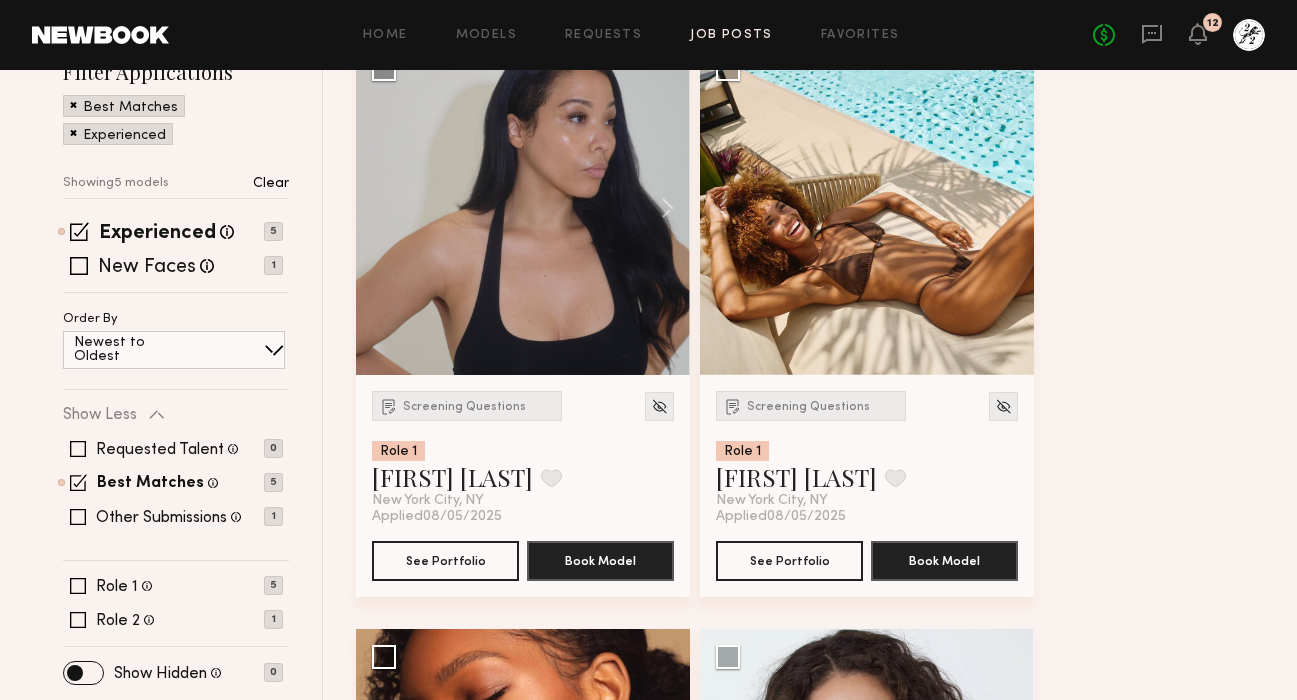 click on "Screening Questions Role 1 Ashley S. Favorite New York City, NY Applied  08/05/2025 See Portfolio Book Model Select model to send group request Screening Questions Role 1 Cristina M. Favorite New York City, NY Applied  08/05/2025 See Portfolio Book Model Select model to send group request Screening Questions Role 1 Alexis T. Favorite Los Angeles, CA Applied  08/05/2025 See Portfolio Book Model Select model to send group request Screening Questions Role 1 Kaitlyn J. Favorite New York City, NY Applied  08/05/2025 See Portfolio Book Model Select model to send group request Screening Questions Role 2 Demetrius M. Favorite New York City, NY Applied  08/05/2025 See Portfolio Book Model Select model to send group request" 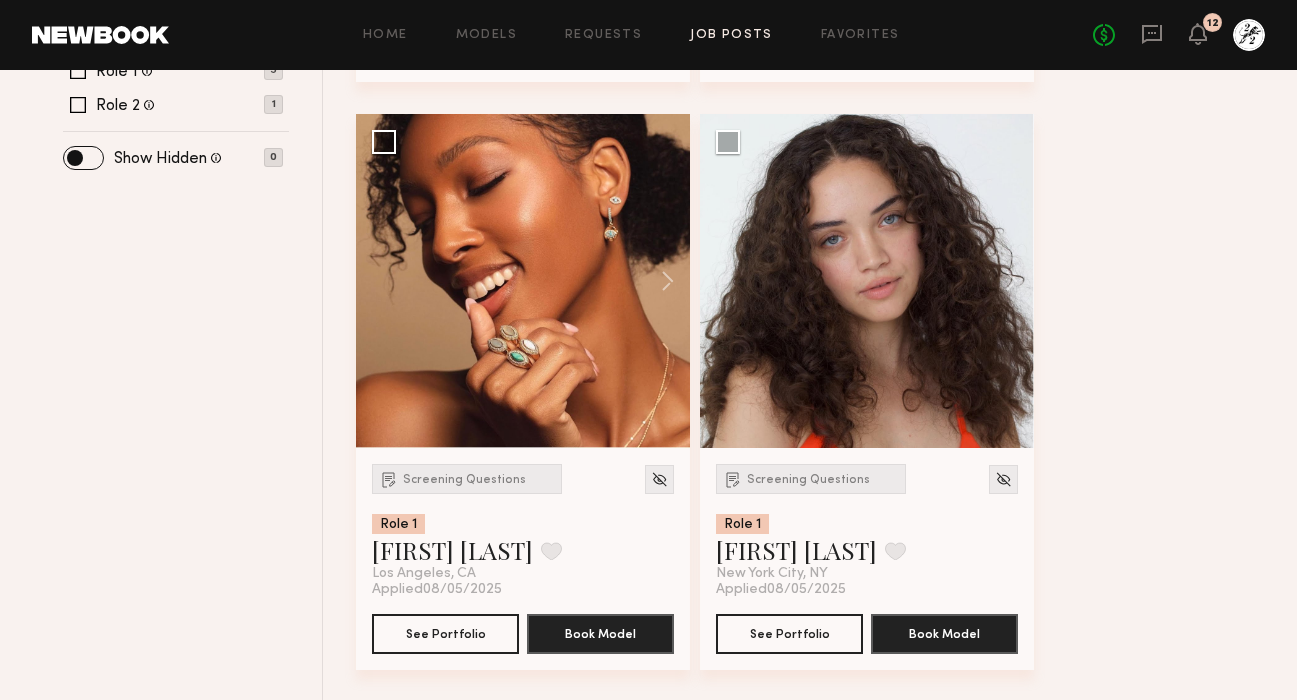 scroll, scrollTop: 786, scrollLeft: 0, axis: vertical 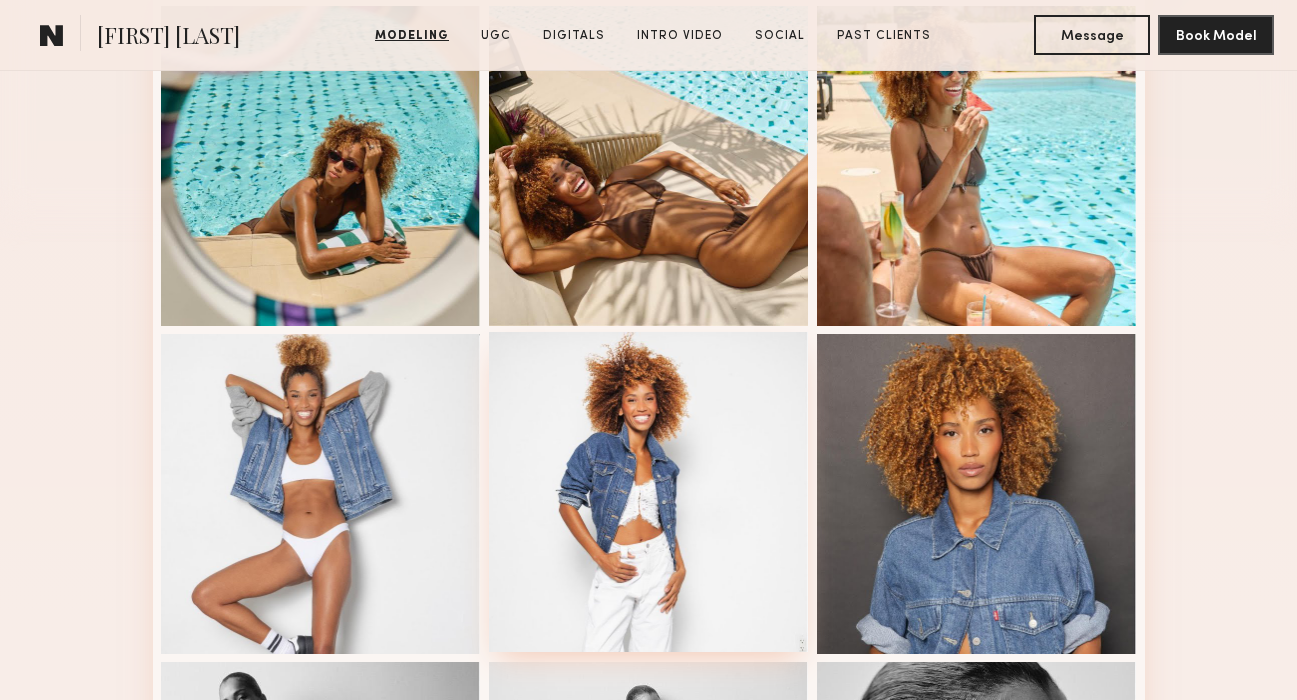 click at bounding box center [649, 492] 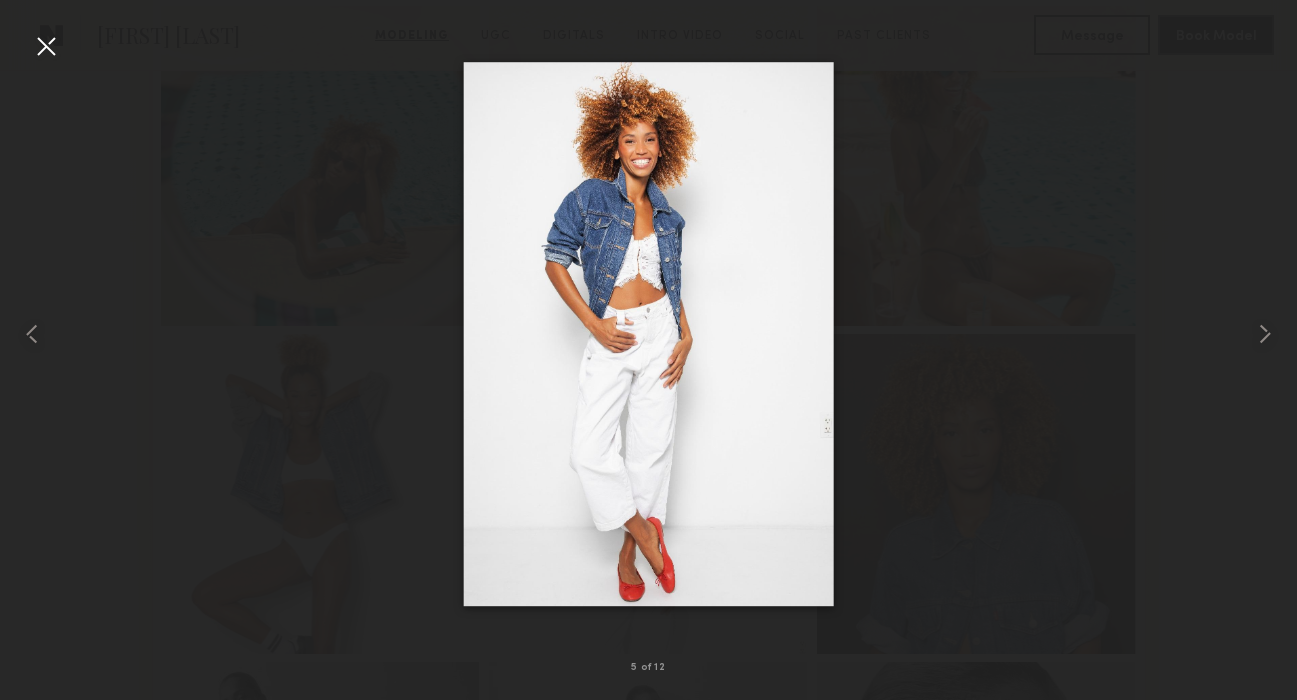 click at bounding box center [46, 46] 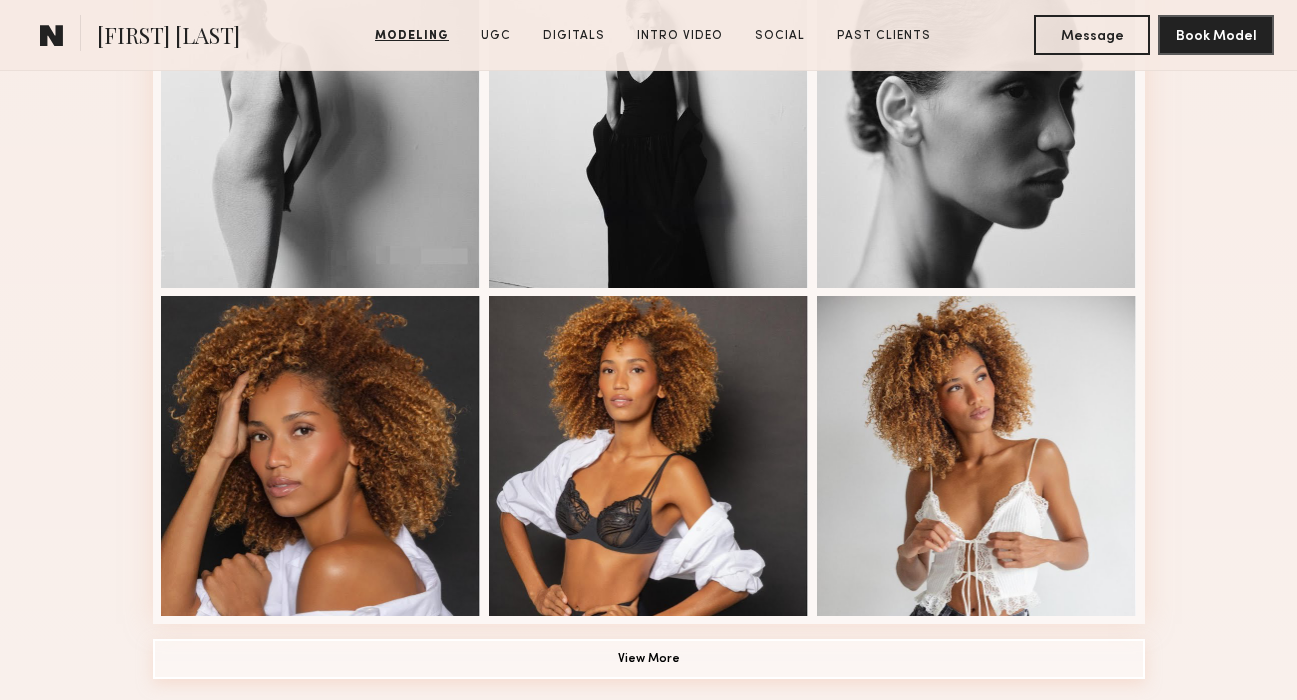 scroll, scrollTop: 1413, scrollLeft: 0, axis: vertical 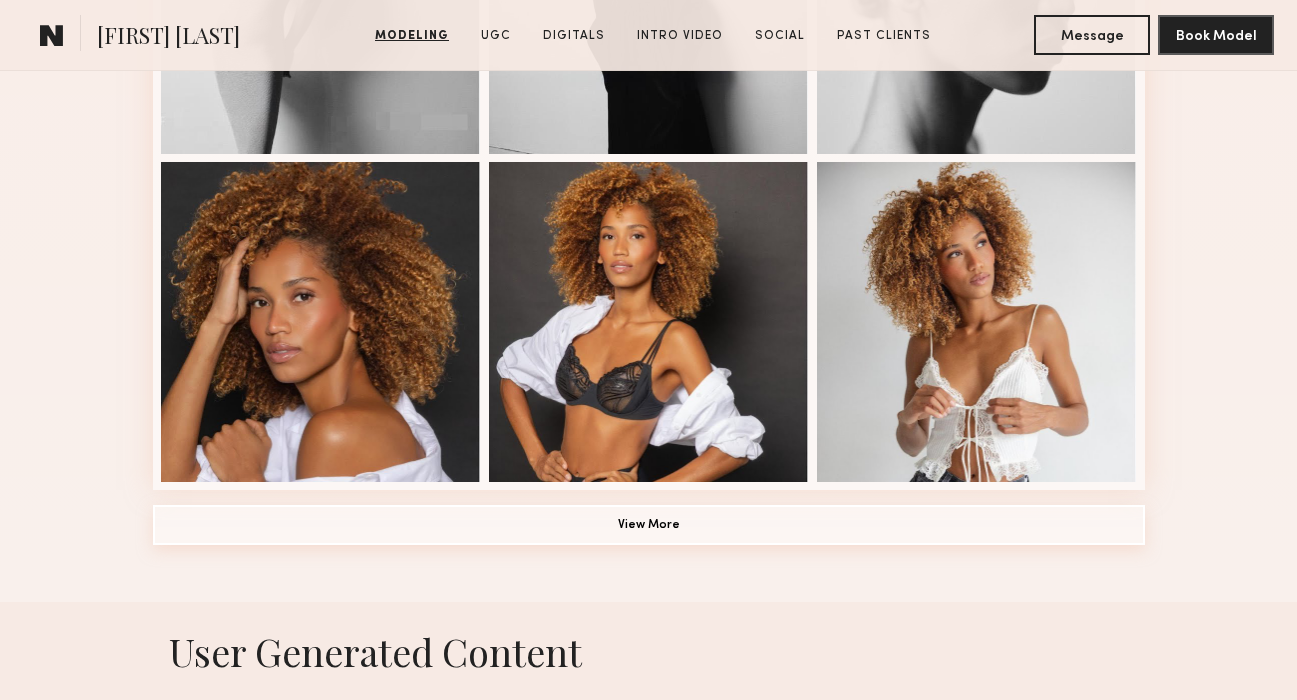 click on "View More" 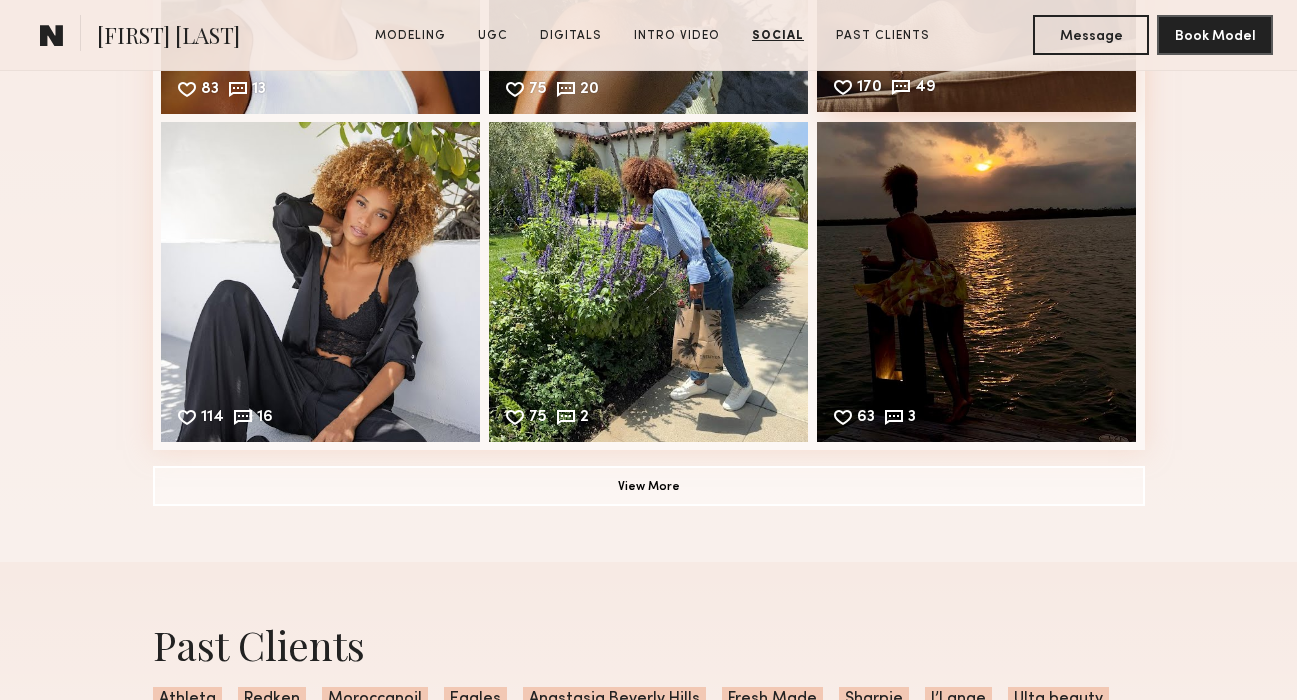scroll, scrollTop: 6516, scrollLeft: 0, axis: vertical 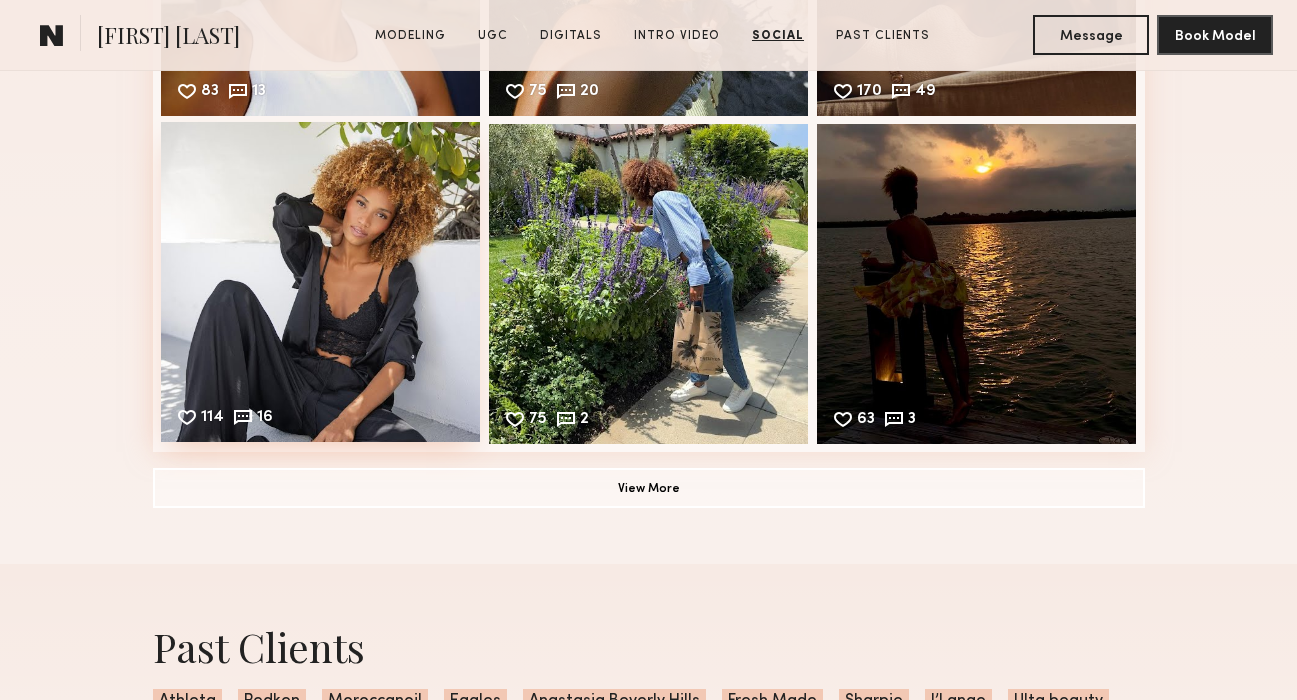click on "114 16 Likes & comments displayed to show model’s engagement" at bounding box center (321, 282) 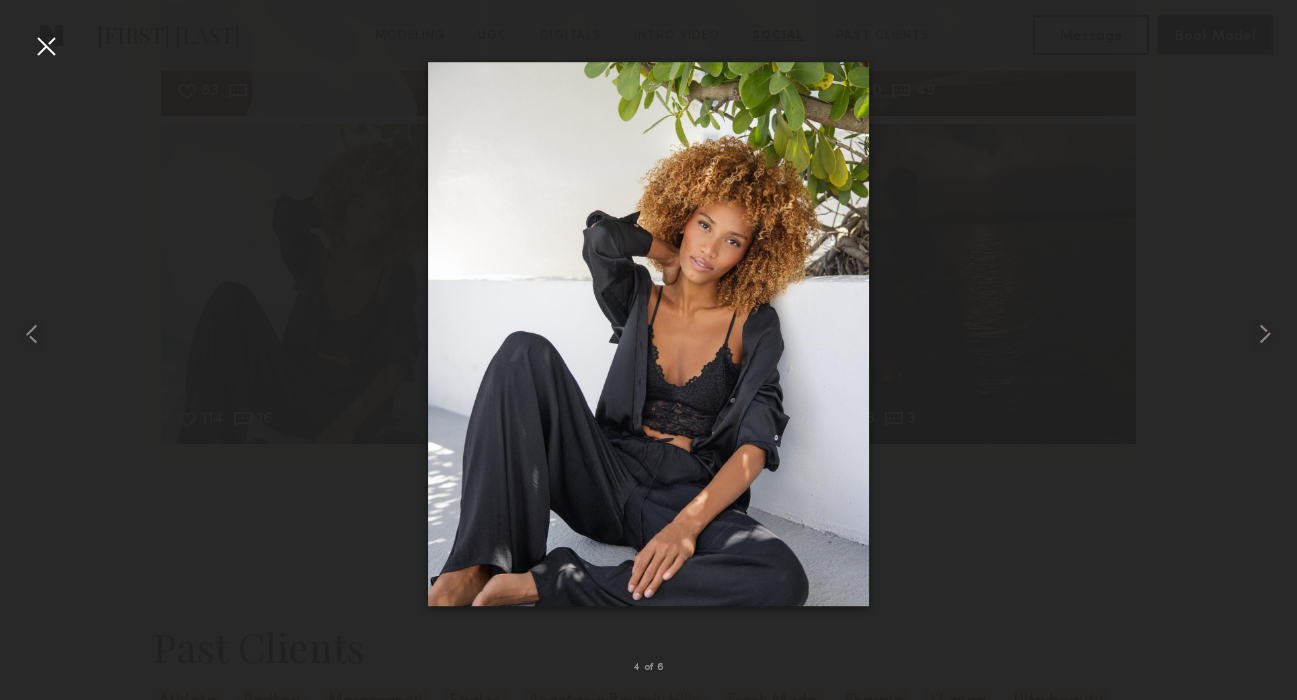 click at bounding box center [648, 334] 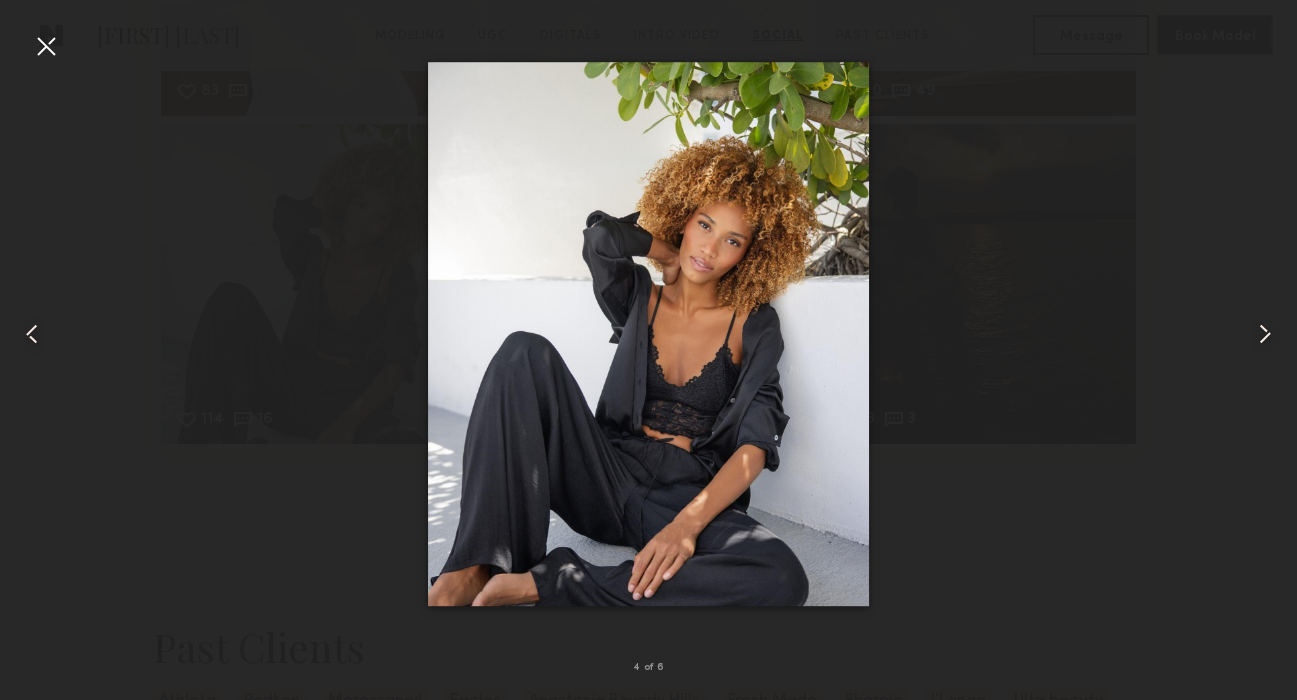 click at bounding box center [46, 46] 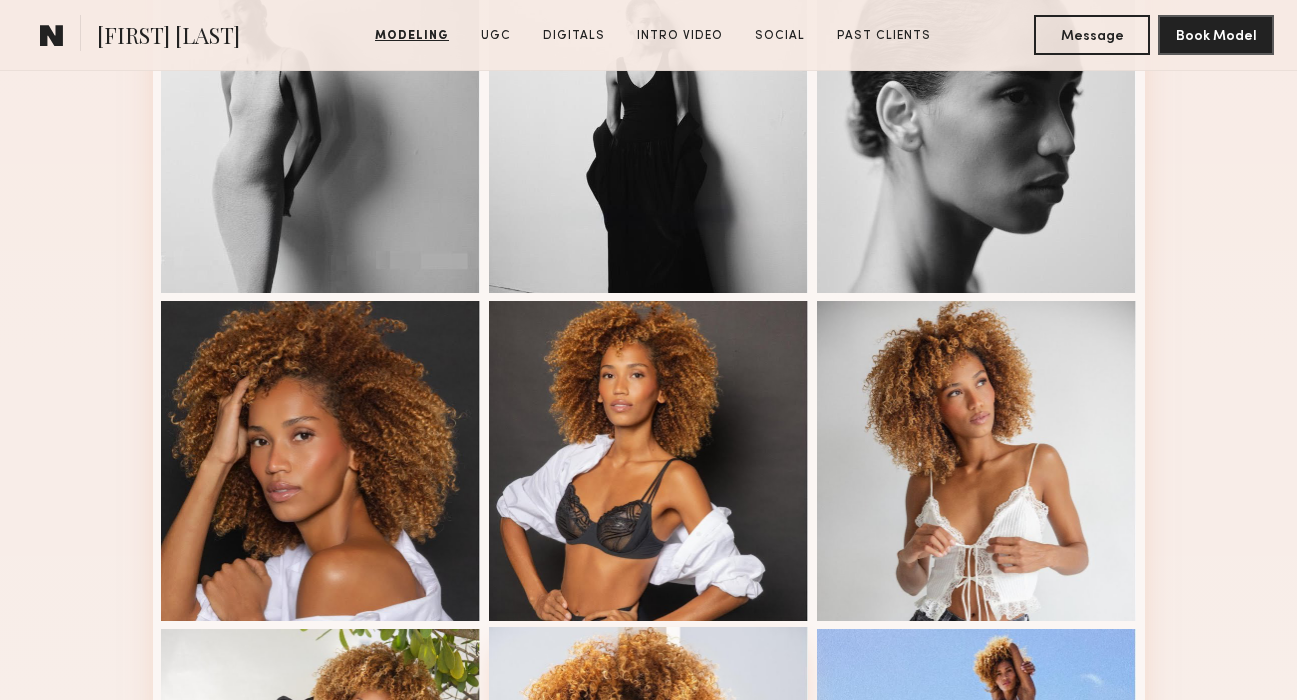 scroll, scrollTop: 1189, scrollLeft: 0, axis: vertical 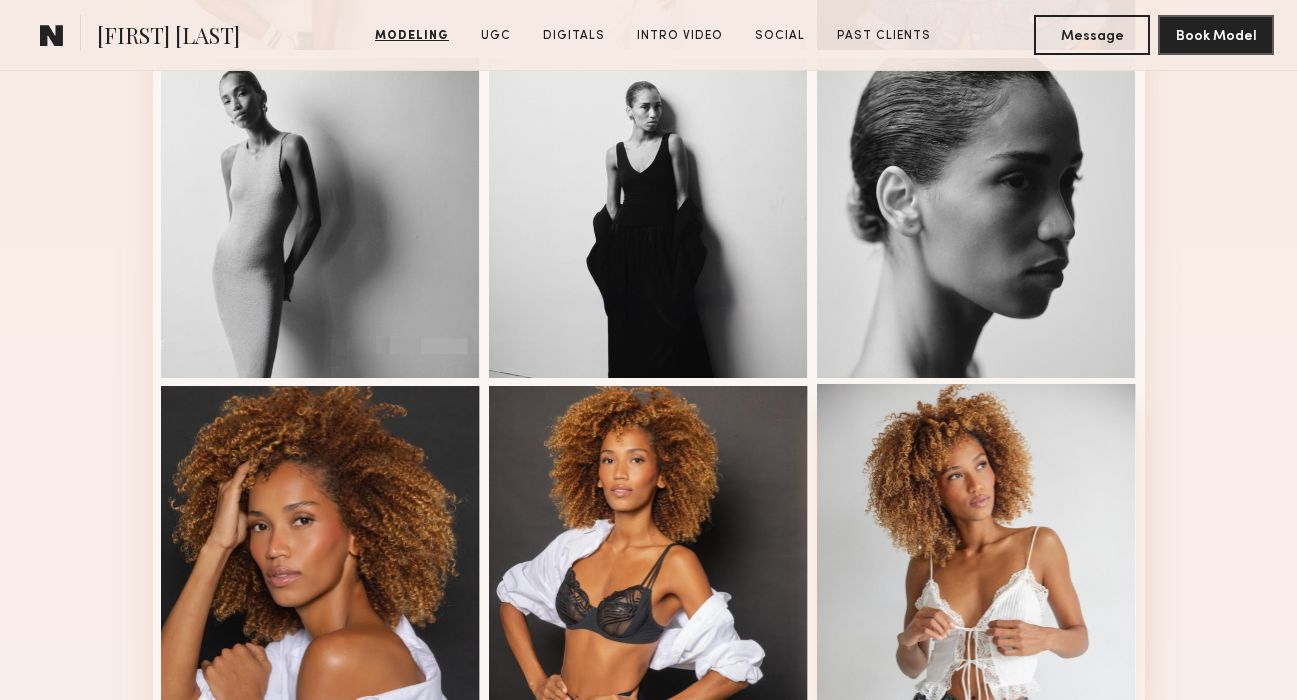 click at bounding box center (977, 544) 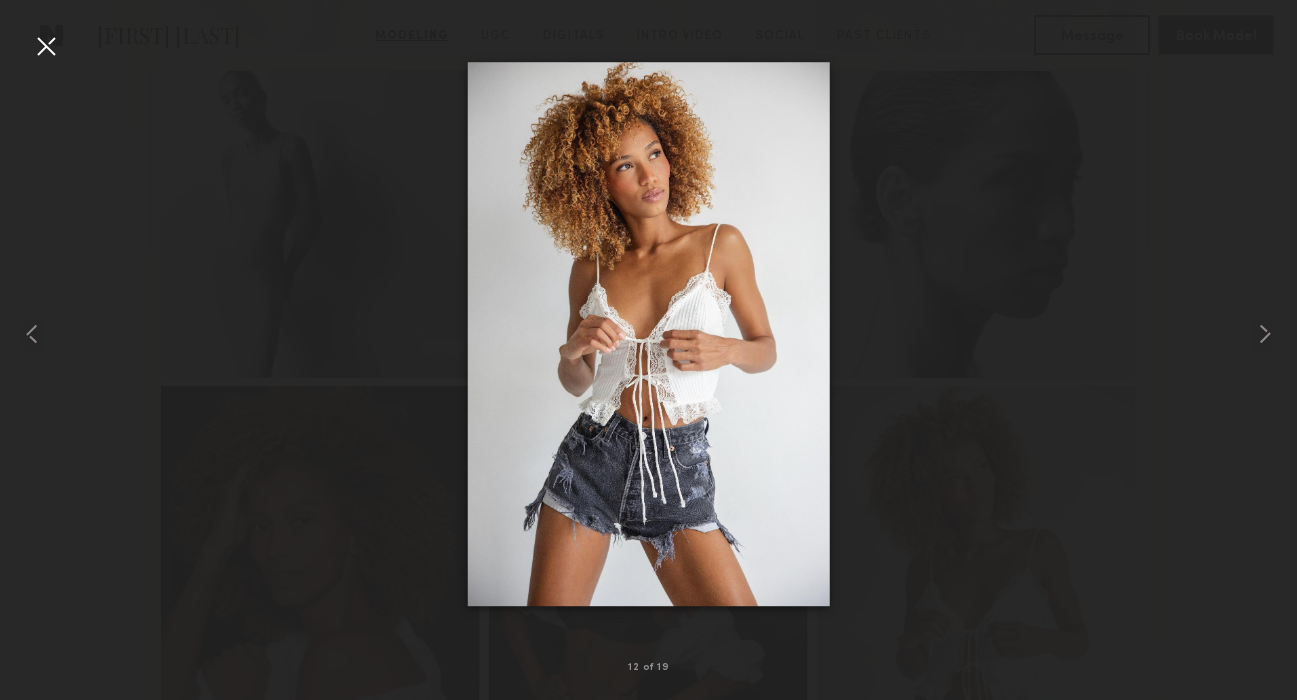 click at bounding box center (648, 334) 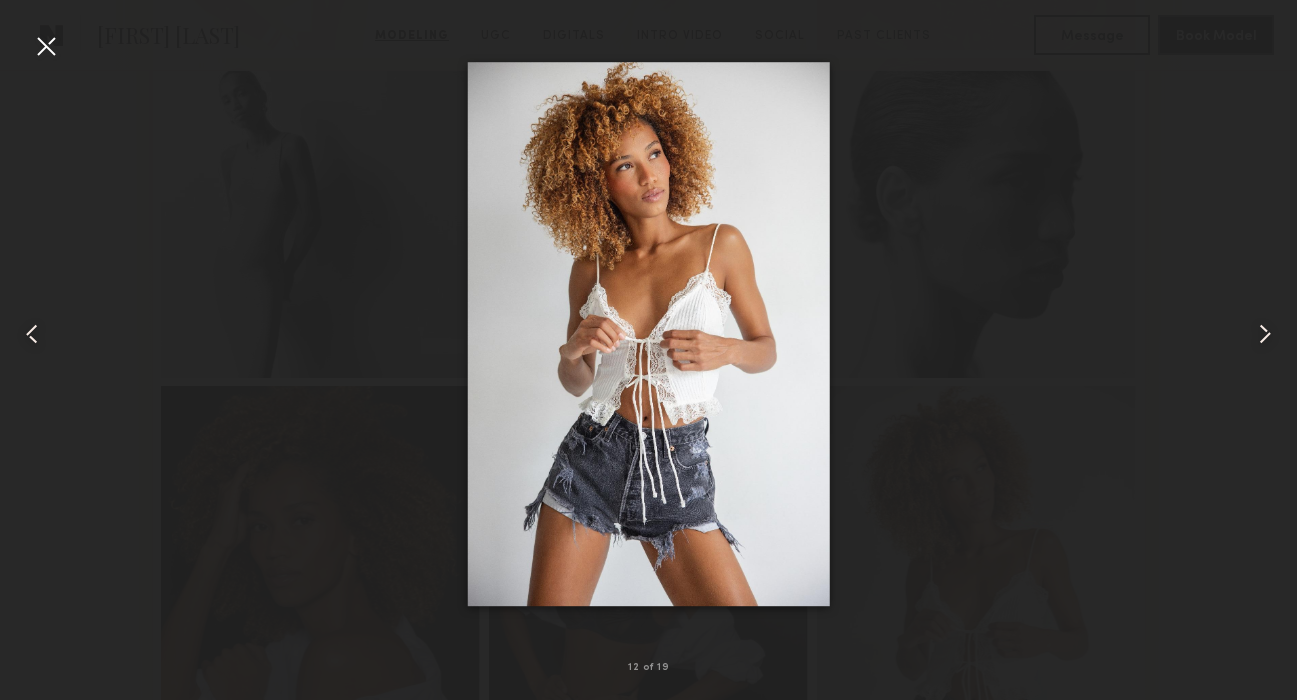 click at bounding box center [46, 46] 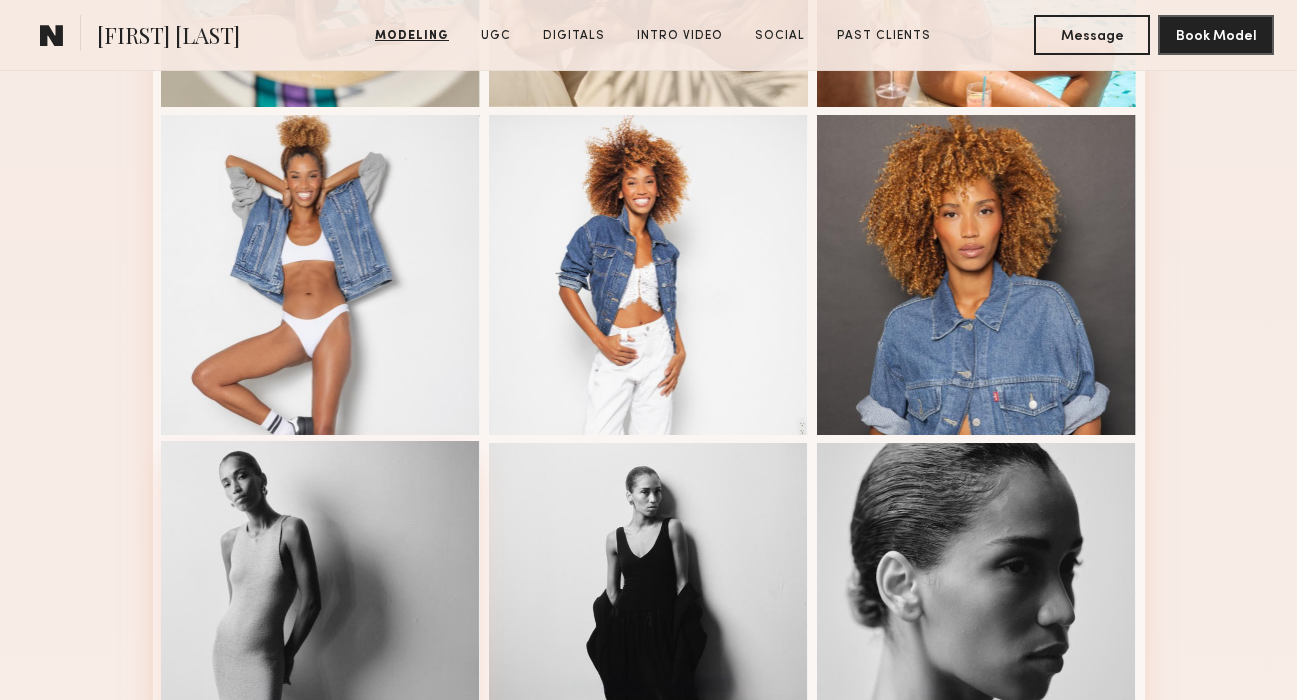 scroll, scrollTop: 606, scrollLeft: 0, axis: vertical 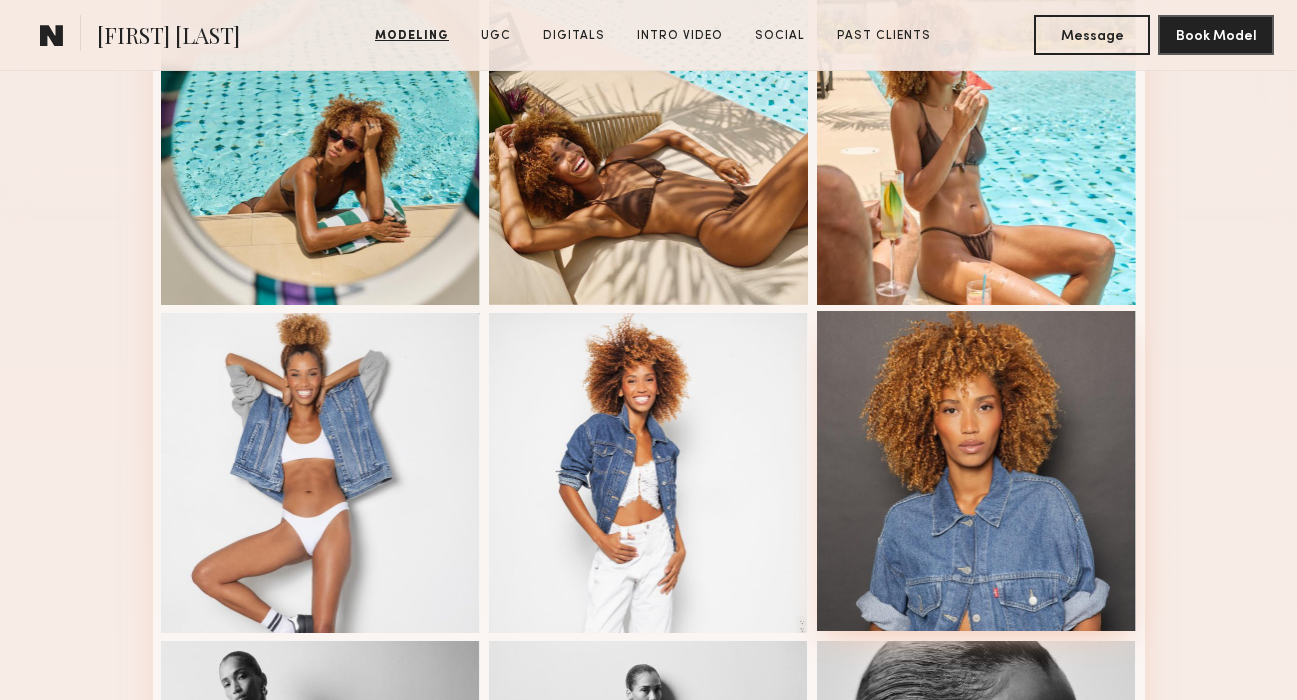 click at bounding box center (977, 471) 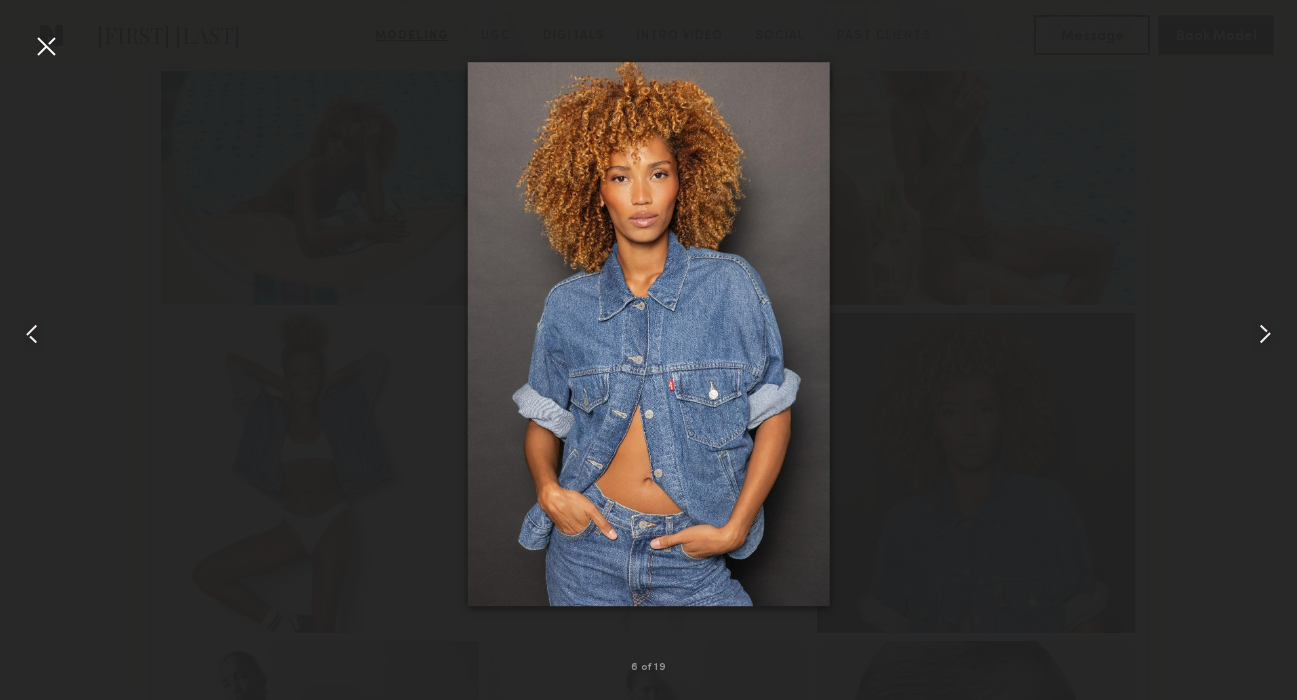 click at bounding box center [46, 46] 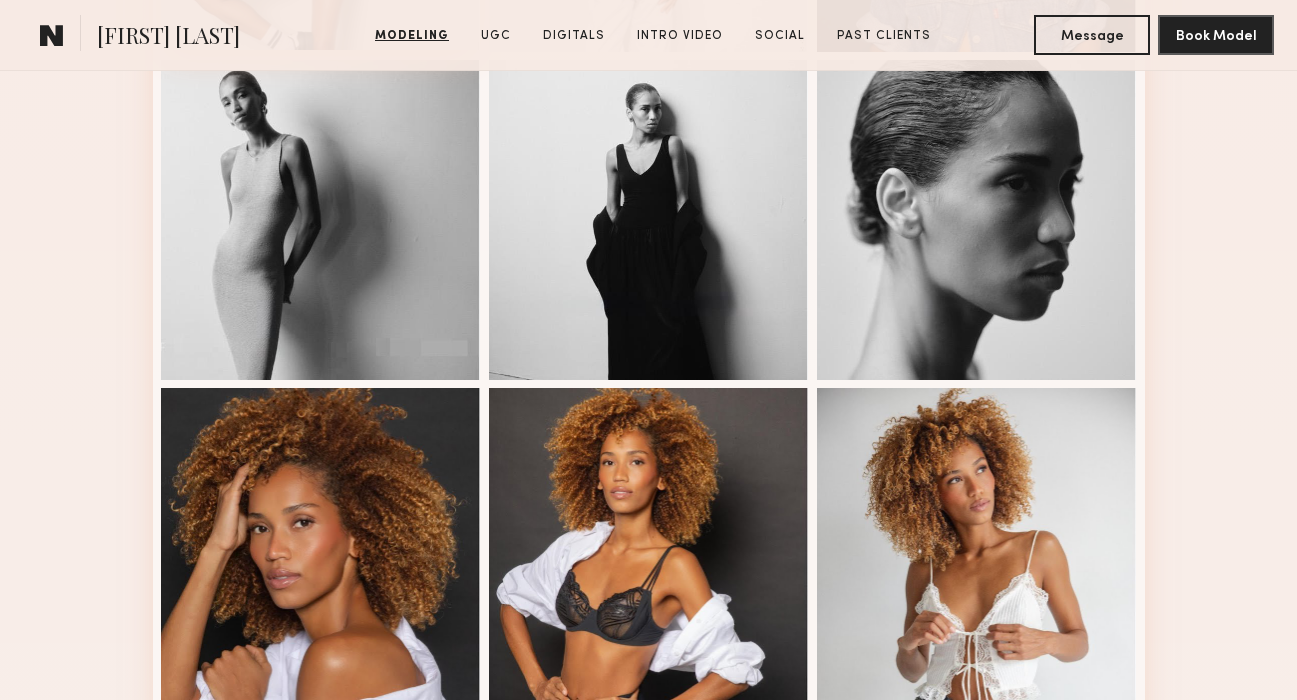 scroll, scrollTop: 1276, scrollLeft: 0, axis: vertical 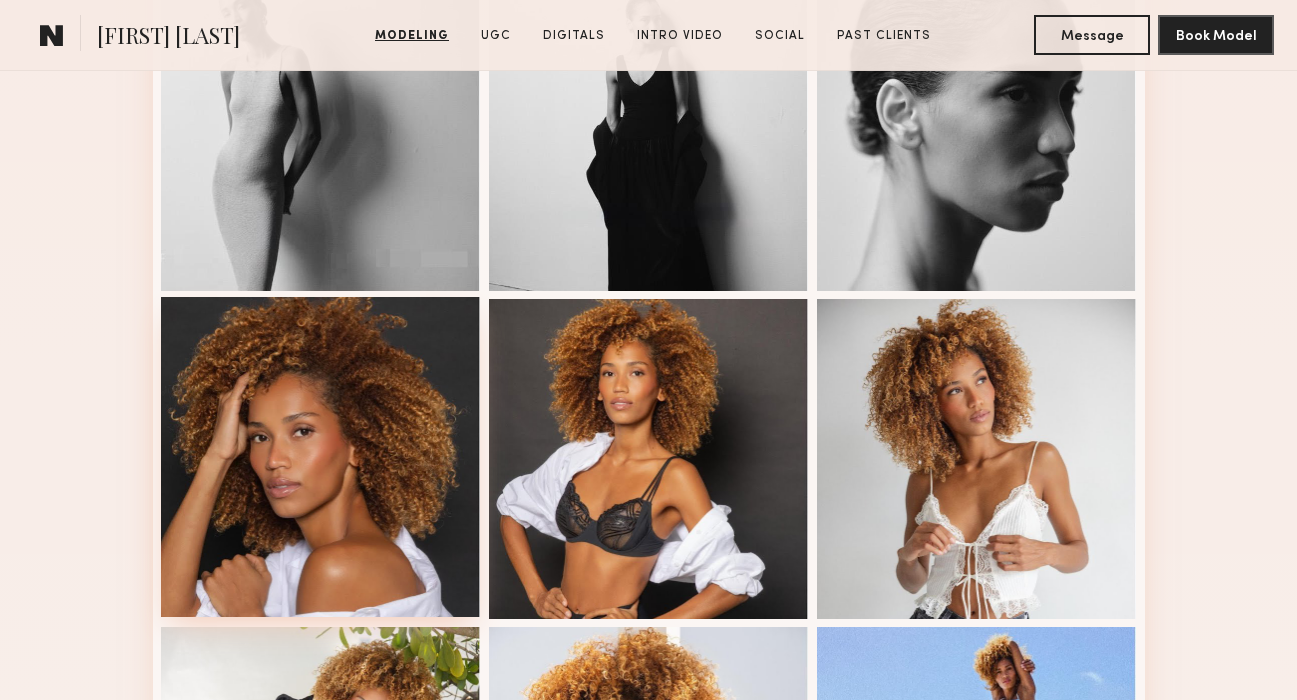 click at bounding box center (321, 457) 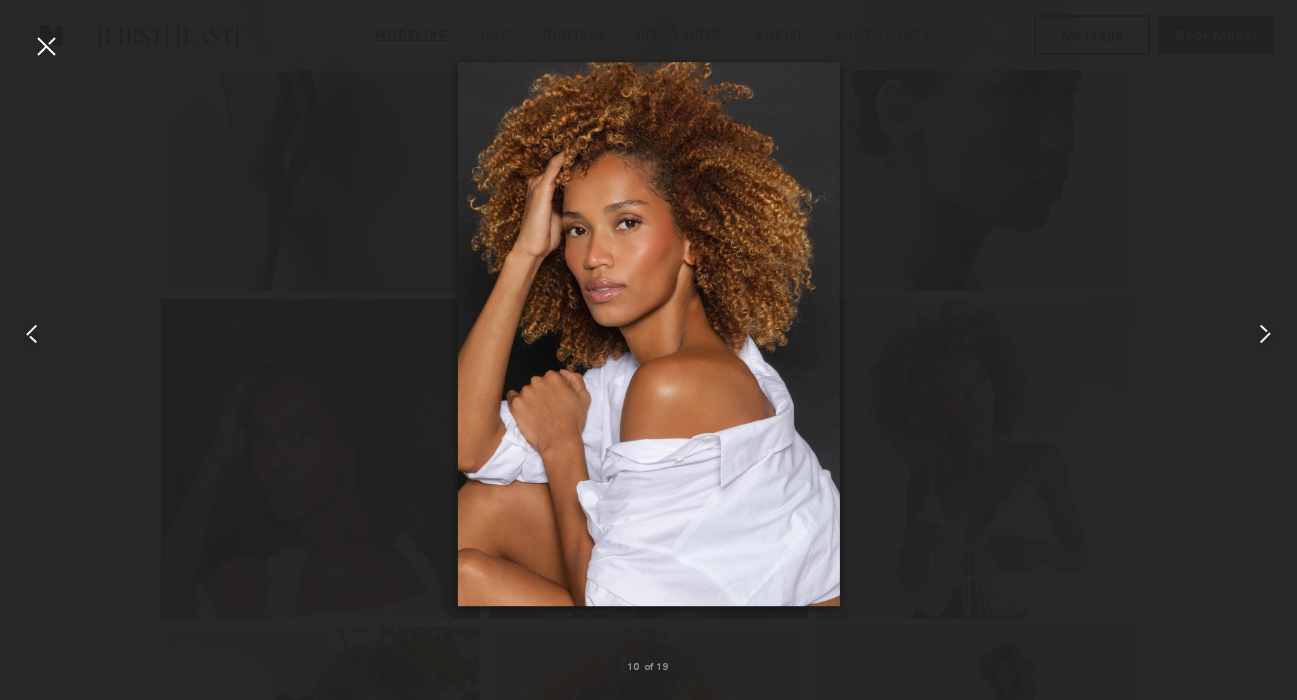 click at bounding box center (1265, 334) 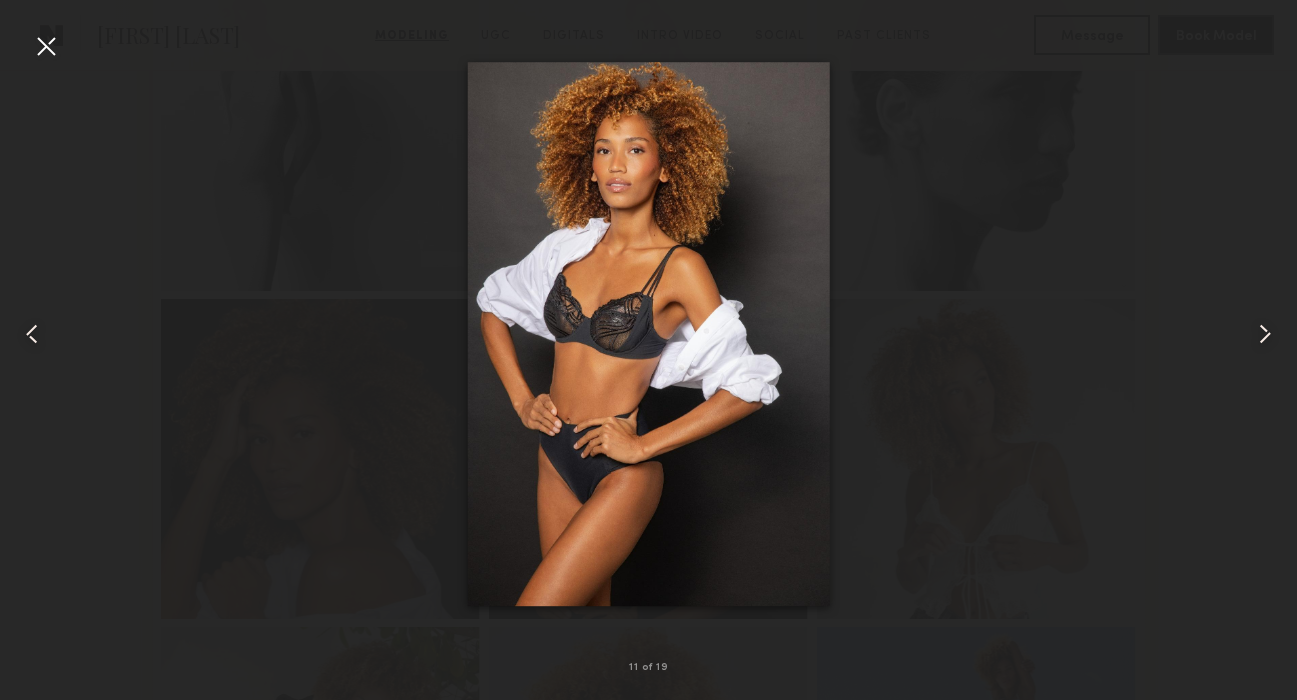 click at bounding box center (46, 46) 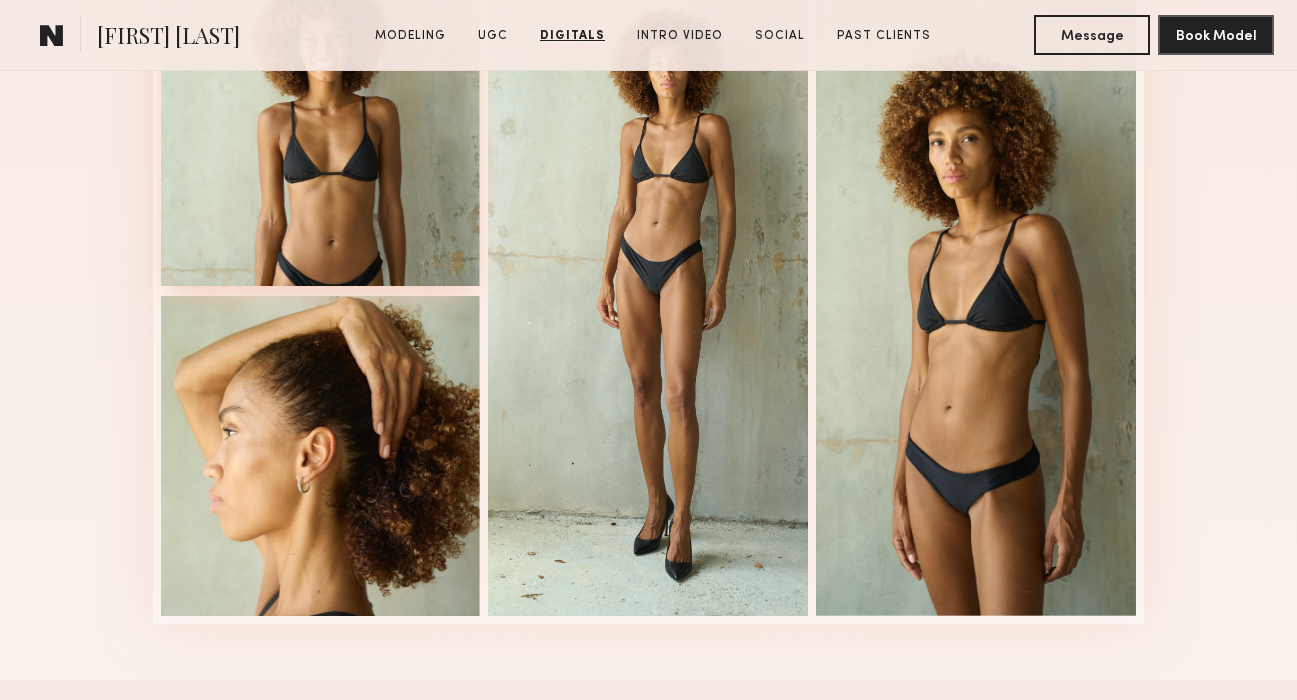 scroll, scrollTop: 4734, scrollLeft: 0, axis: vertical 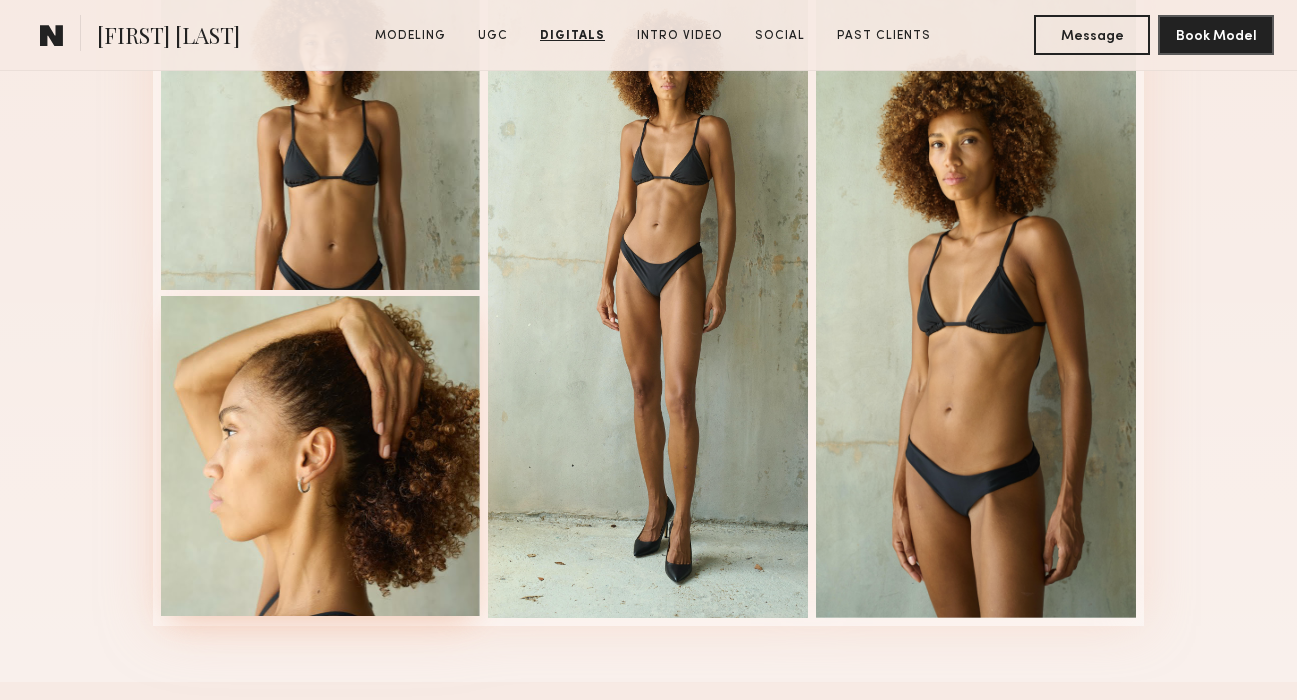 click at bounding box center (321, 456) 